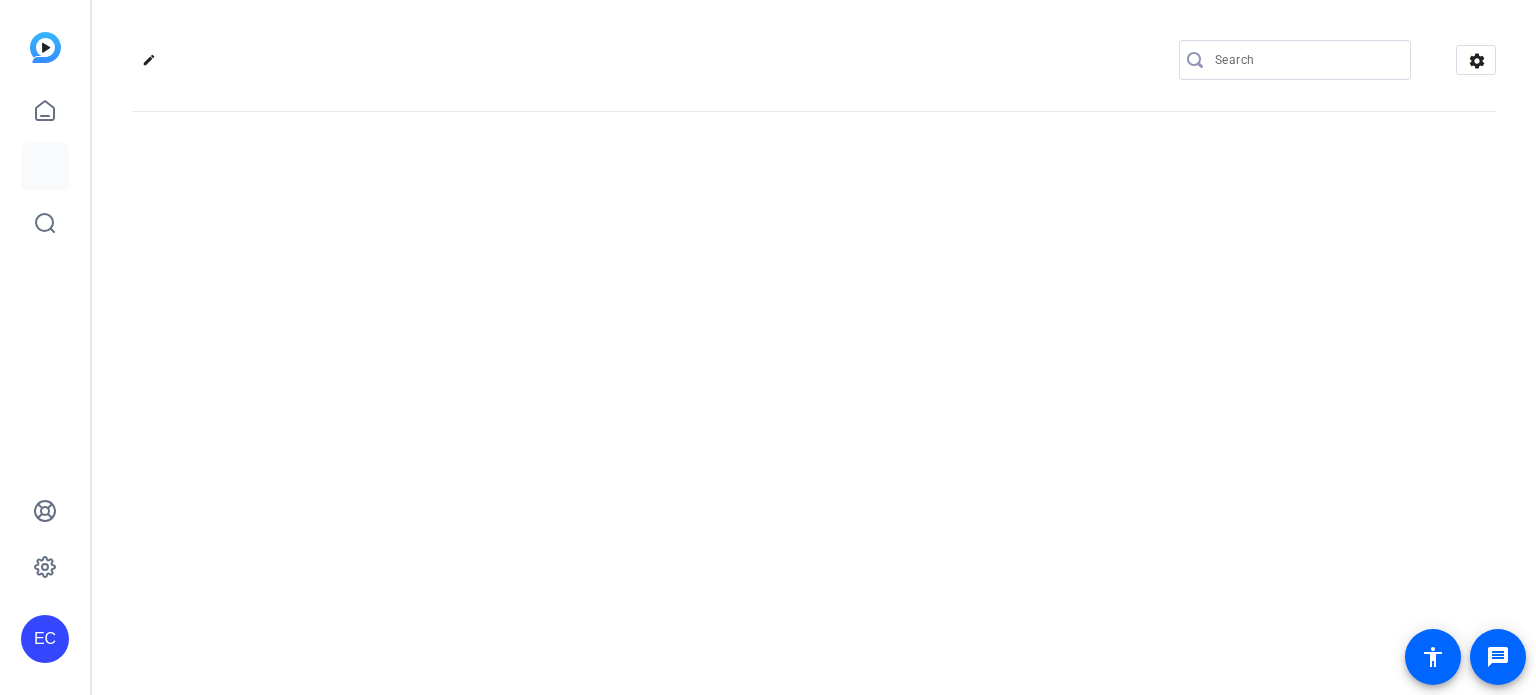 scroll, scrollTop: 0, scrollLeft: 0, axis: both 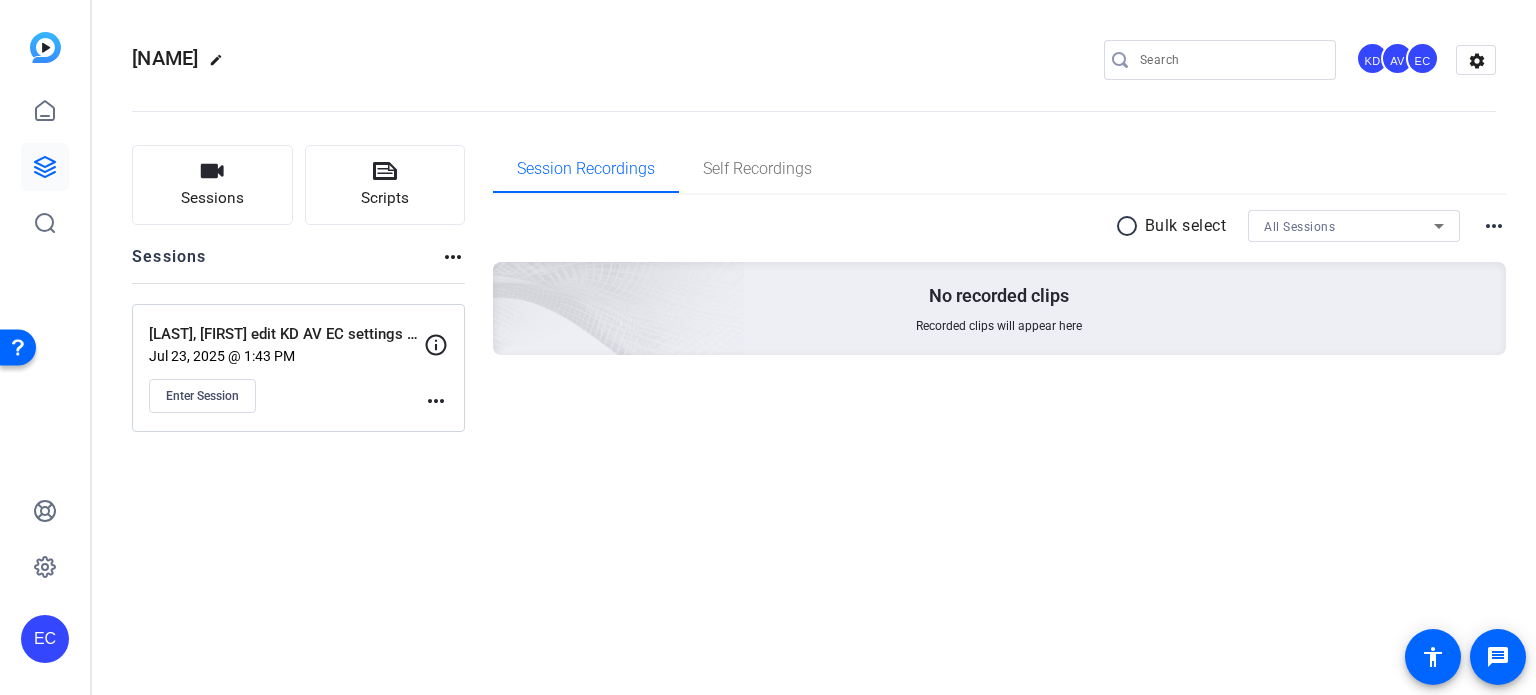 click on "White, Todd  edit
KD   AV   EC  settings
Sessions
Scripts  Sessions more_horiz  White,Todd_Shoot01_08062025   Jul 23, 2025 @ 1:43 PM  Enter Session
more_horiz Session Recordings Self Recordings radio_button_unchecked Bulk select All Sessions more_horiz No recorded clips Recorded clips will appear here" 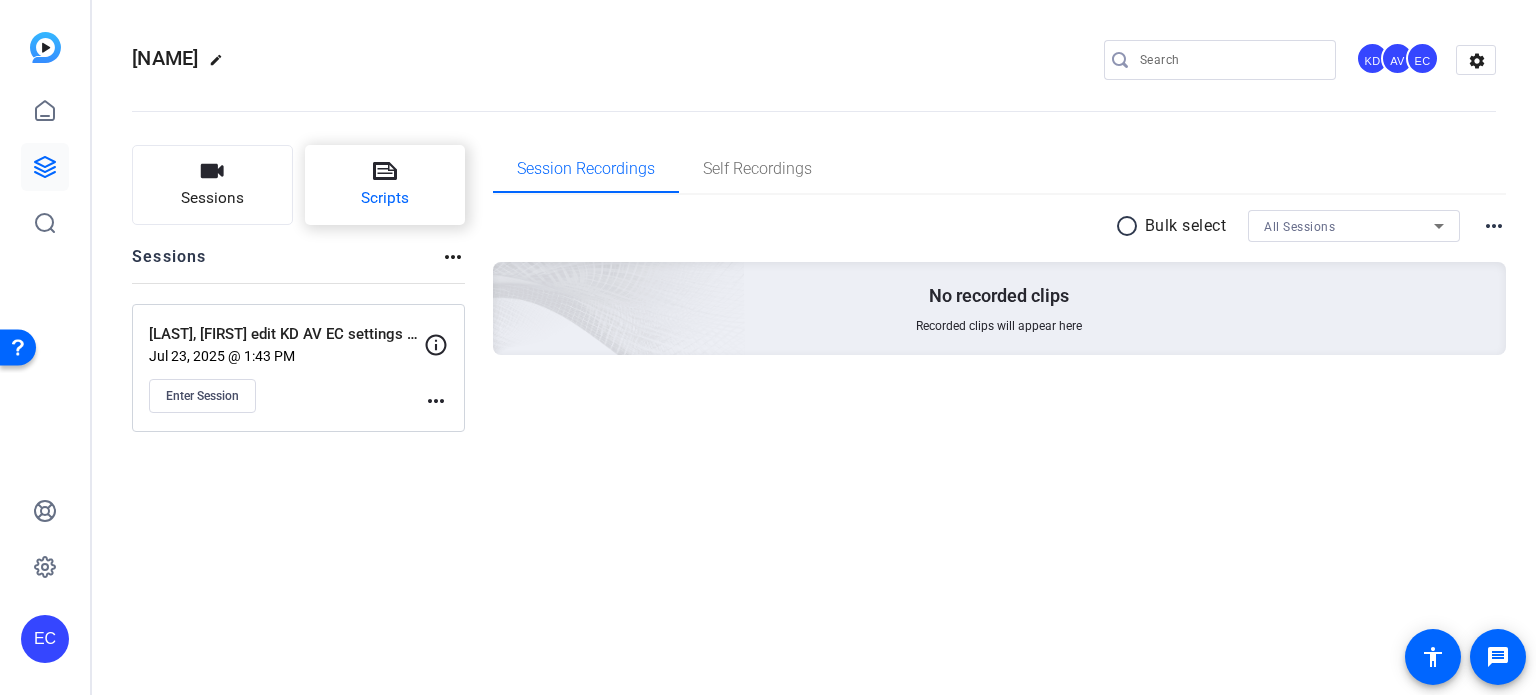 click 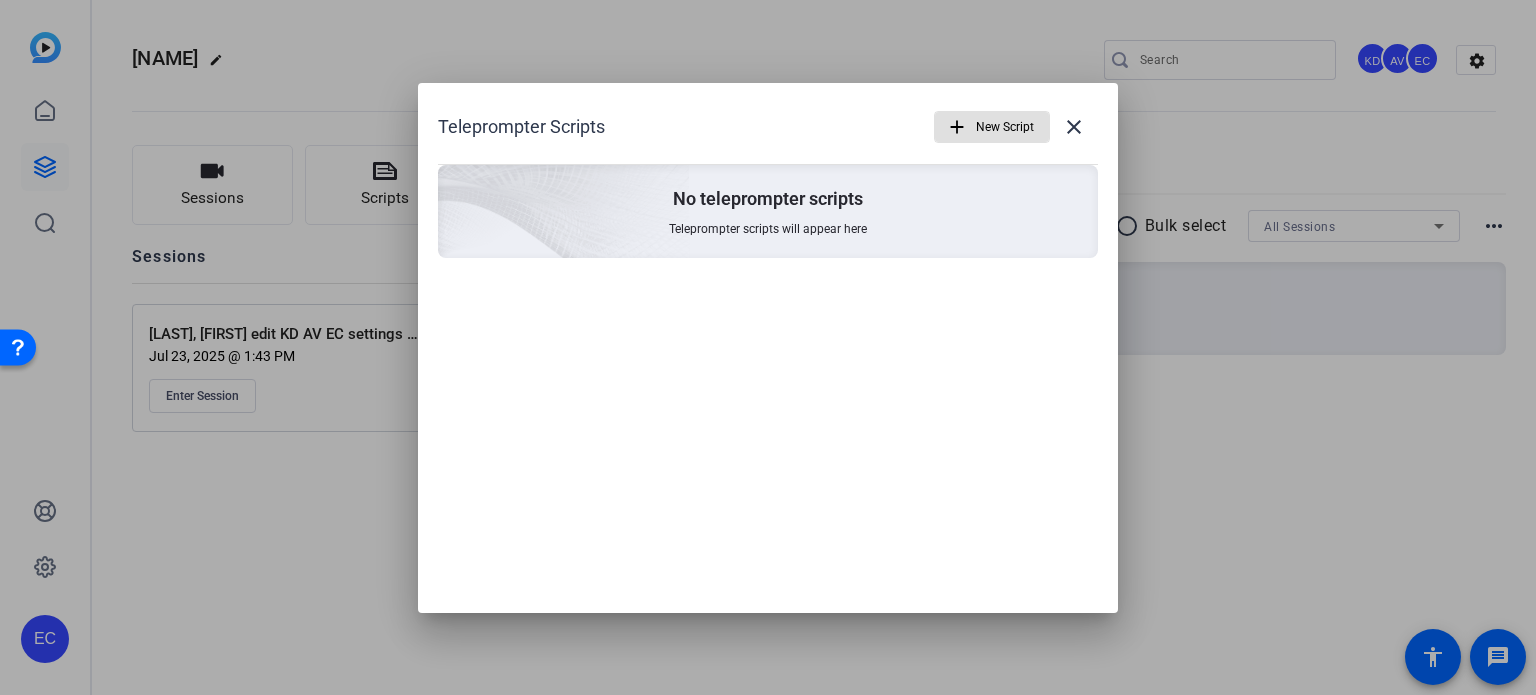 click on "New Script" at bounding box center (1005, 127) 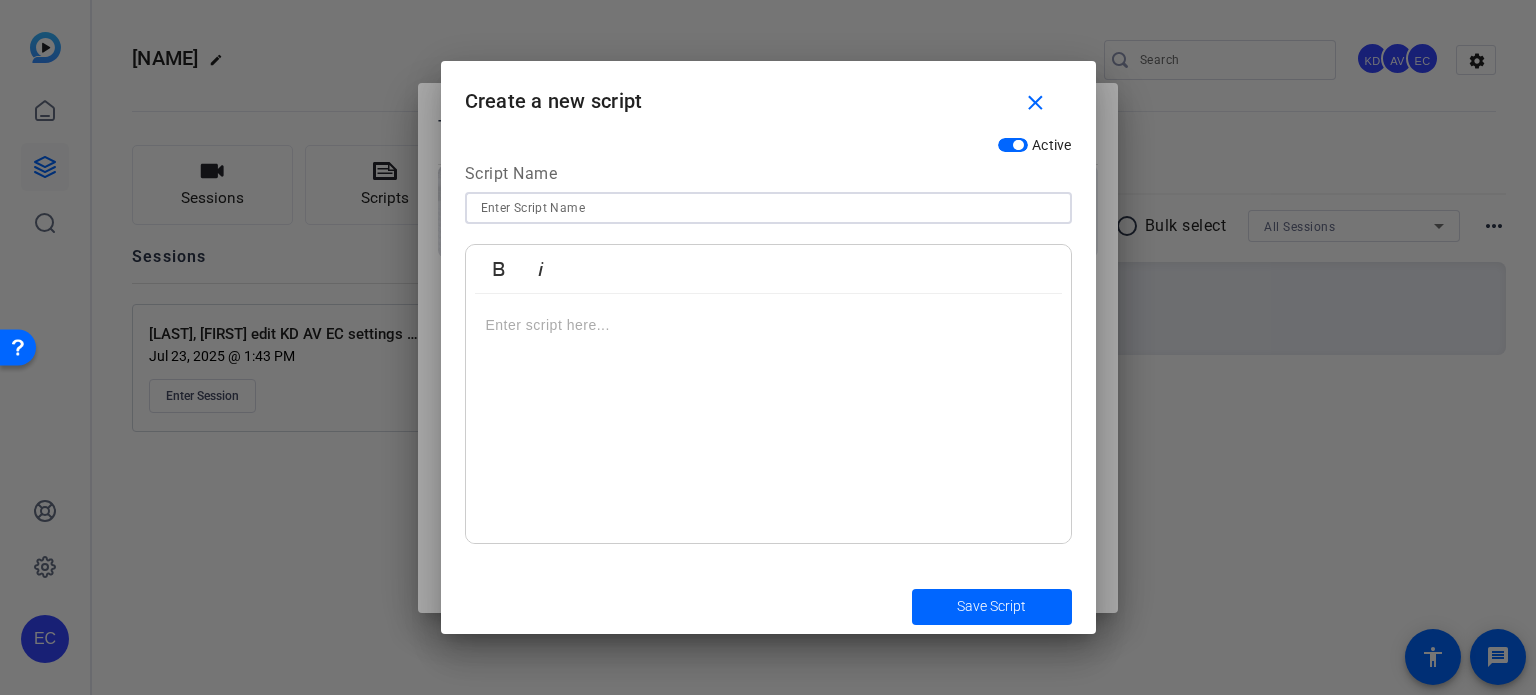 click at bounding box center (768, 208) 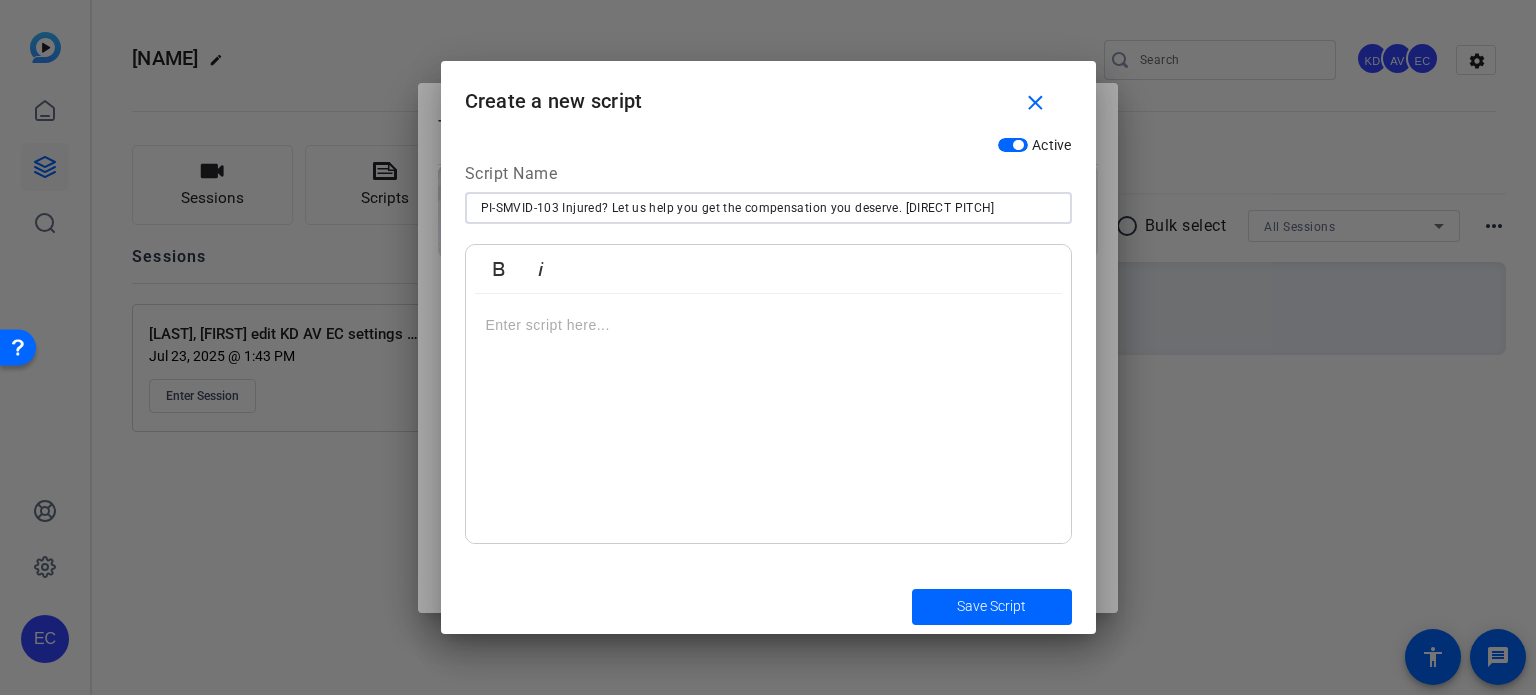 type on "PI-SMVID-103 Injured? Let us help you get the compensation you deserve. [DIRECT PITCH]" 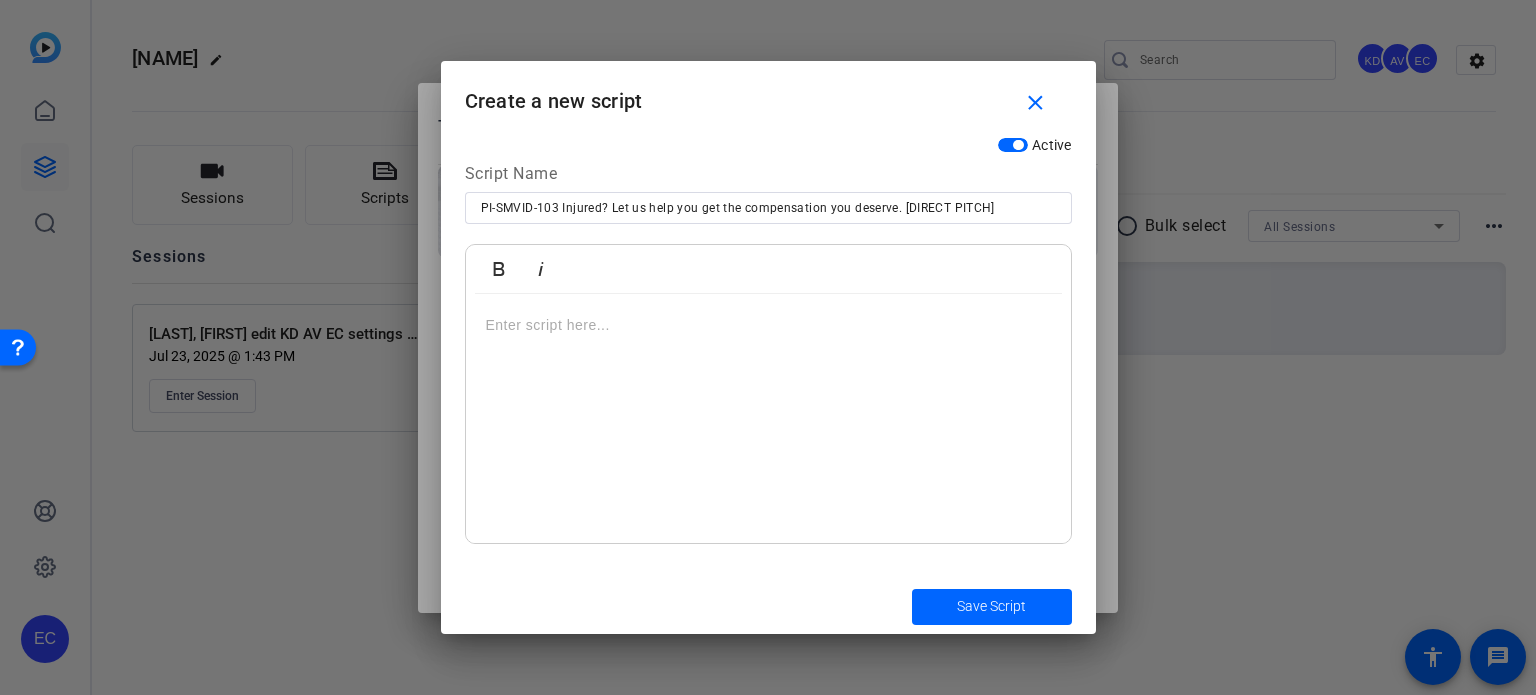 click at bounding box center [768, 419] 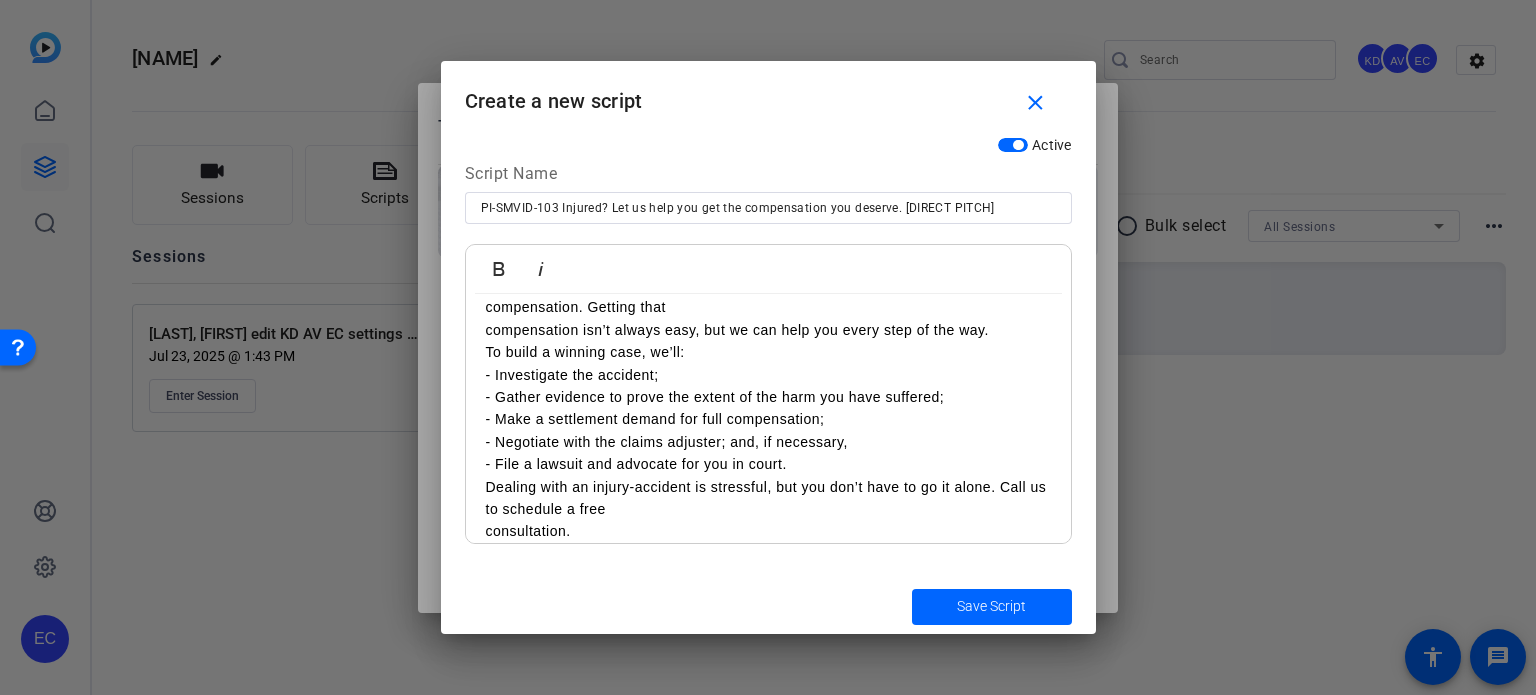 scroll, scrollTop: 10570, scrollLeft: 3, axis: both 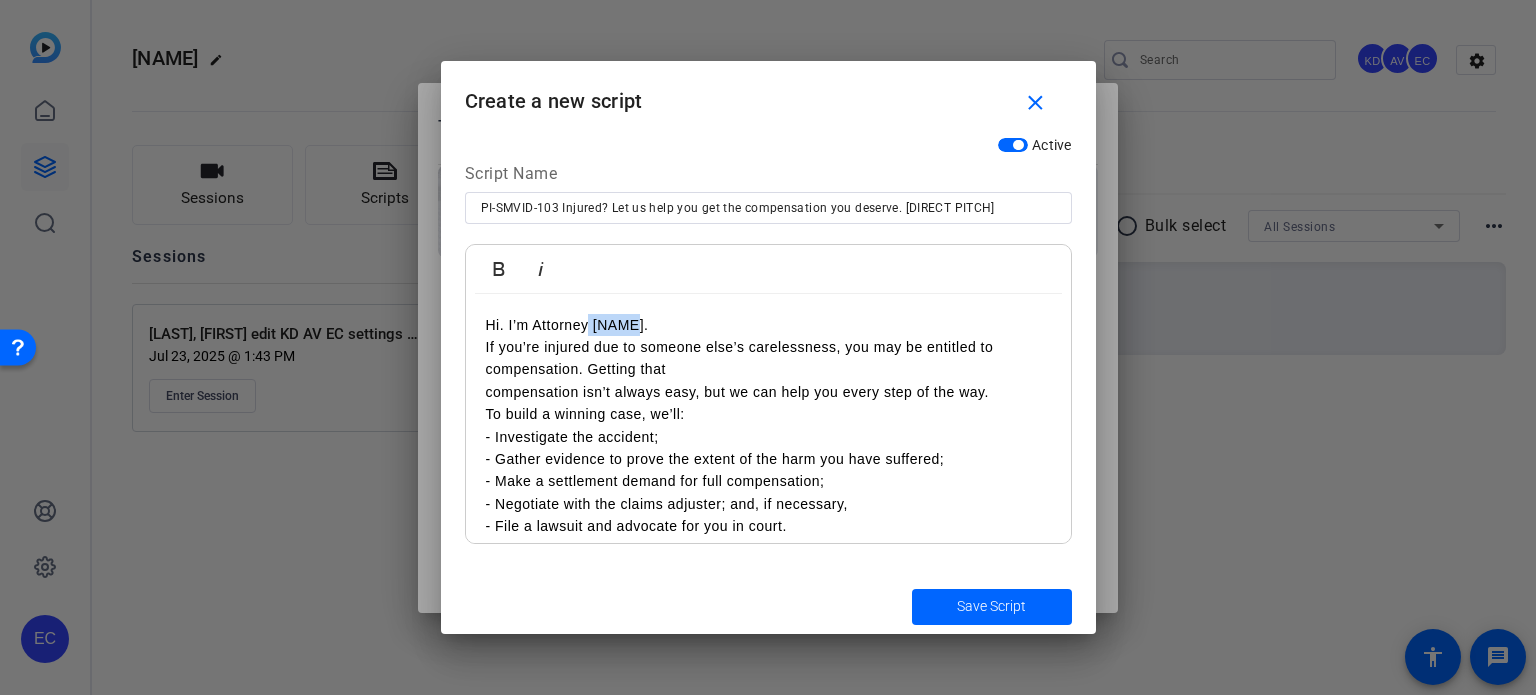 drag, startPoint x: 589, startPoint y: 322, endPoint x: 658, endPoint y: 330, distance: 69.46222 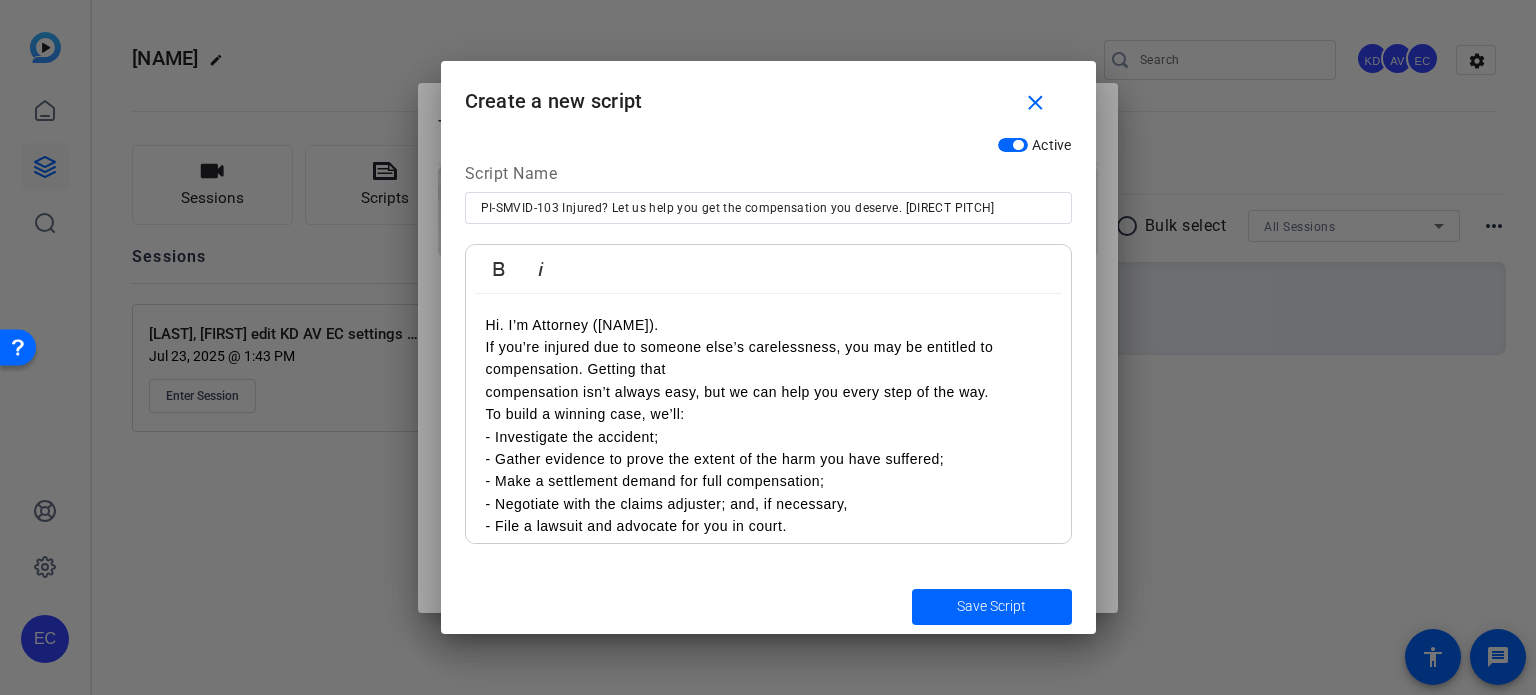 click on "Hi. I’m Attorney (your name)." at bounding box center [768, 325] 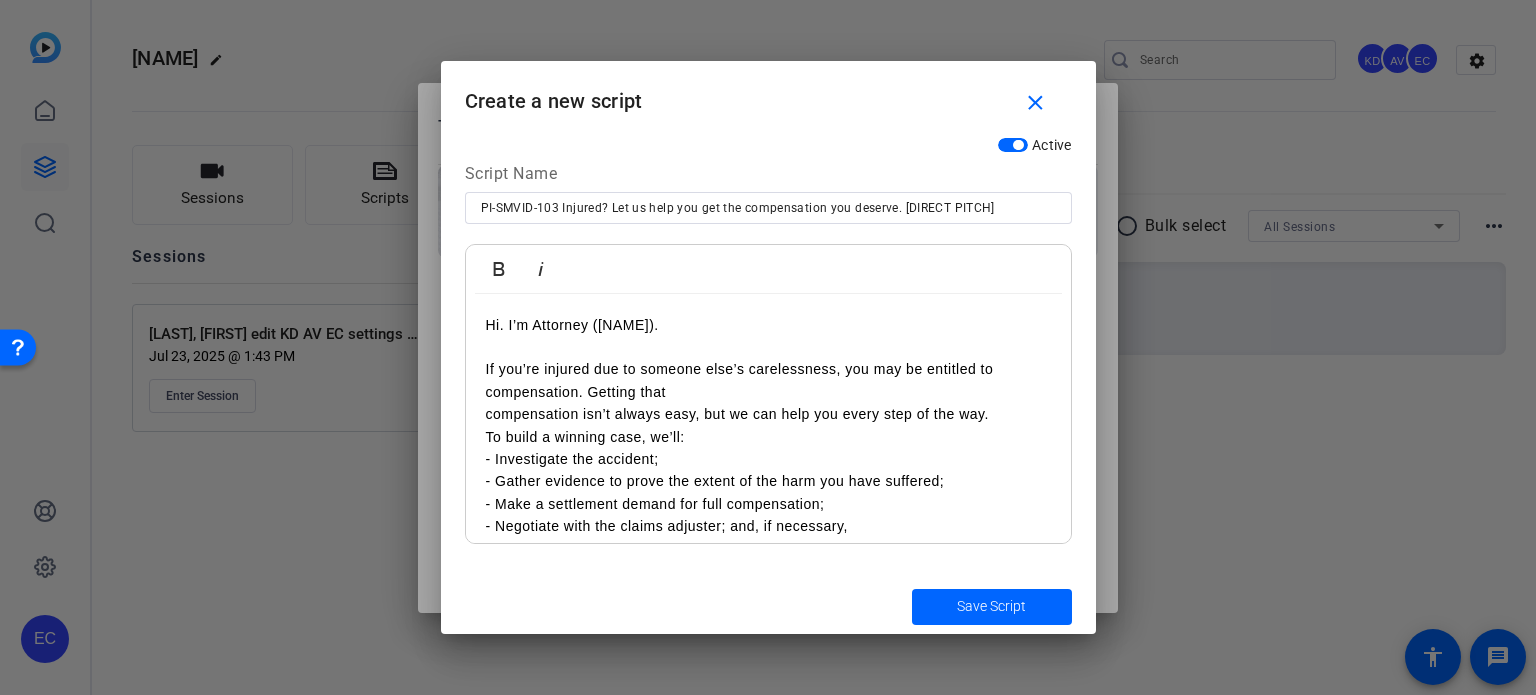 click on "Hi. I’m Attorney (your name). If you’re injured due to someone else’s carelessness, you may be entitled to compensation. Getting that compensation isn’t always easy, but we can help you every step of the way. To build a winning case, we’ll: - Investigate the accident; - Gather evidence to prove the extent of the harm you have suffered; - Make a settlement demand for full compensation; - Negotiate with the claims adjuster; and, if necessary, - File a lawsuit and advocate for you in court. Dealing with an injury-accident is stressful, but you don’t have to go it alone. Call us to schedule a free consultation." at bounding box center (768, 470) 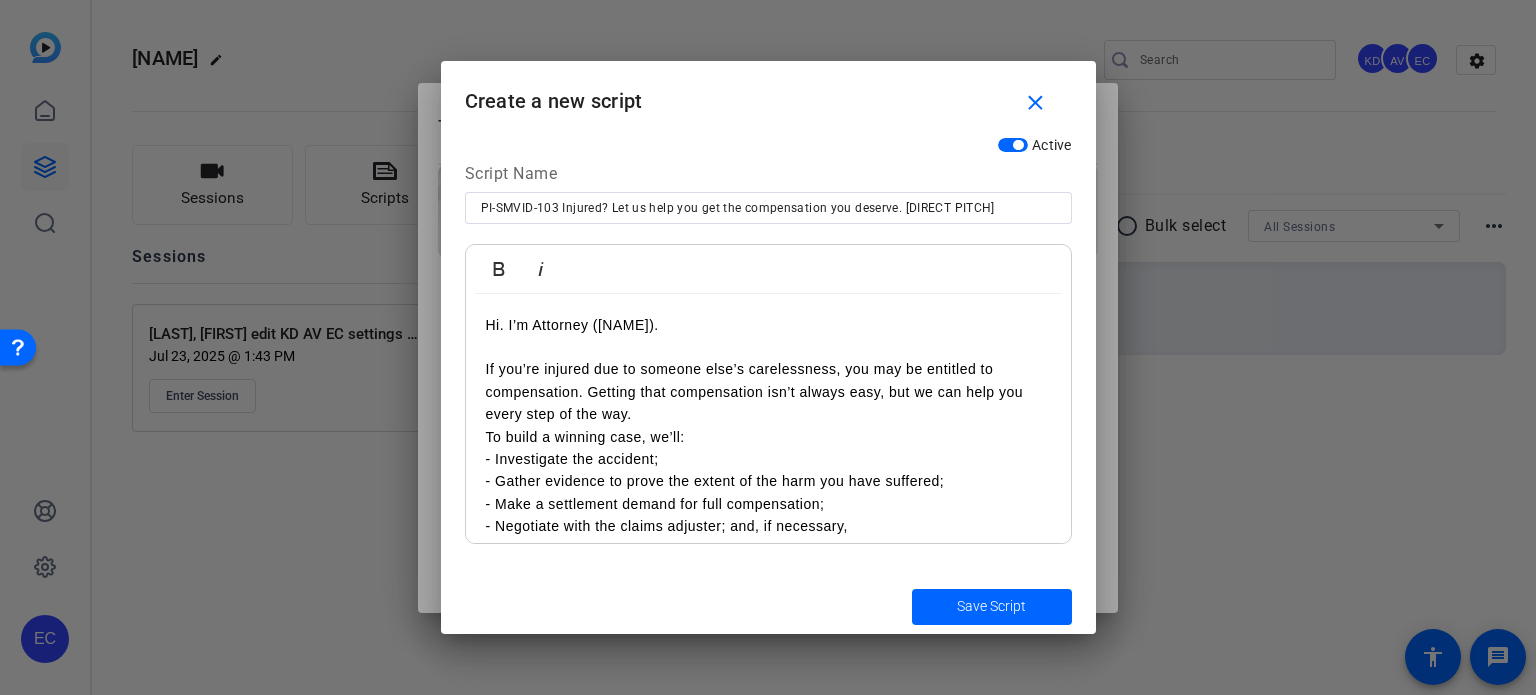 click on "If you’re injured due to someone else’s carelessness, you may be entitled to compensation. Getting that compensation isn’t always easy, but we can help you every step of the way." at bounding box center [768, 391] 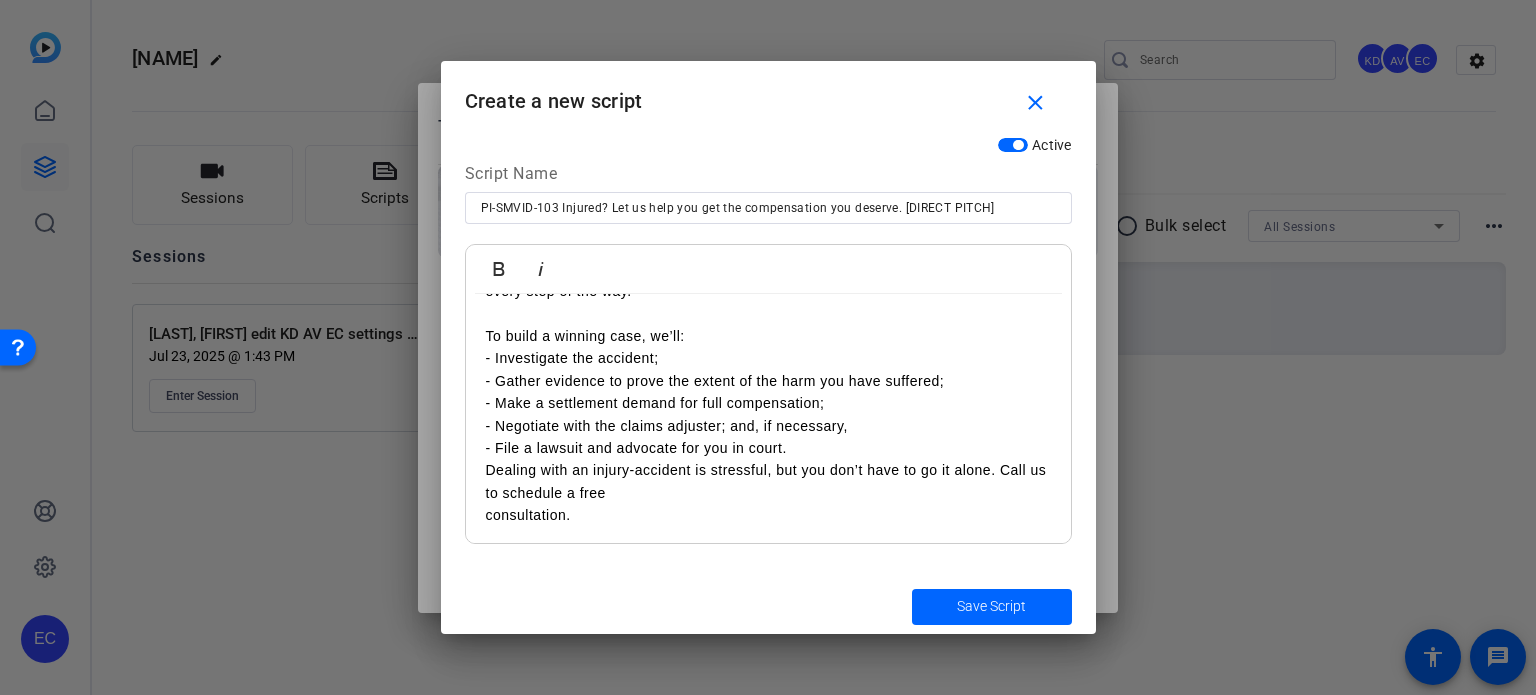 scroll, scrollTop: 125, scrollLeft: 0, axis: vertical 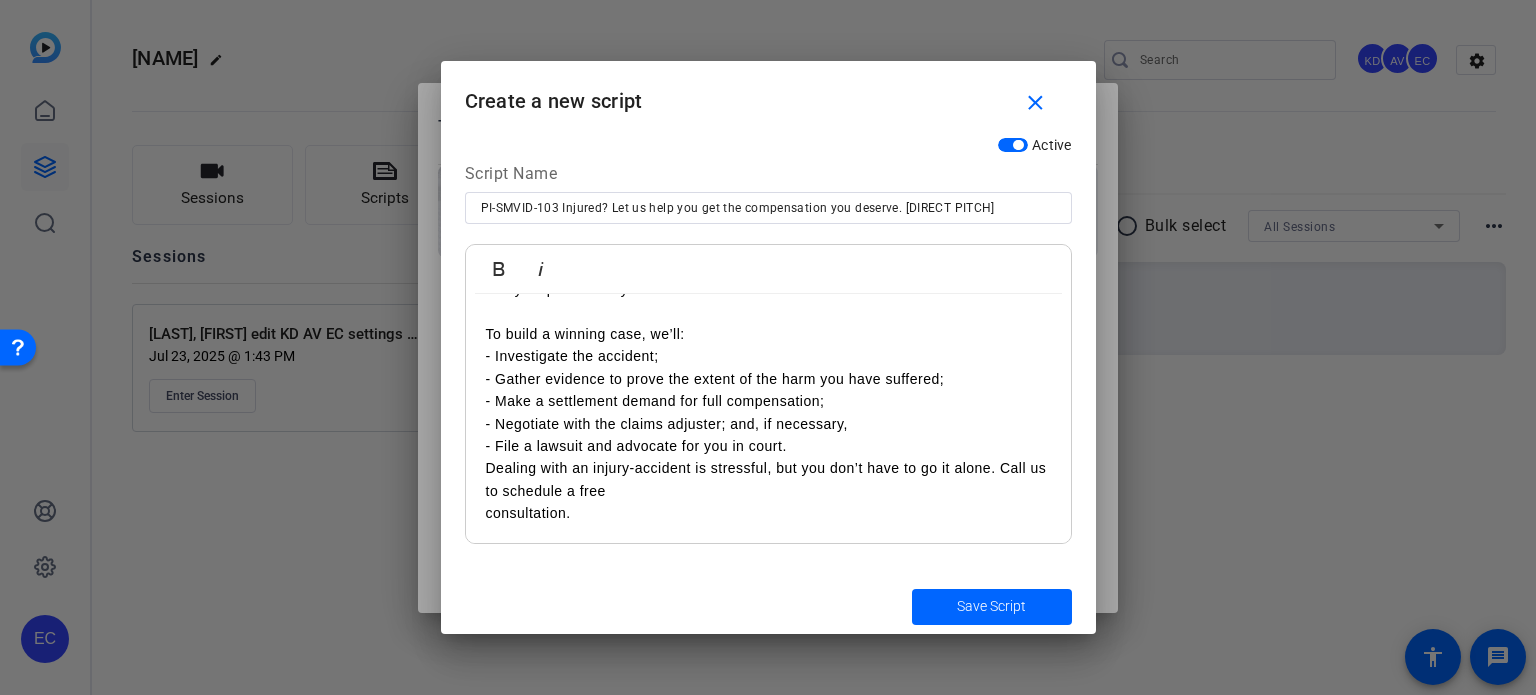 click on "To build a winning case, we’ll:" at bounding box center (768, 334) 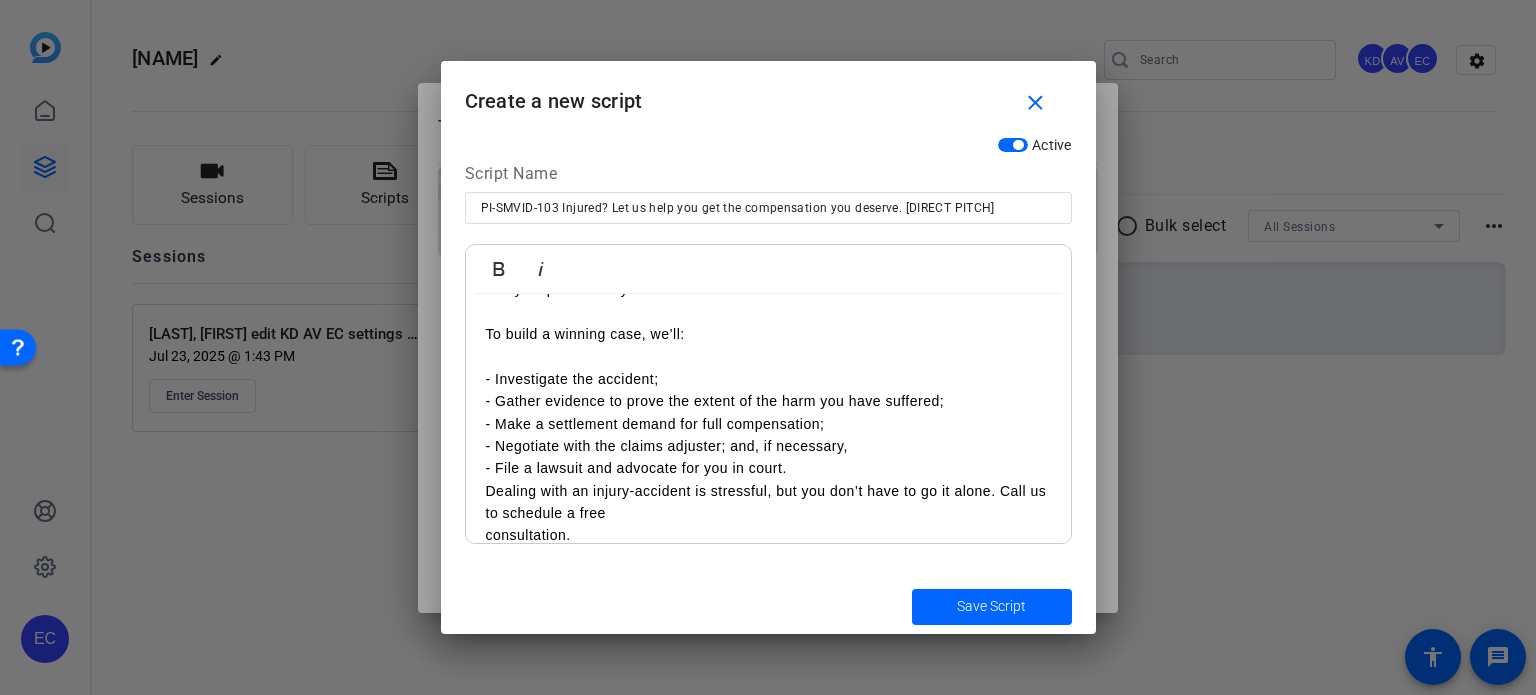 click at bounding box center (768, 356) 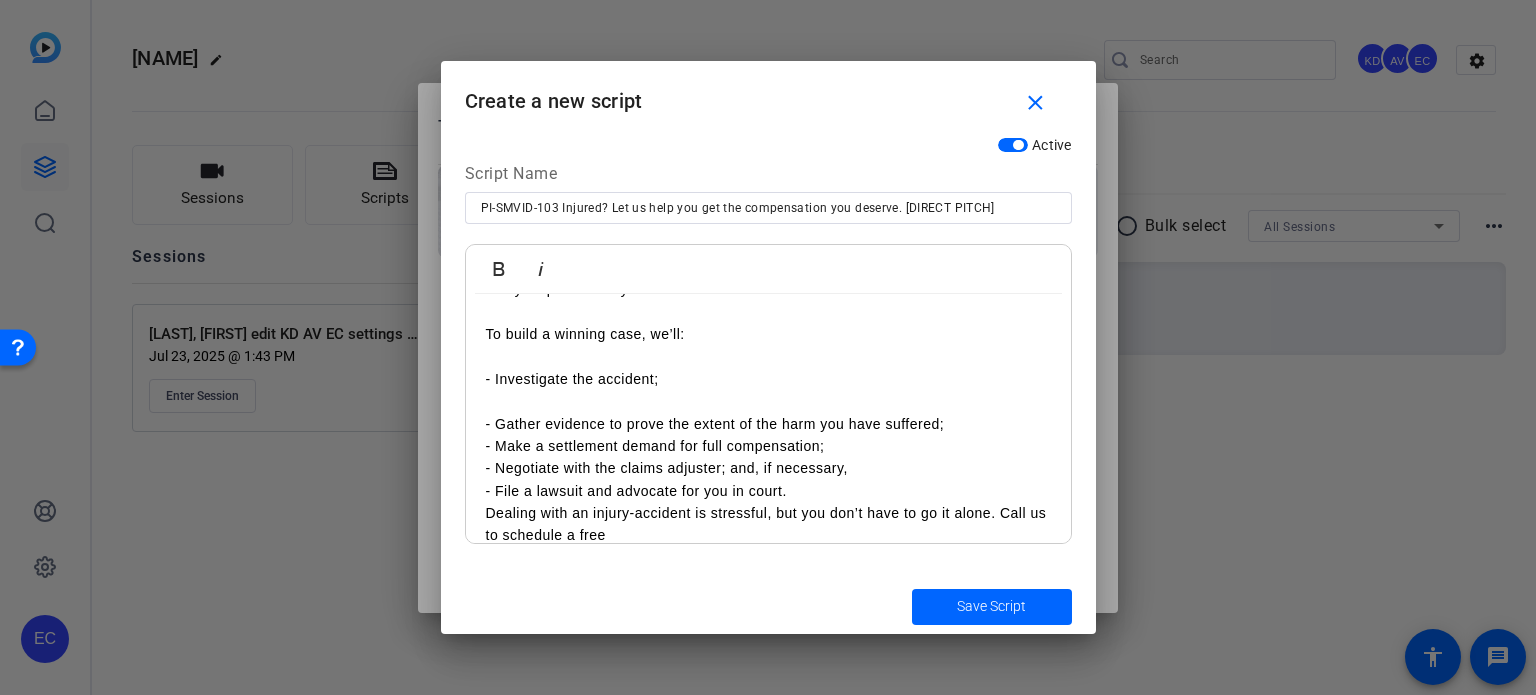 click on "- Gather evidence to prove the extent of the harm you have suffered;" at bounding box center [768, 424] 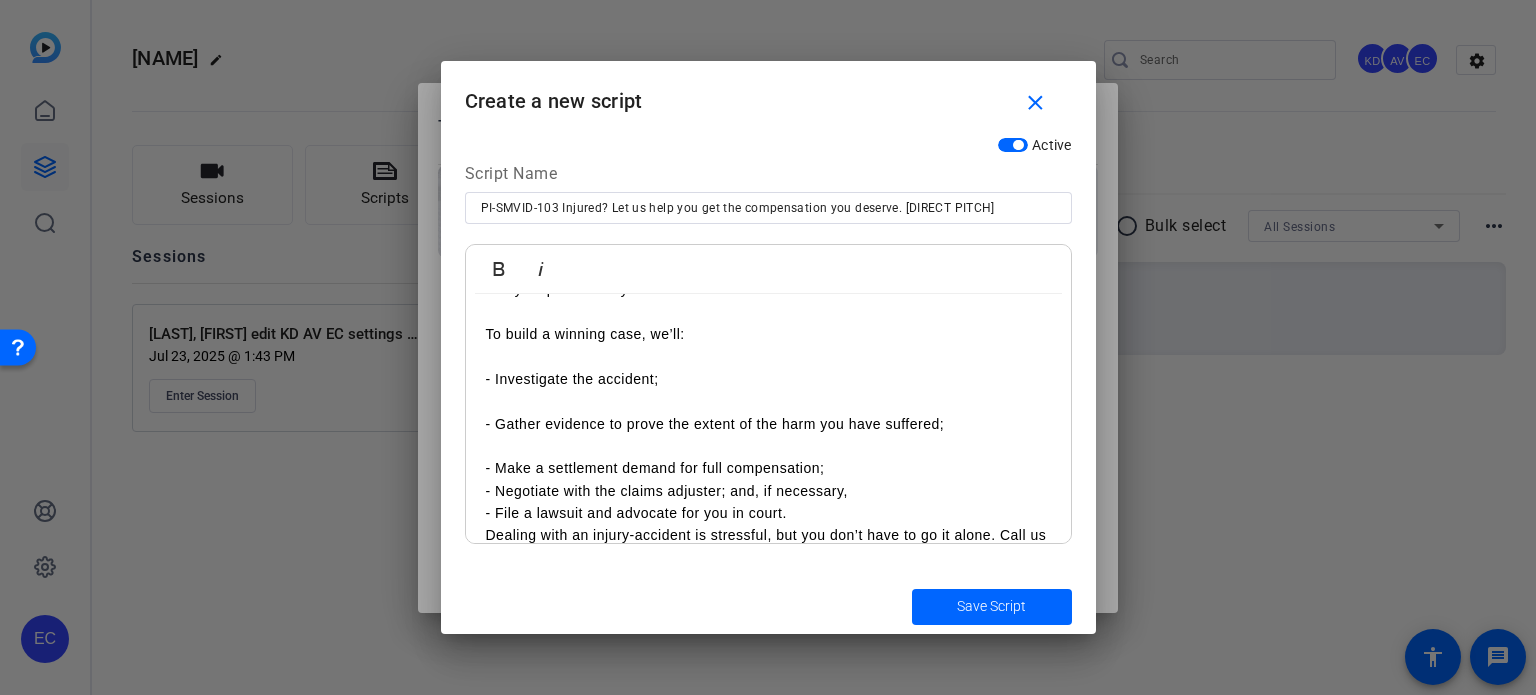 click on "- Make a settlement demand for full compensation;" at bounding box center (768, 468) 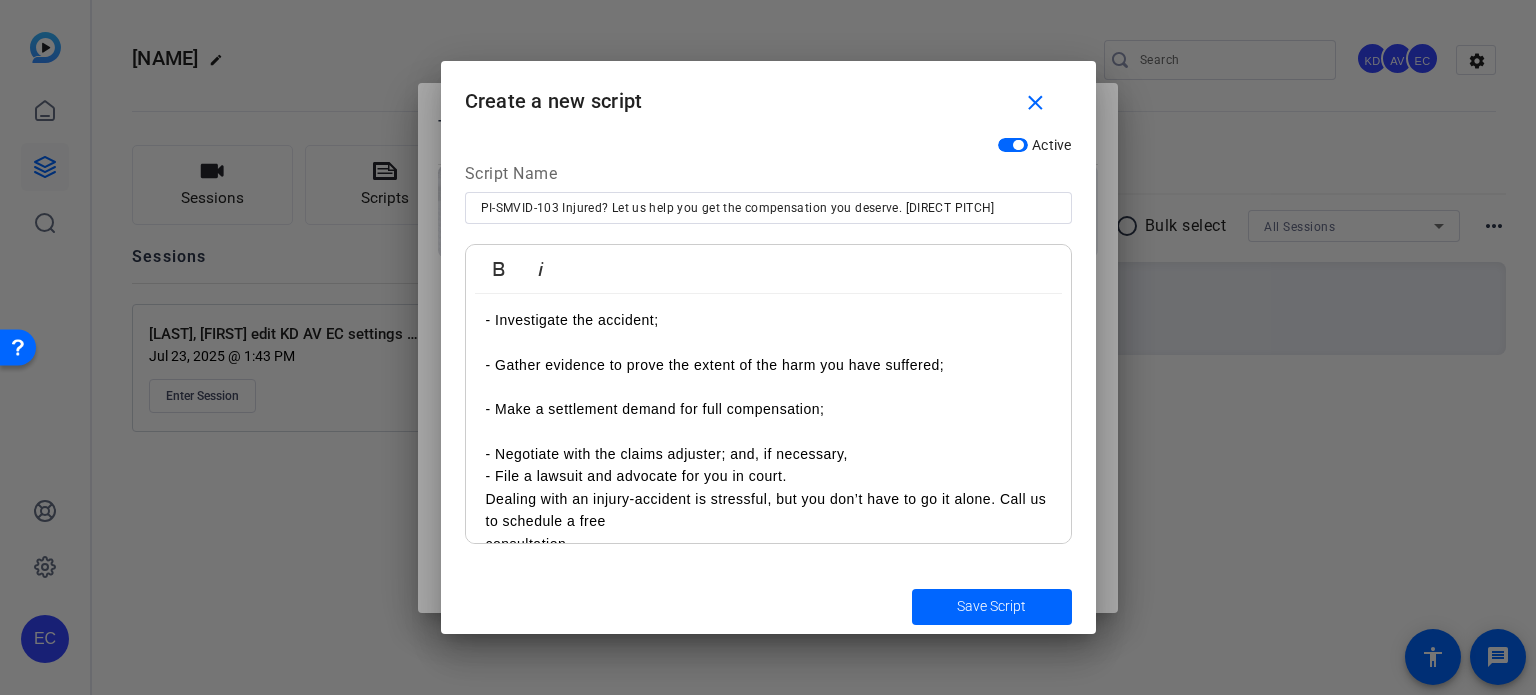 scroll, scrollTop: 215, scrollLeft: 0, axis: vertical 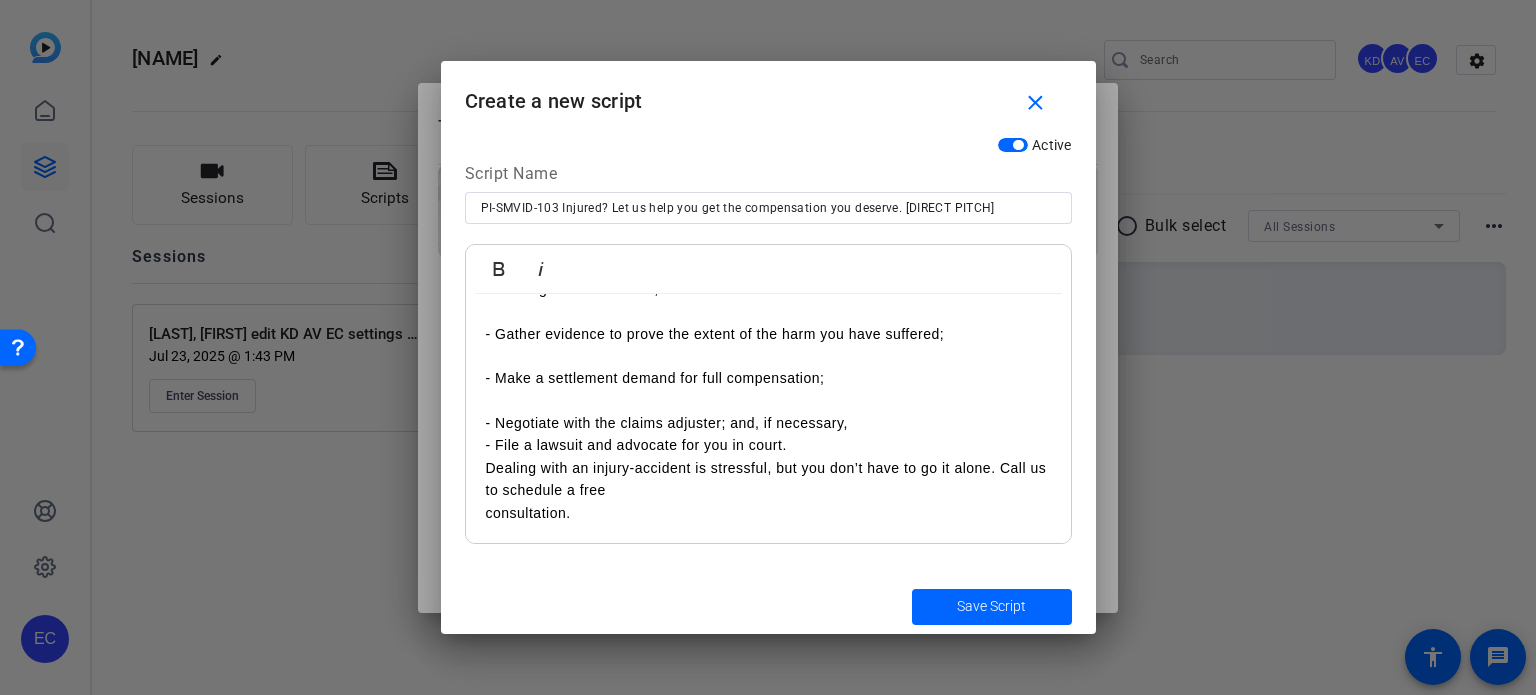 click on "- Negotiate with the claims adjuster; and, if necessary," at bounding box center (768, 423) 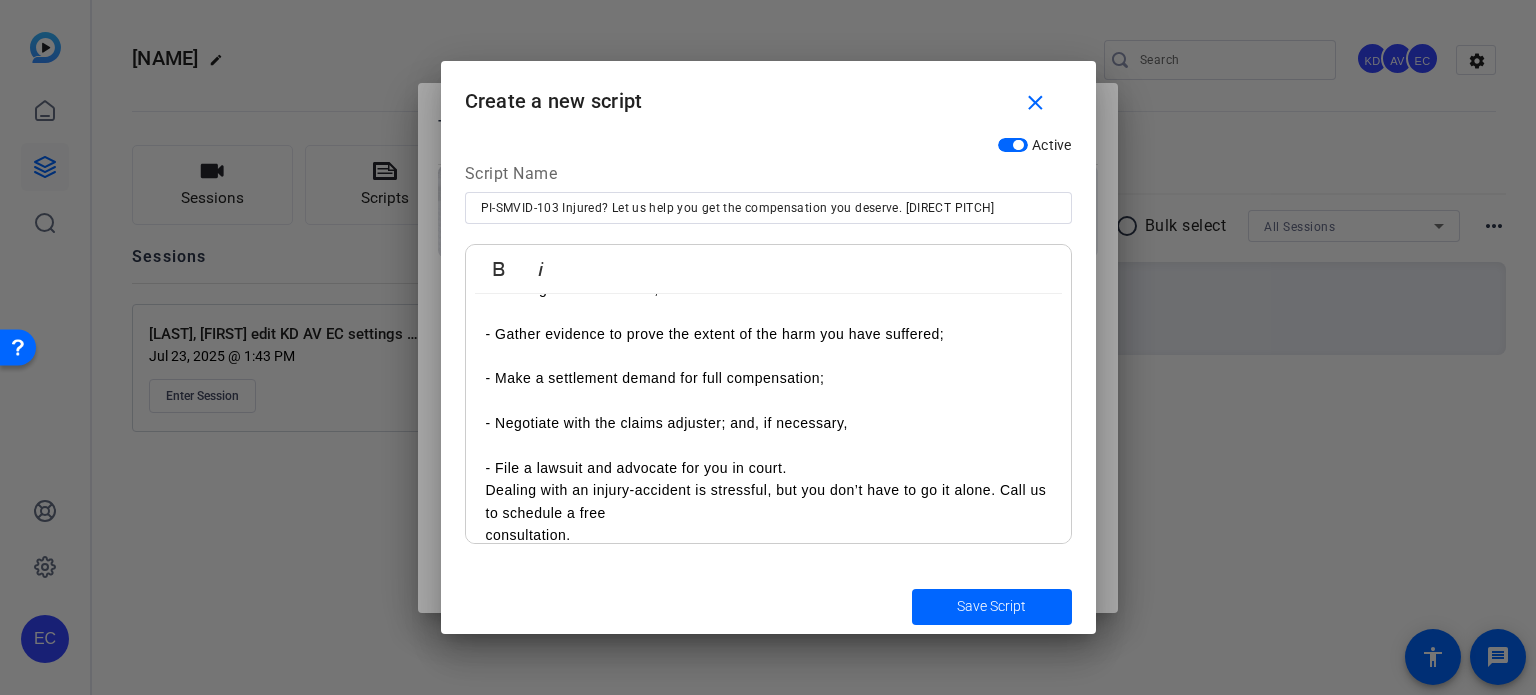 click on "- File a lawsuit and advocate for you in court." at bounding box center [768, 468] 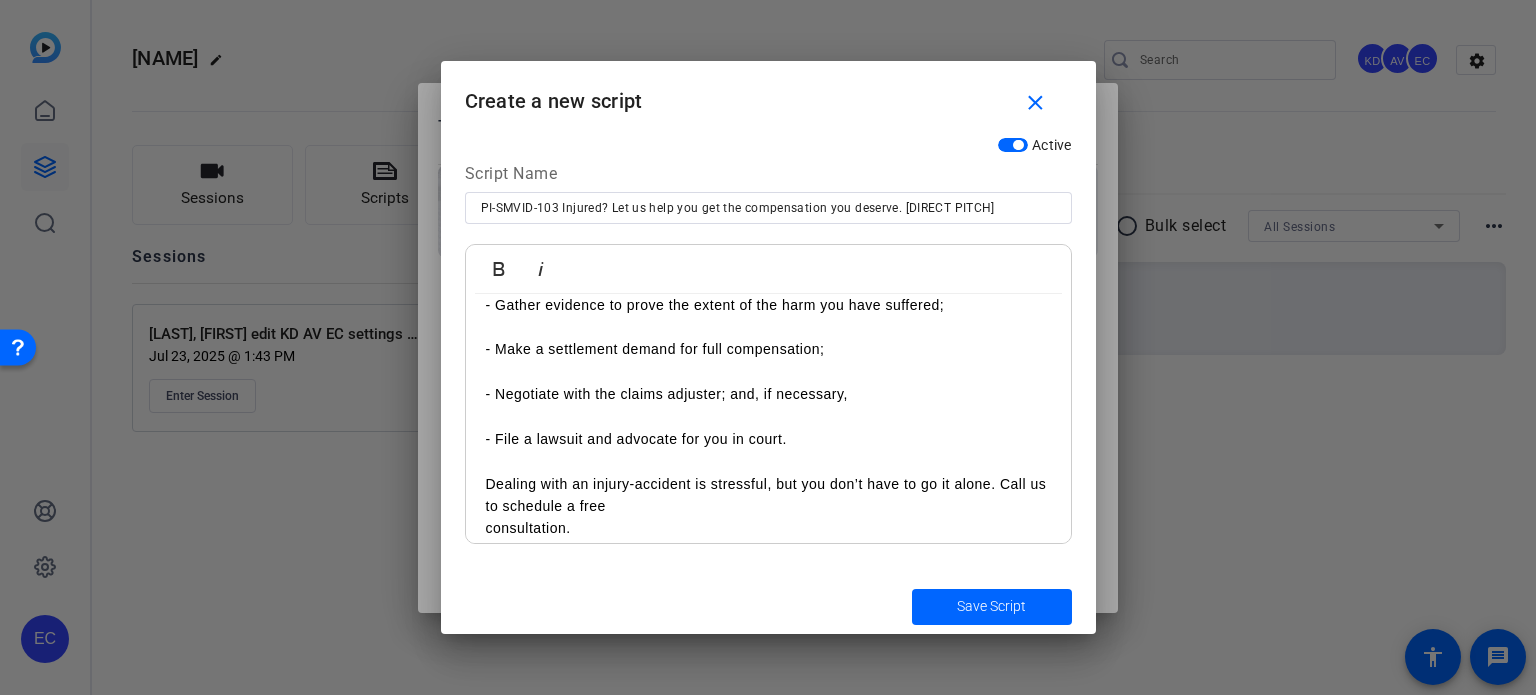 scroll, scrollTop: 260, scrollLeft: 0, axis: vertical 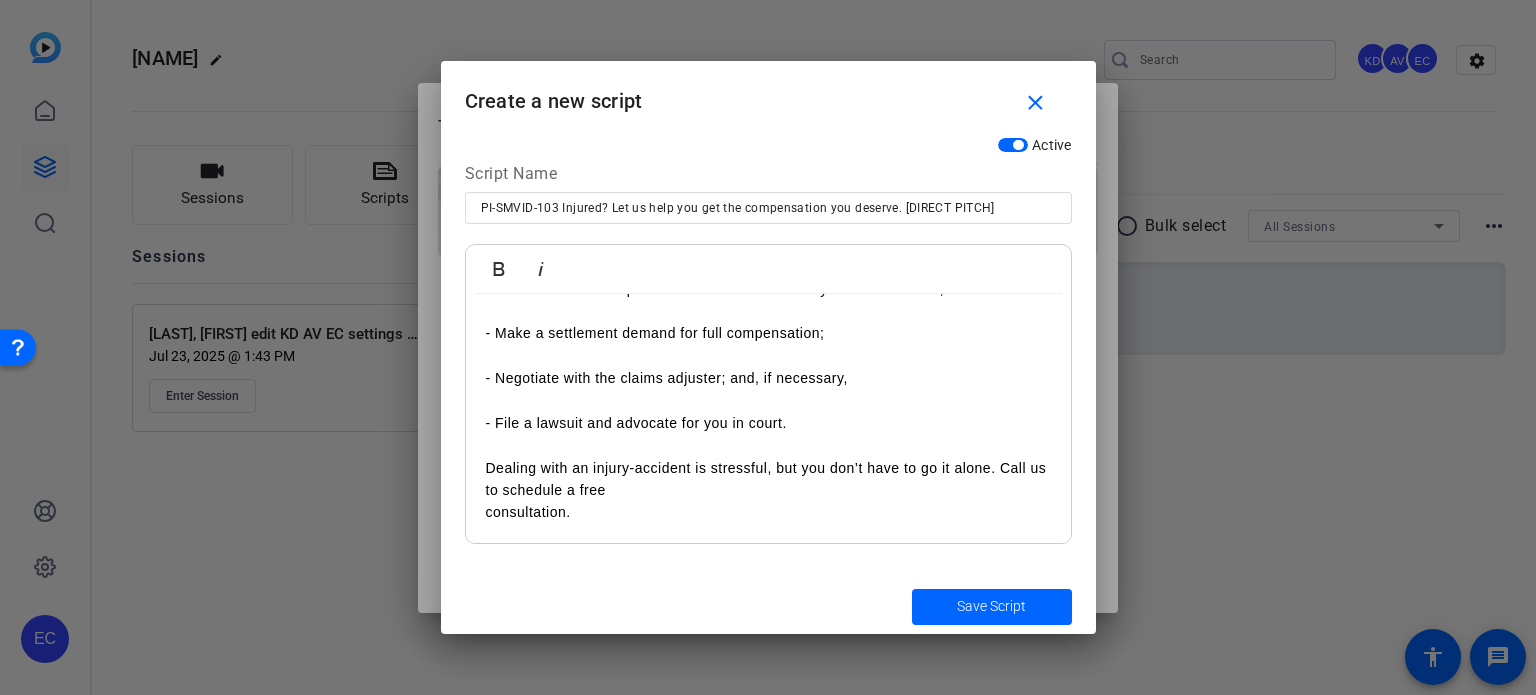 click on "Hi. I’m Attorney (your name). If you’re injured due to someone else’s carelessness, you may be entitled to compensation. Getting that compensation isn’t always easy, but we can help you every step of the way. To build a winning case, we’ll: - Investigate the accident; - Gather evidence to prove the extent of the harm you have suffered; - Make a settlement demand for full compensation; - Negotiate with the claims adjuster; and, if necessary, - File a lawsuit and advocate for you in court. Dealing with an injury-accident is stressful, but you don’t have to go it alone. Call us to schedule a free consultation." at bounding box center [768, 289] 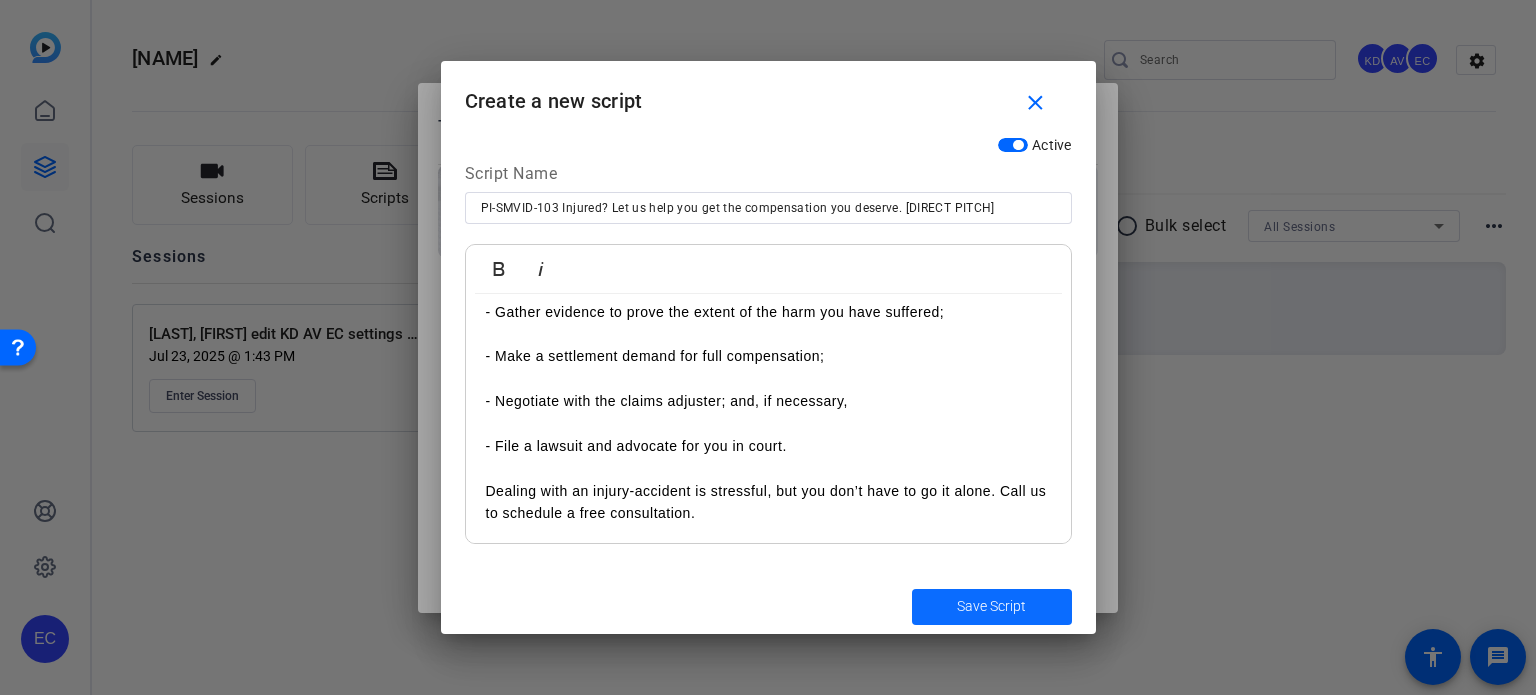 click on "Save Script" at bounding box center (991, 606) 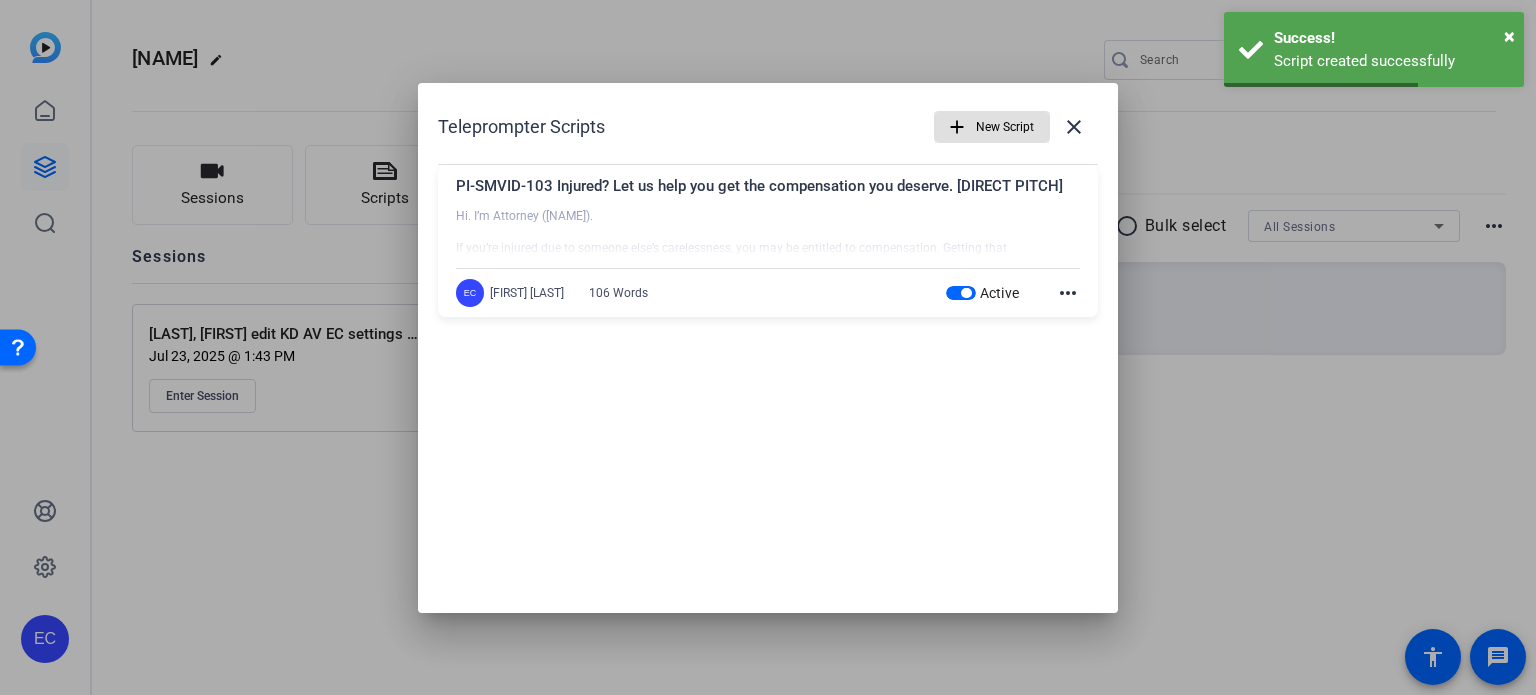 click at bounding box center [992, 127] 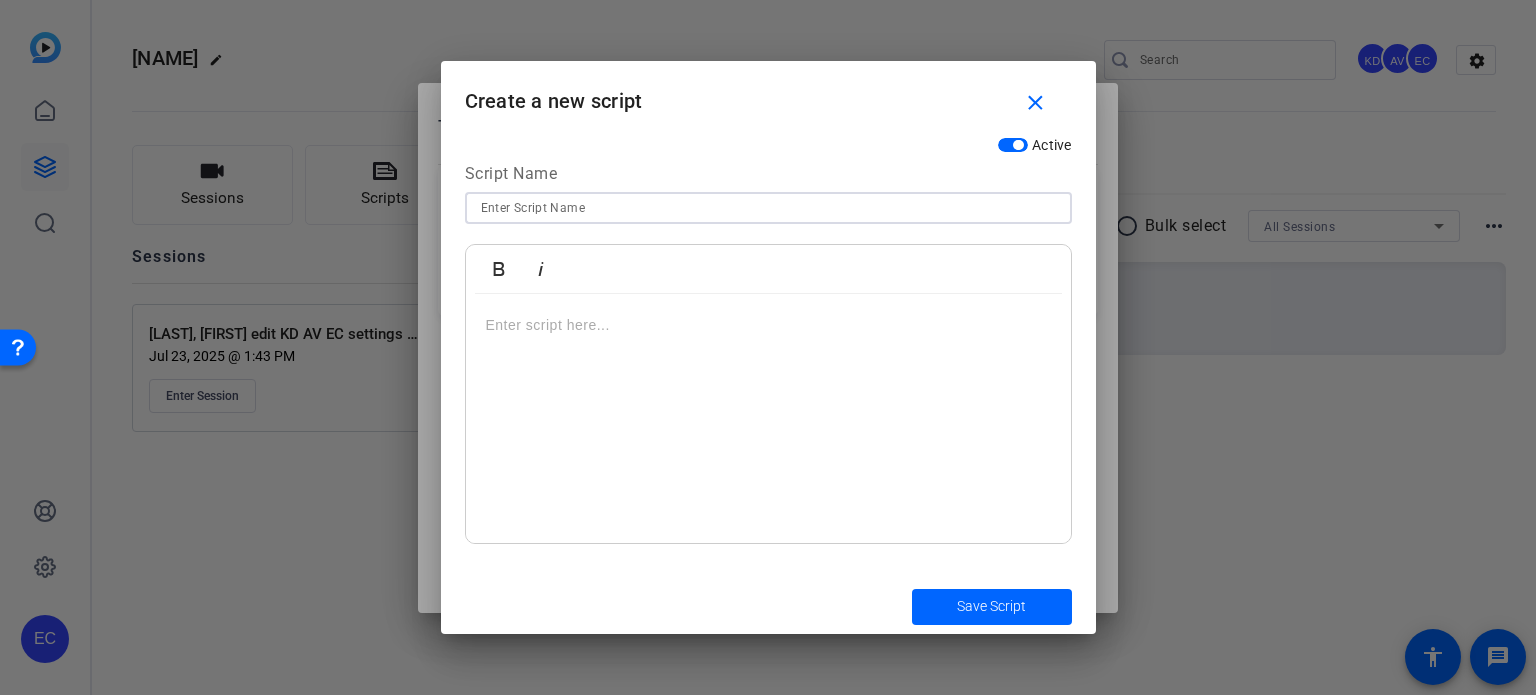 click at bounding box center [768, 208] 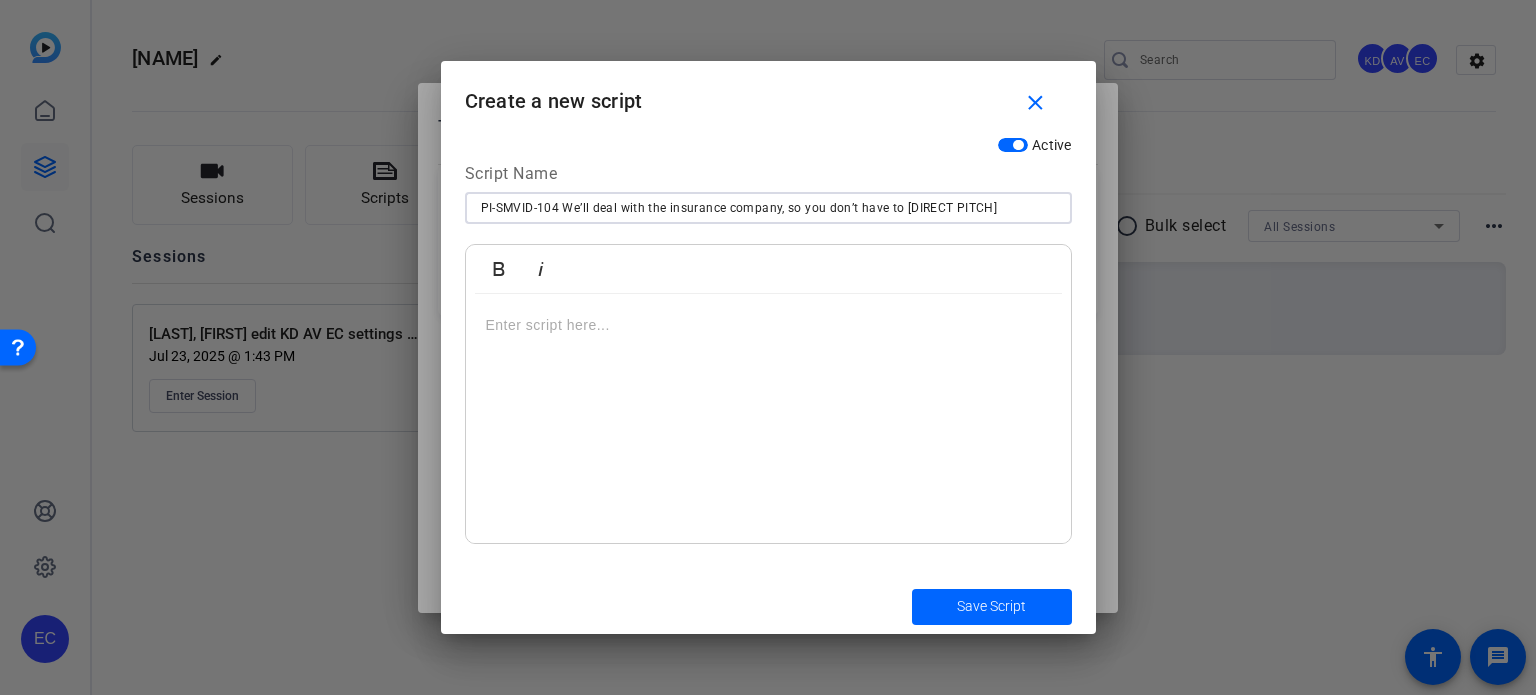 type on "PI-SMVID-104 We’ll deal with the insurance company, so you don’t have to [DIRECT PITCH]" 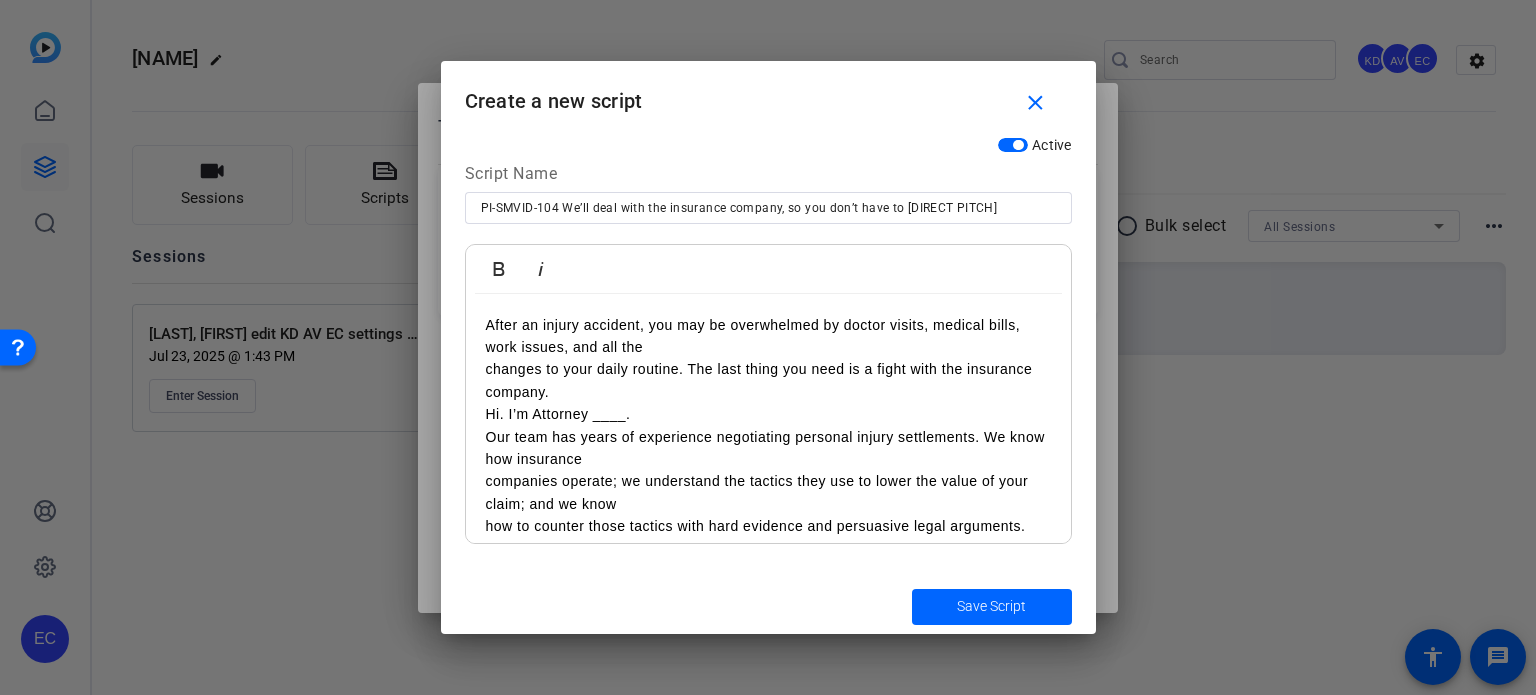 scroll, scrollTop: 62, scrollLeft: 0, axis: vertical 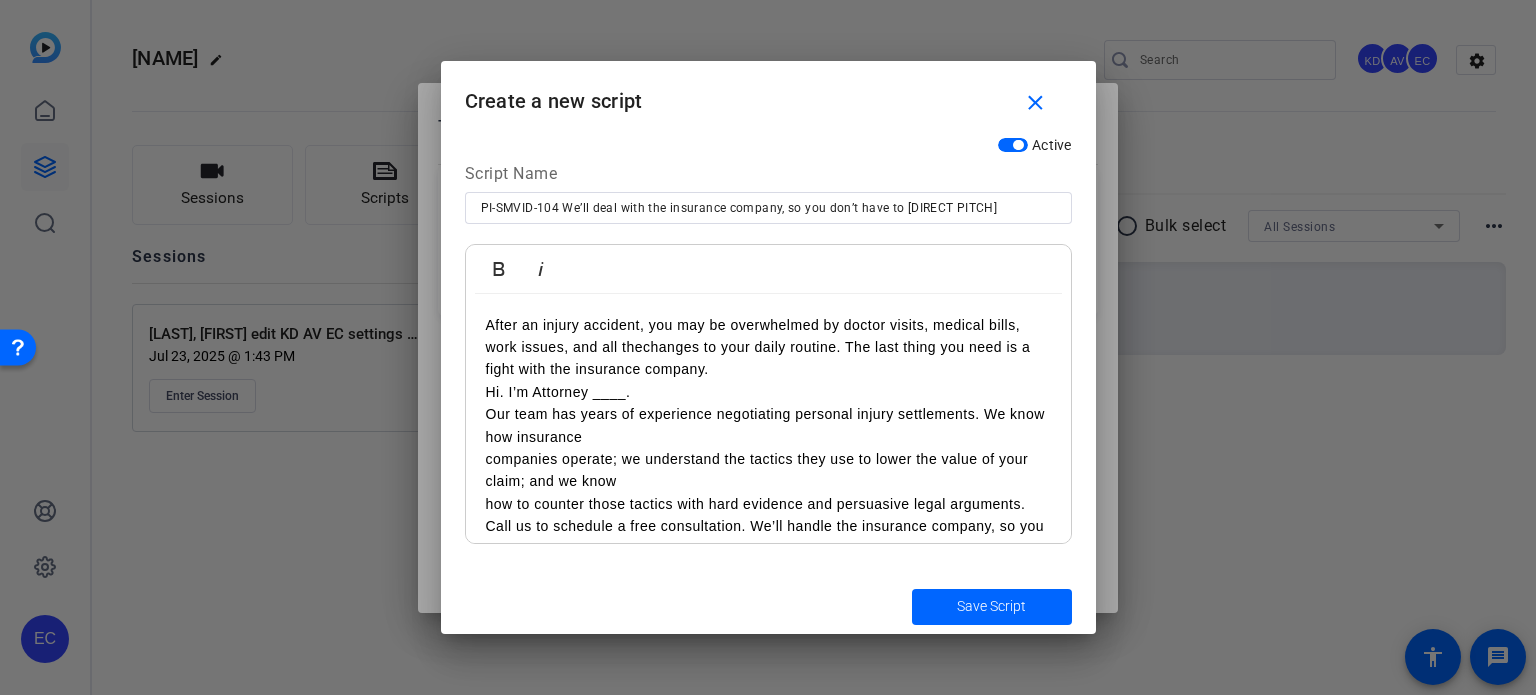 type 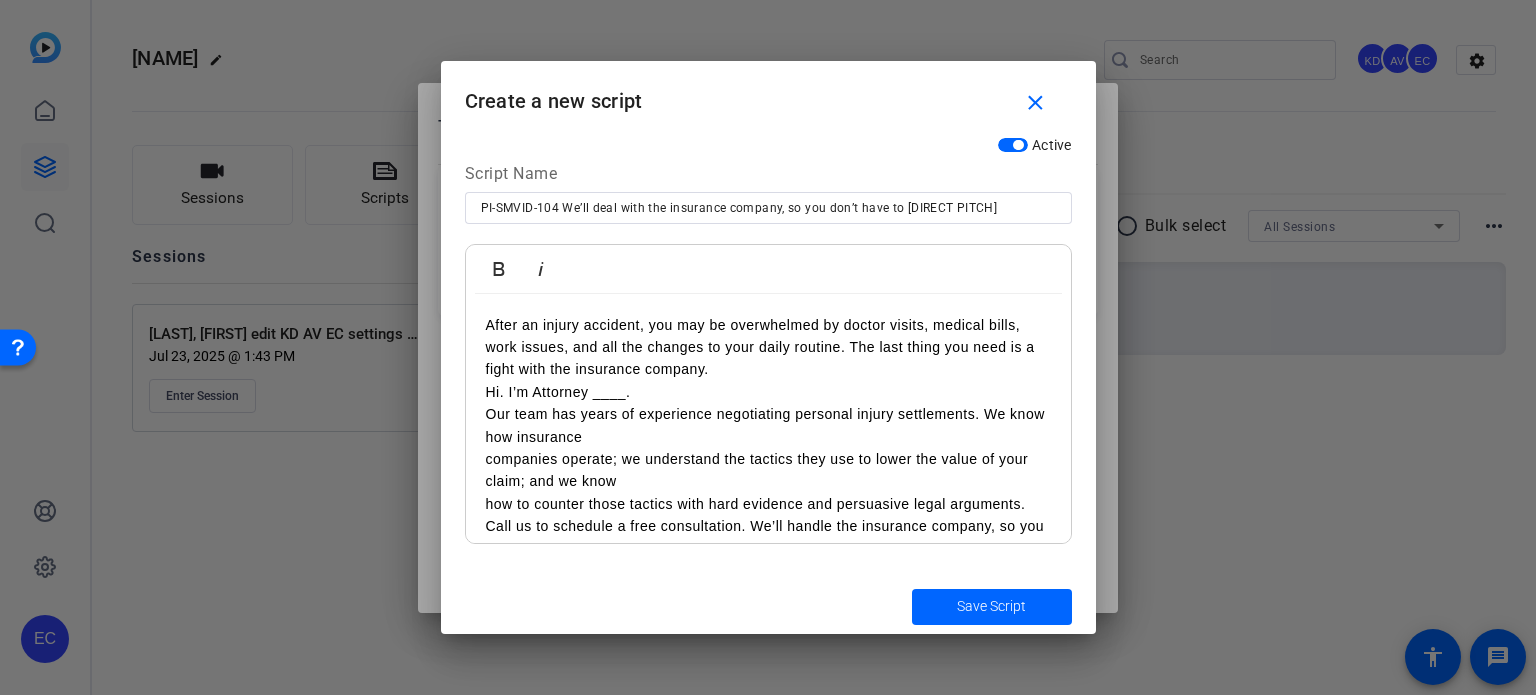 click on "After an injury accident, you may be overwhelmed by doctor visits, medical bills, work issues, and all the changes to your daily routine. The last thing you need is a fight with the insurance company." at bounding box center [768, 347] 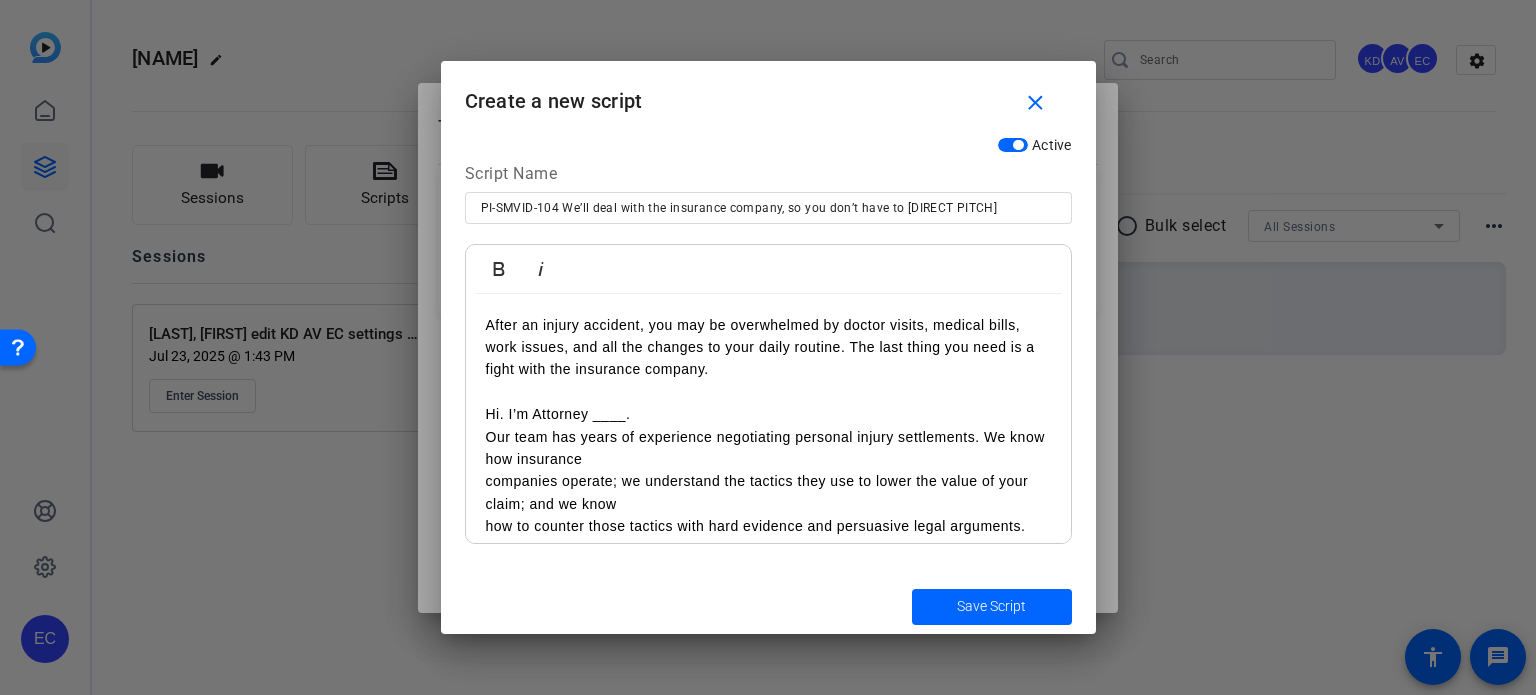 drag, startPoint x: 588, startPoint y: 418, endPoint x: 659, endPoint y: 419, distance: 71.00704 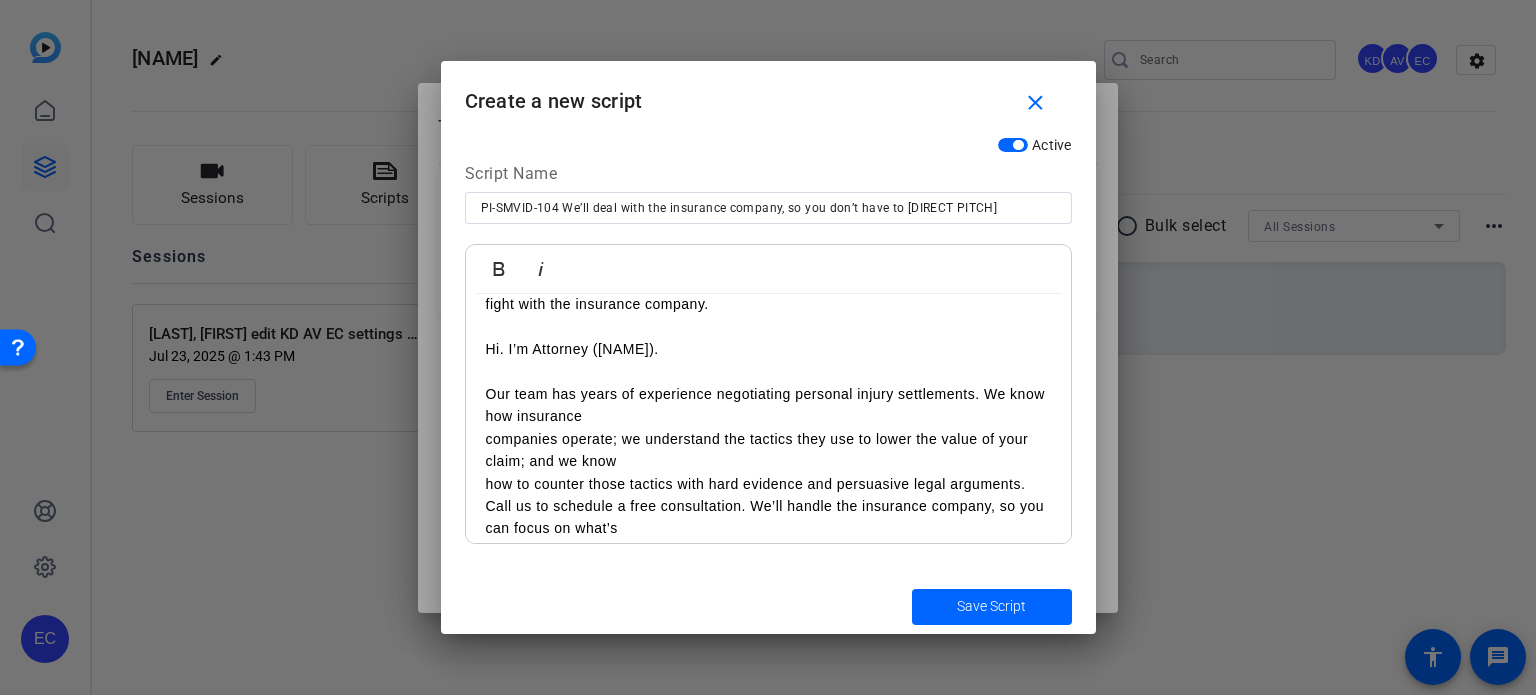 scroll, scrollTop: 100, scrollLeft: 0, axis: vertical 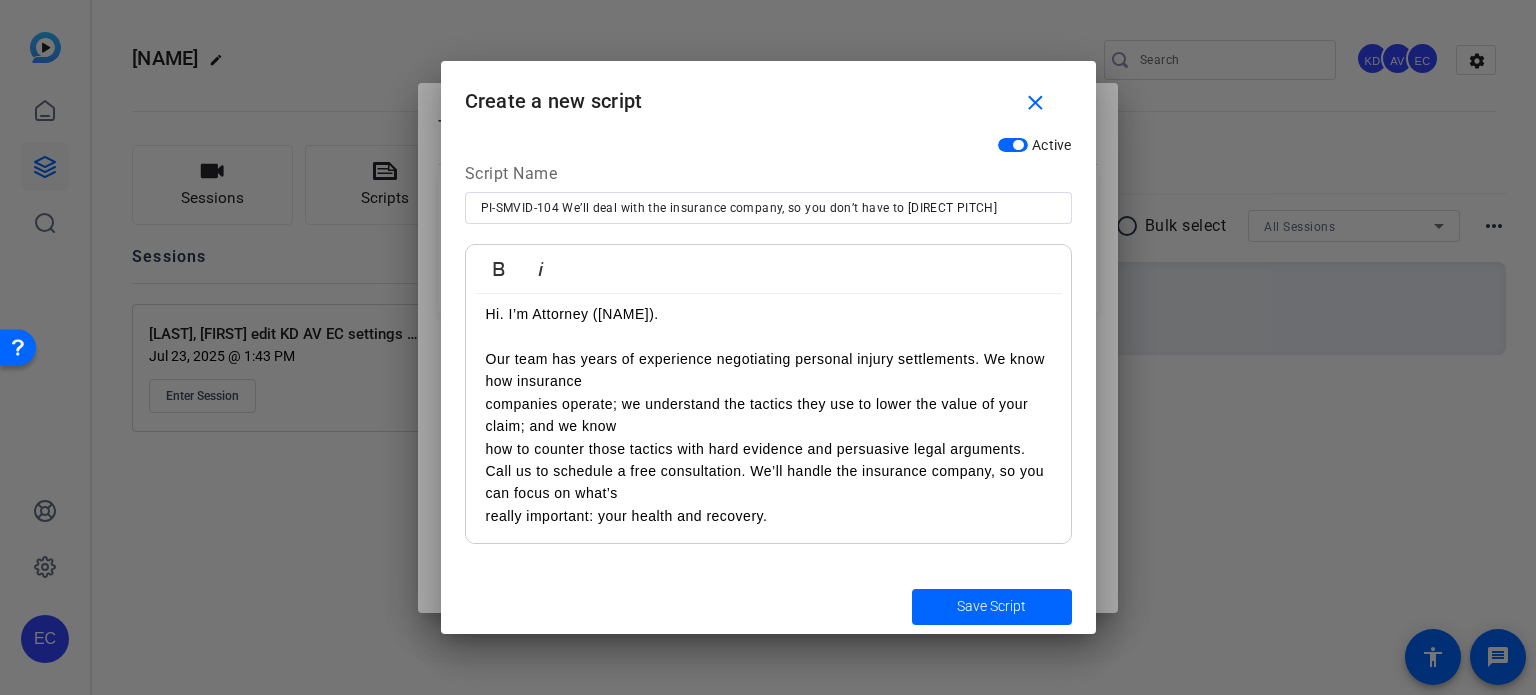 click on "companies operate; we understand the tactics they use to lower the value of your claim; and we know" at bounding box center [768, 415] 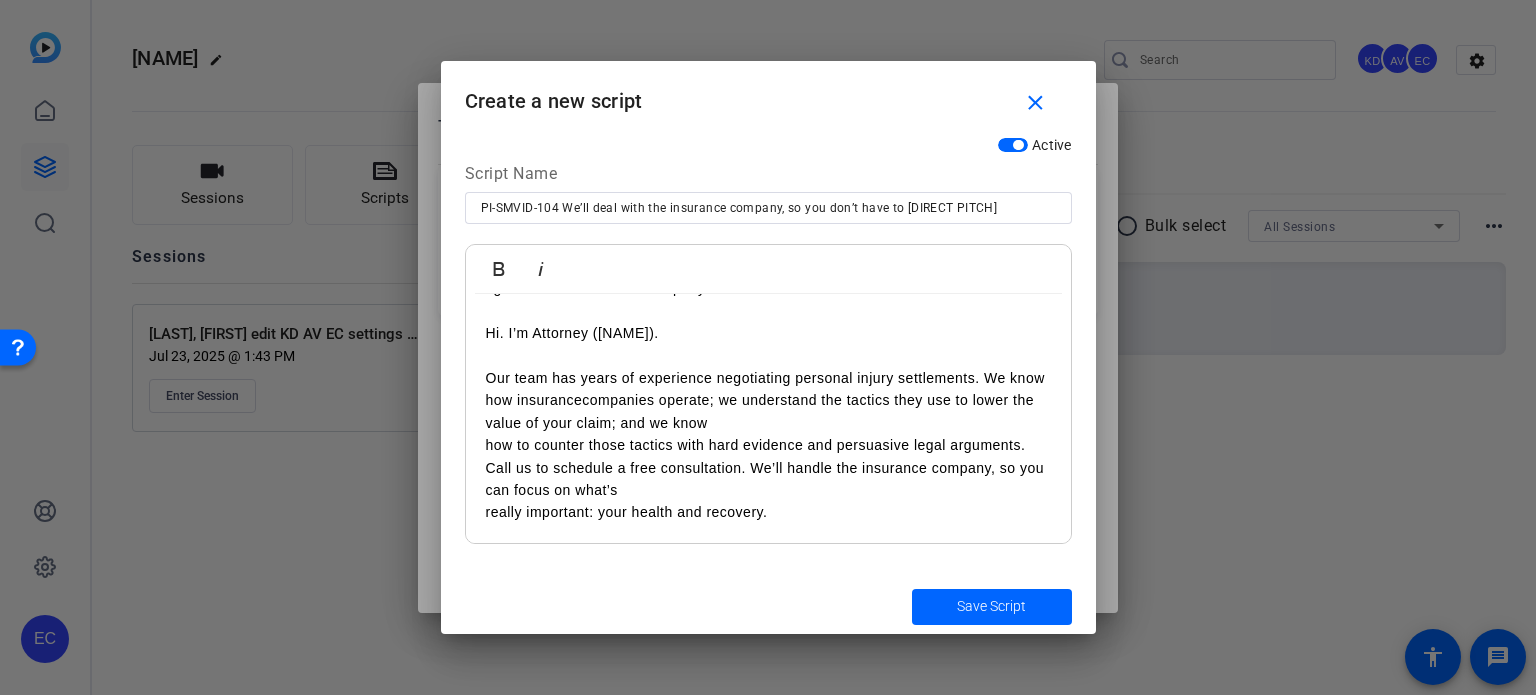 scroll, scrollTop: 80, scrollLeft: 0, axis: vertical 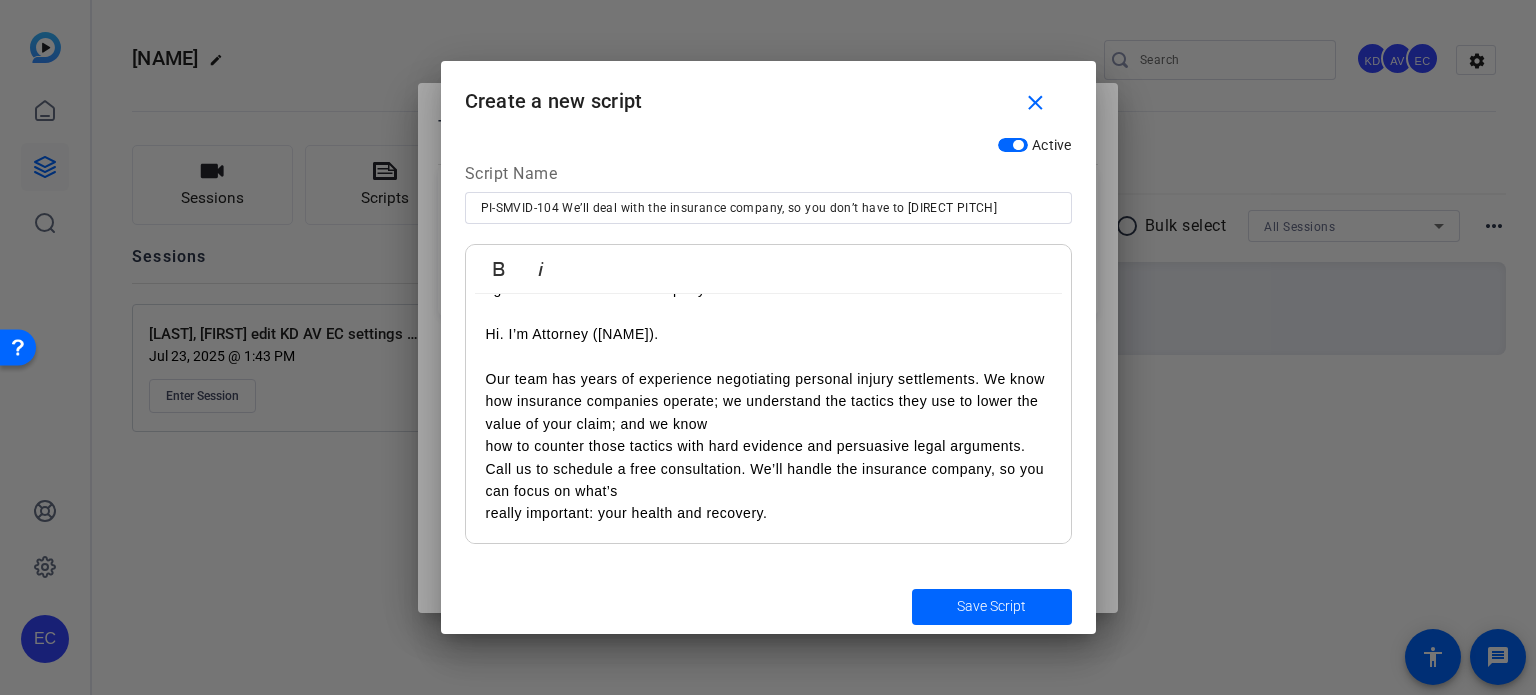 click on "After an injury accident, you may be overwhelmed by doctor visits, medical bills, work issues, and all the changes to your daily routine. The last thing you need is a fight with the insurance company. Hi. I’m Attorney (your name). Our team has years of experience negotiating personal injury settlements. We know how insurance companies operate; we understand the tactics they use to lower the value of your claim; and we know how to counter those tactics with hard evidence and persuasive legal arguments. Call us to schedule a free consultation. We’ll handle the insurance company, so you can focus on what’s really important: your health and recovery." at bounding box center [768, 379] 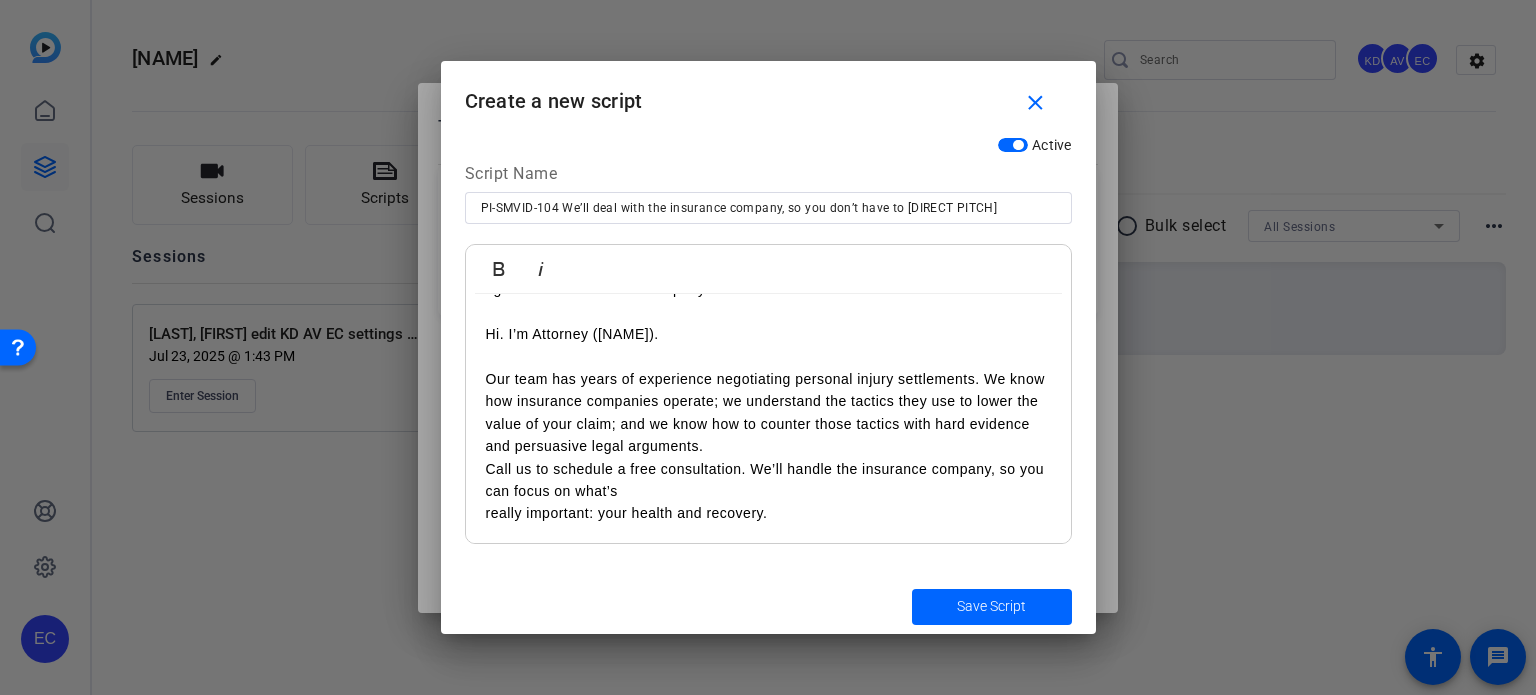 click on "Our team has years of experience negotiating personal injury settlements. We know how insurance companies operate; we understand the tactics they use to lower the value of your claim; and we know how to counter those tactics with hard evidence and persuasive legal arguments." at bounding box center (768, 413) 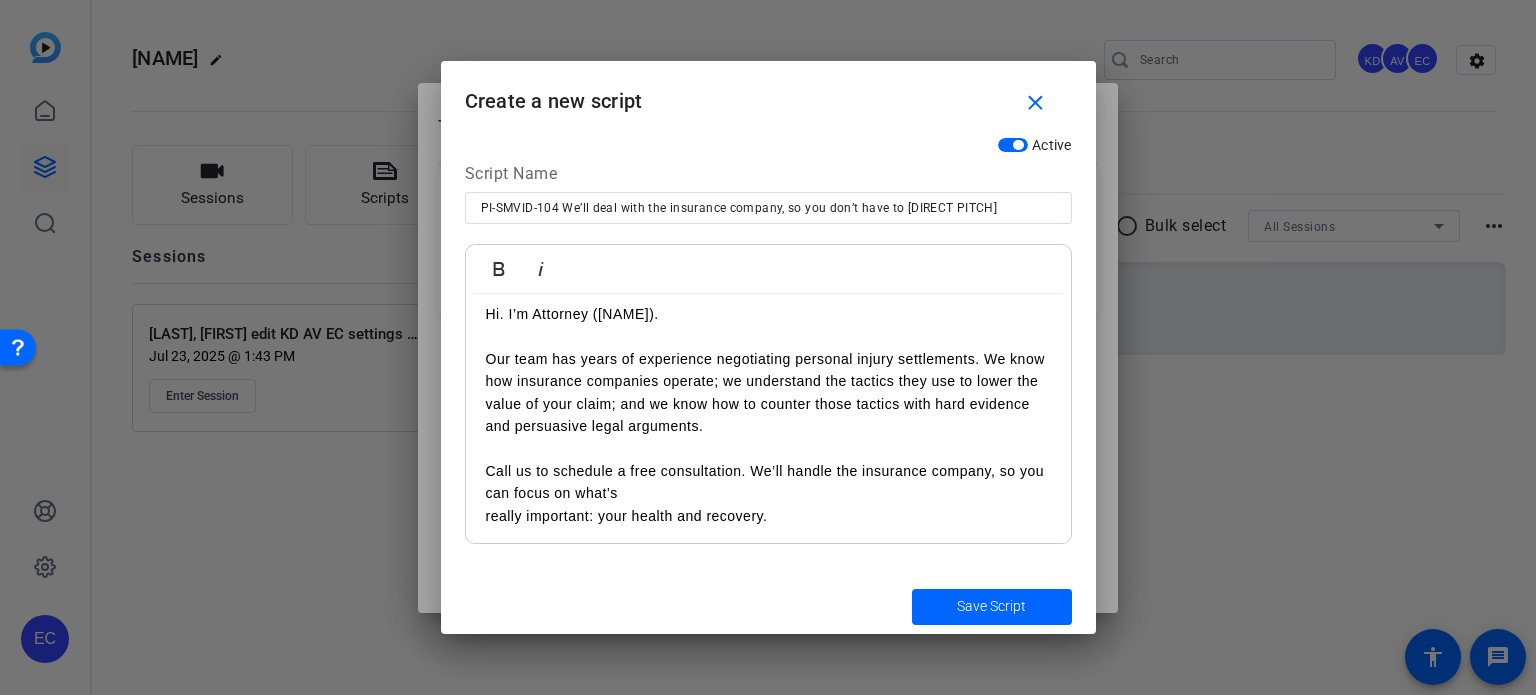 click on "After an injury accident, you may be overwhelmed by doctor visits, medical bills, work issues, and all the changes to your daily routine. The last thing you need is a fight with the insurance company. Hi. I’m Attorney (your name). Our team has years of experience negotiating personal injury settlements. We know how insurance companies operate; we understand the tactics they use to lower the value of your claim; and we know how to counter those tactics with hard evidence and persuasive legal arguments. Call us to schedule a free consultation. We’ll handle the insurance company, so you can focus on what’s really important: your health and recovery." at bounding box center [768, 370] 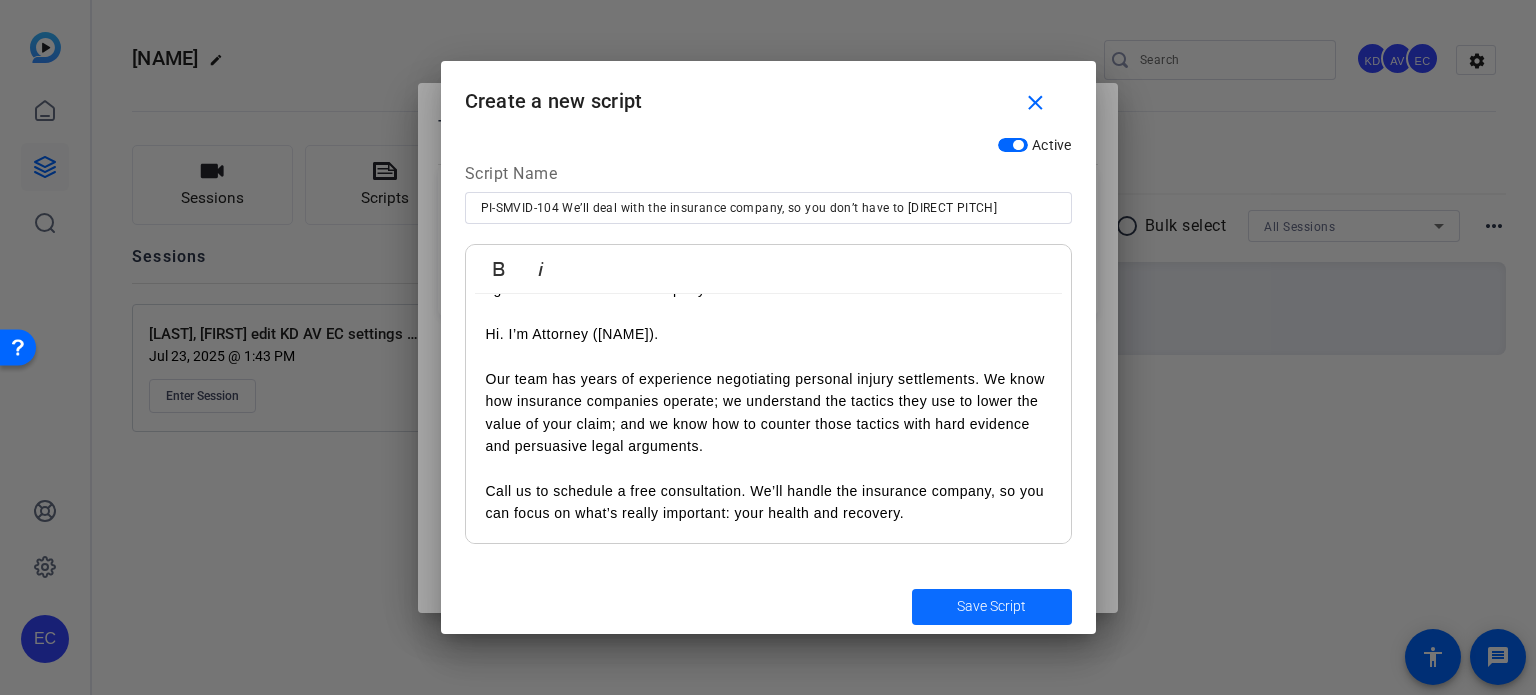 click on "Save Script" at bounding box center [991, 606] 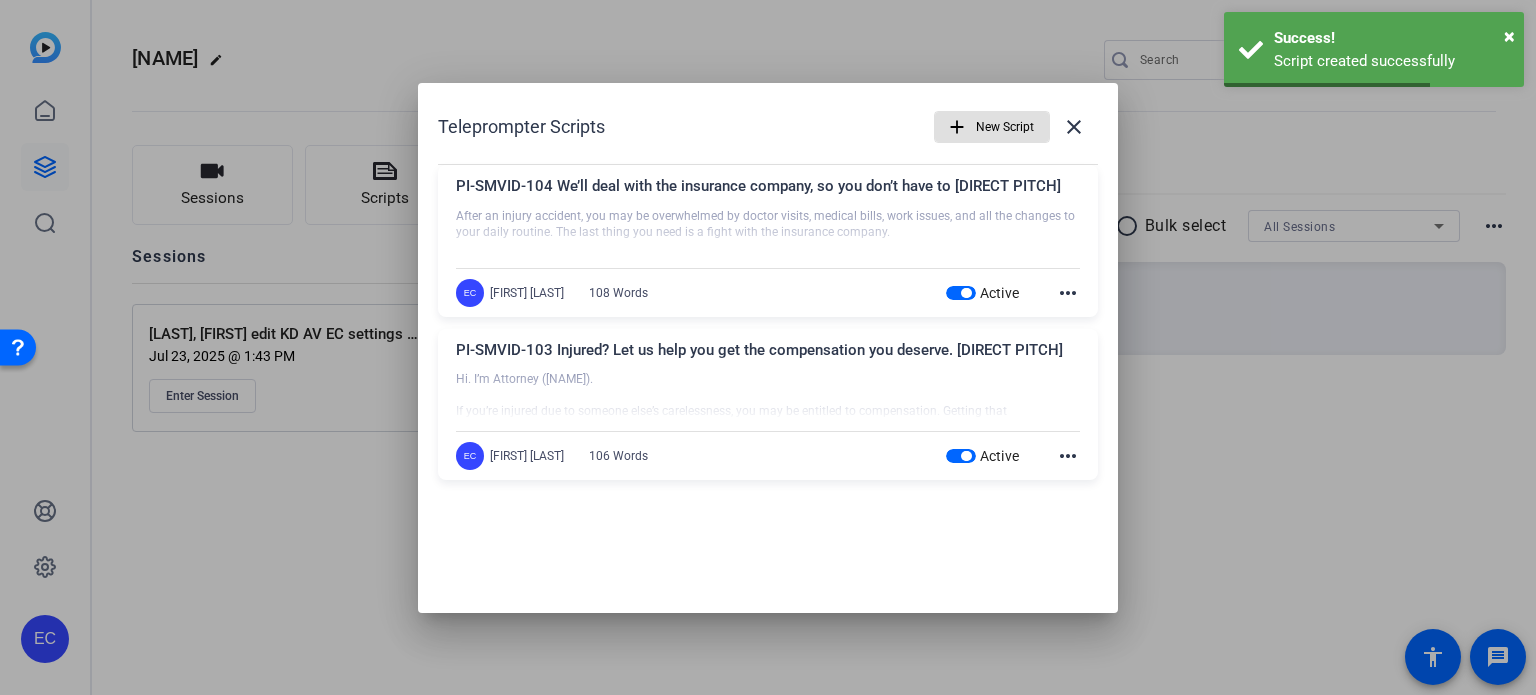 click on "New Script" at bounding box center (1005, 127) 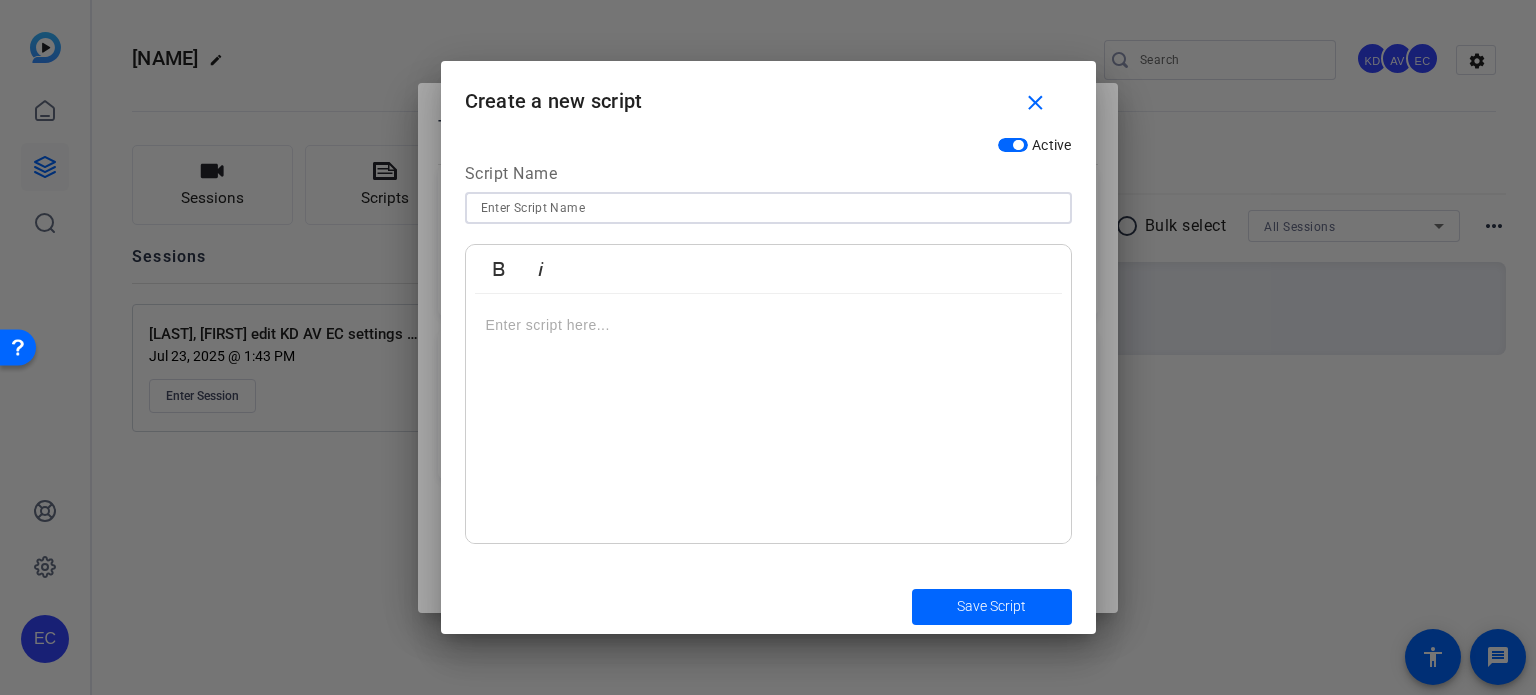 click at bounding box center (768, 208) 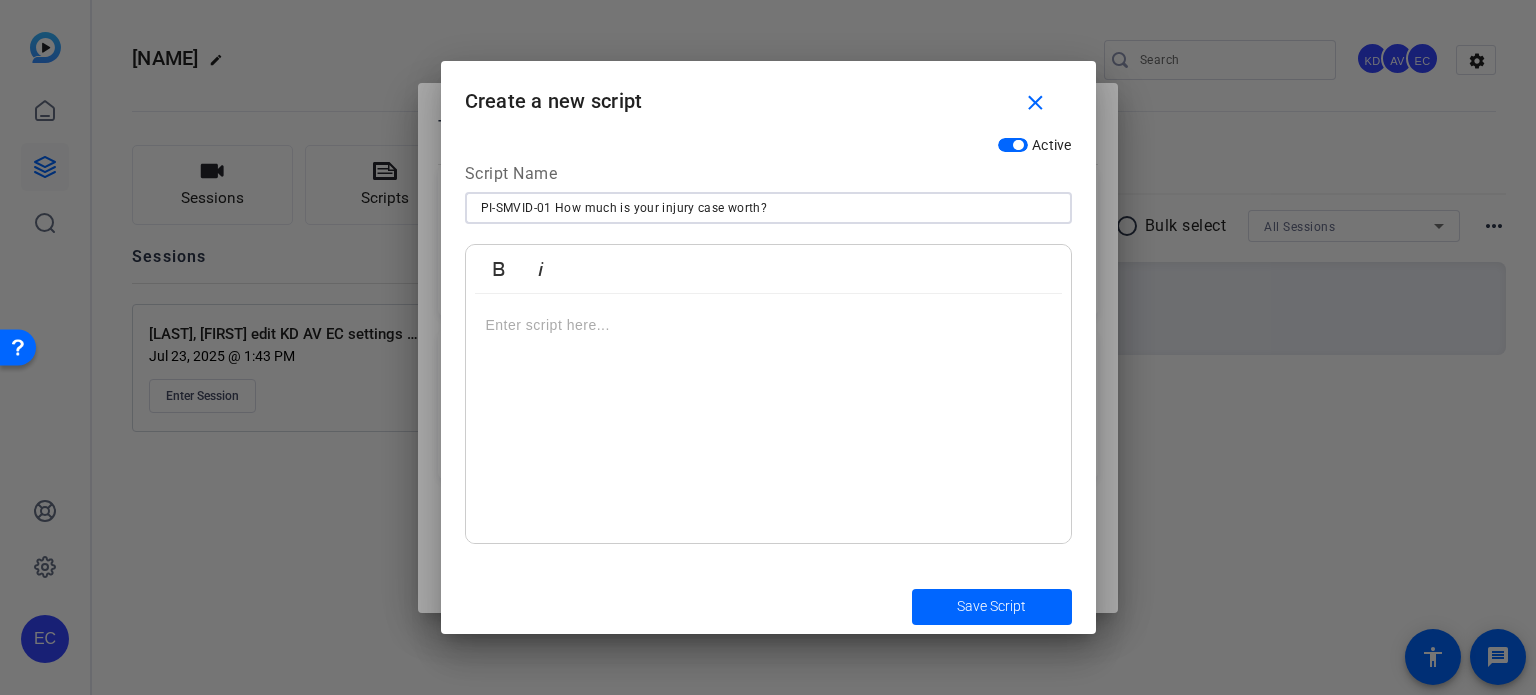 type on "PI-SMVID-01 How much is your injury case worth?" 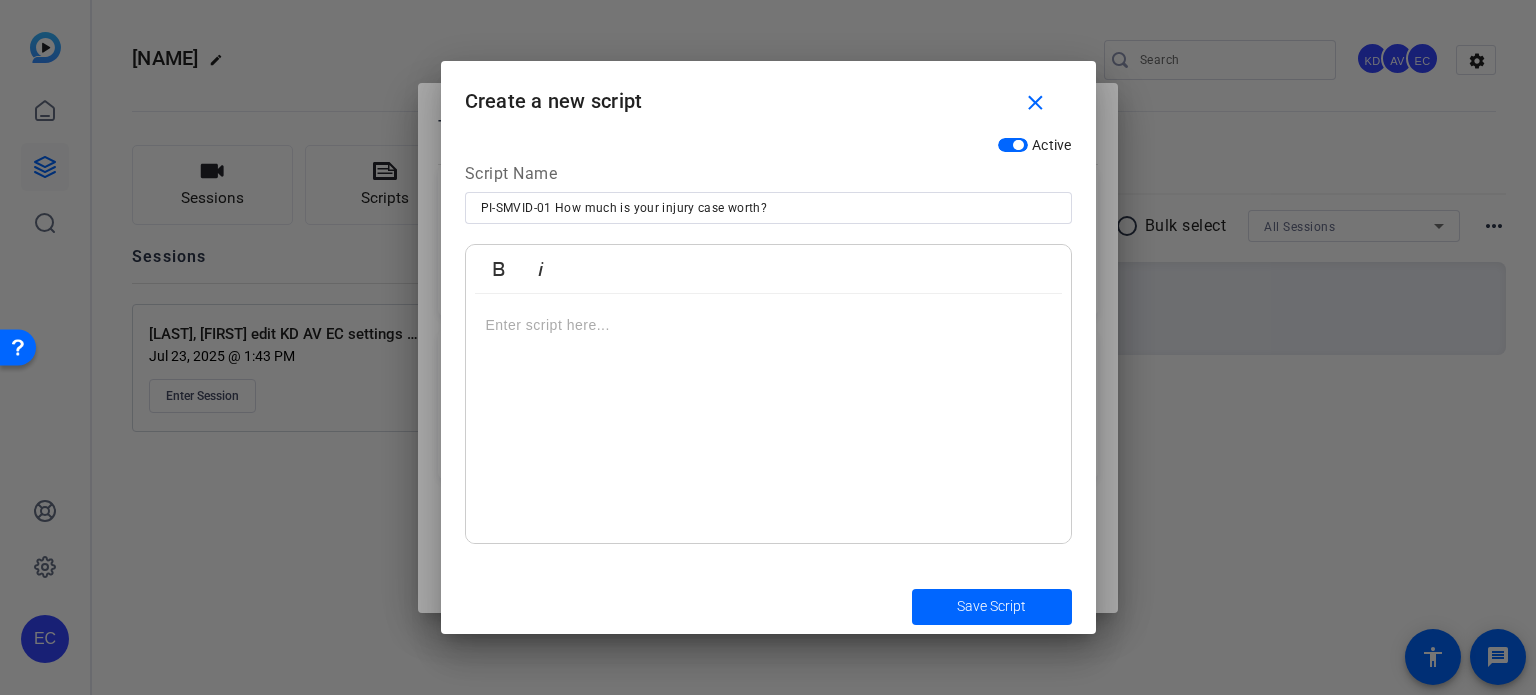 scroll, scrollTop: 40, scrollLeft: 0, axis: vertical 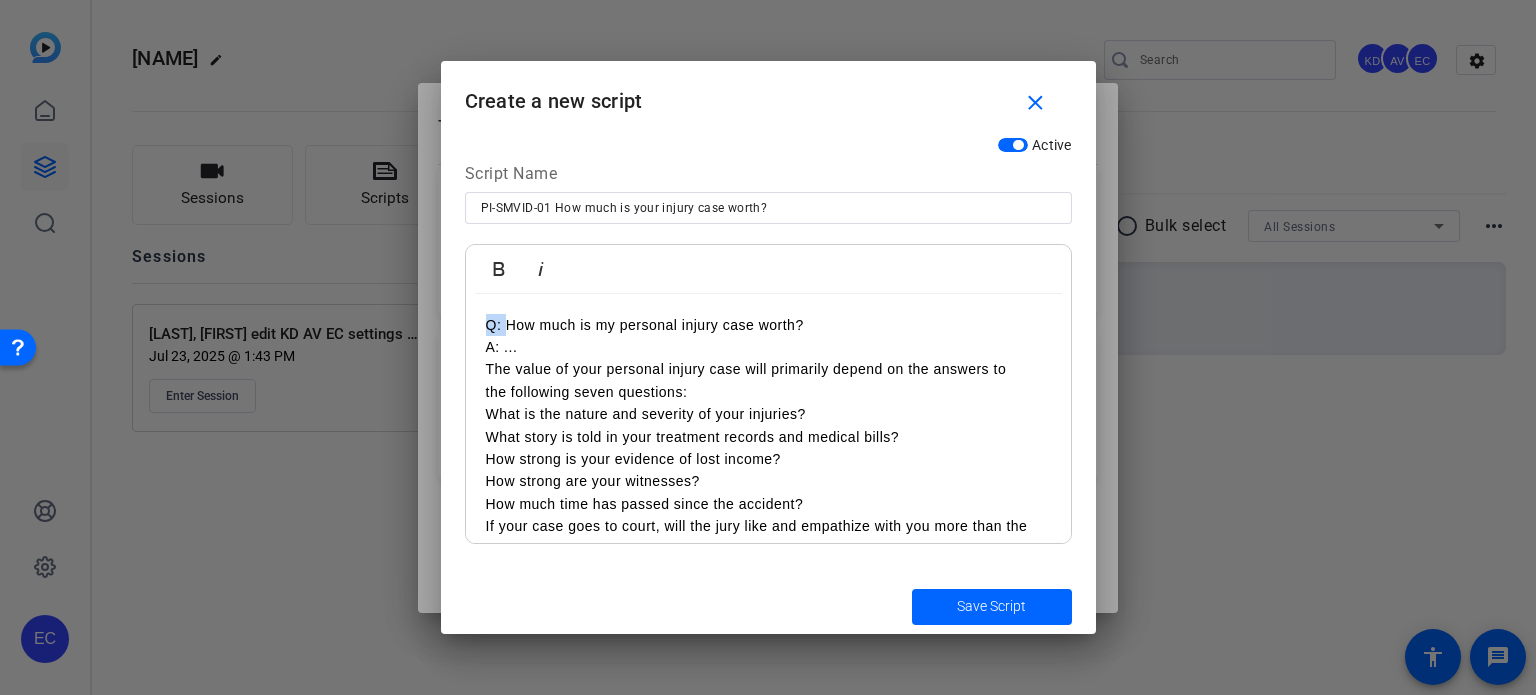 drag, startPoint x: 504, startPoint y: 327, endPoint x: 480, endPoint y: 326, distance: 24.020824 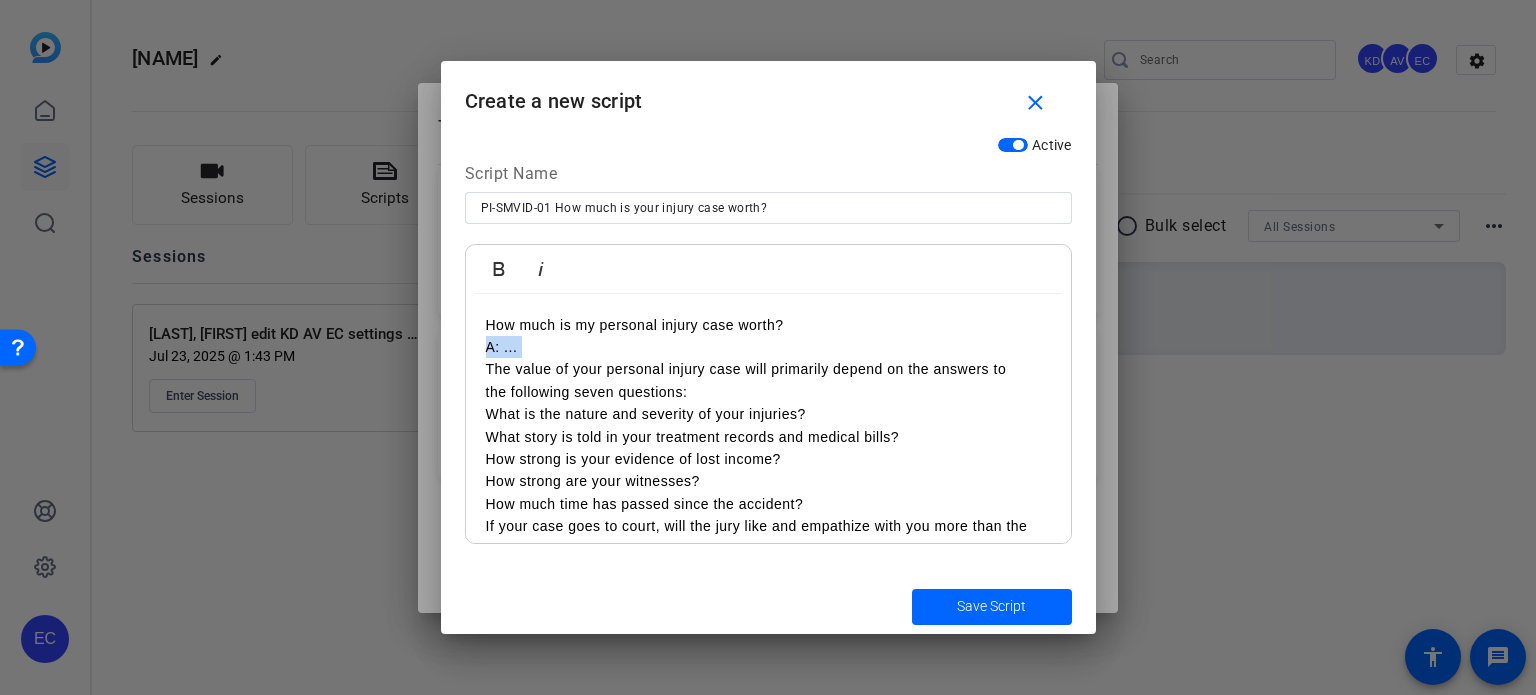 drag, startPoint x: 483, startPoint y: 367, endPoint x: 480, endPoint y: 348, distance: 19.235384 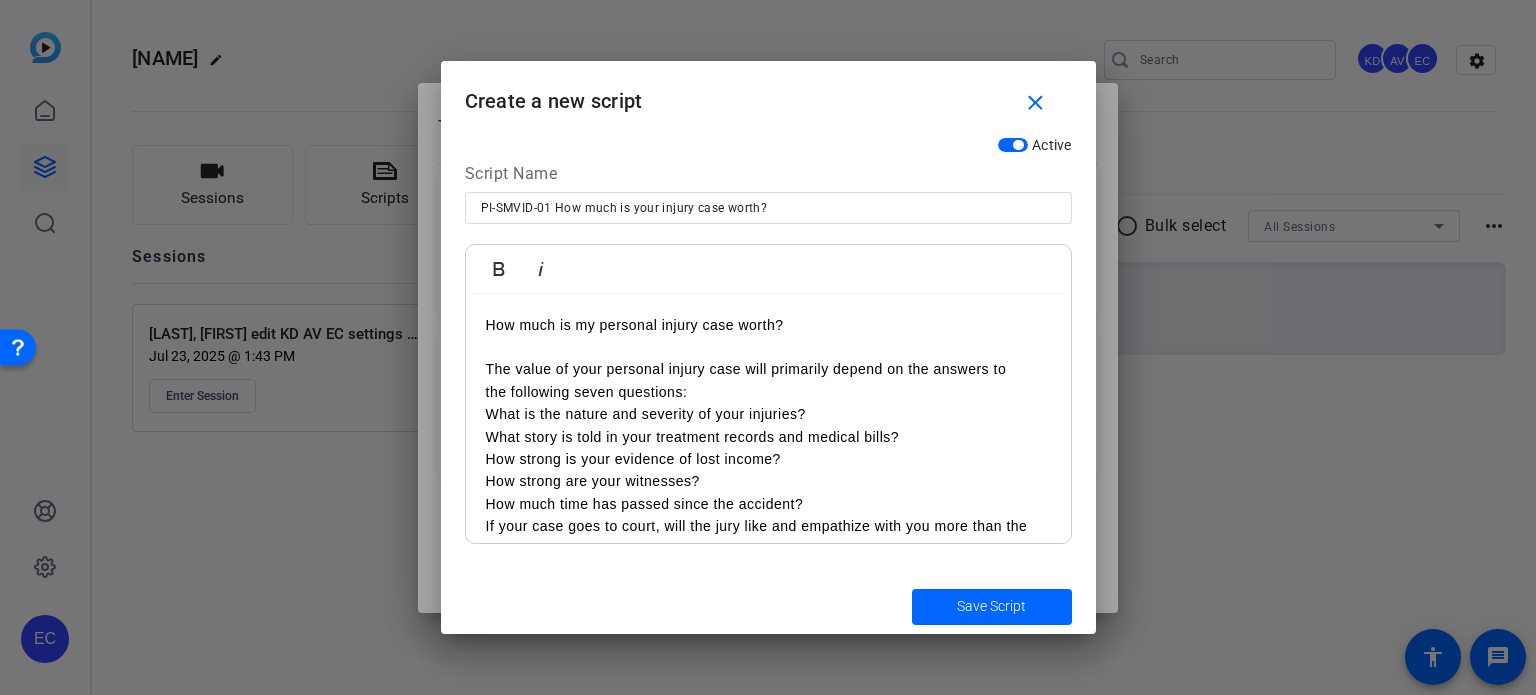 click on "the following seven questions:" at bounding box center [768, 392] 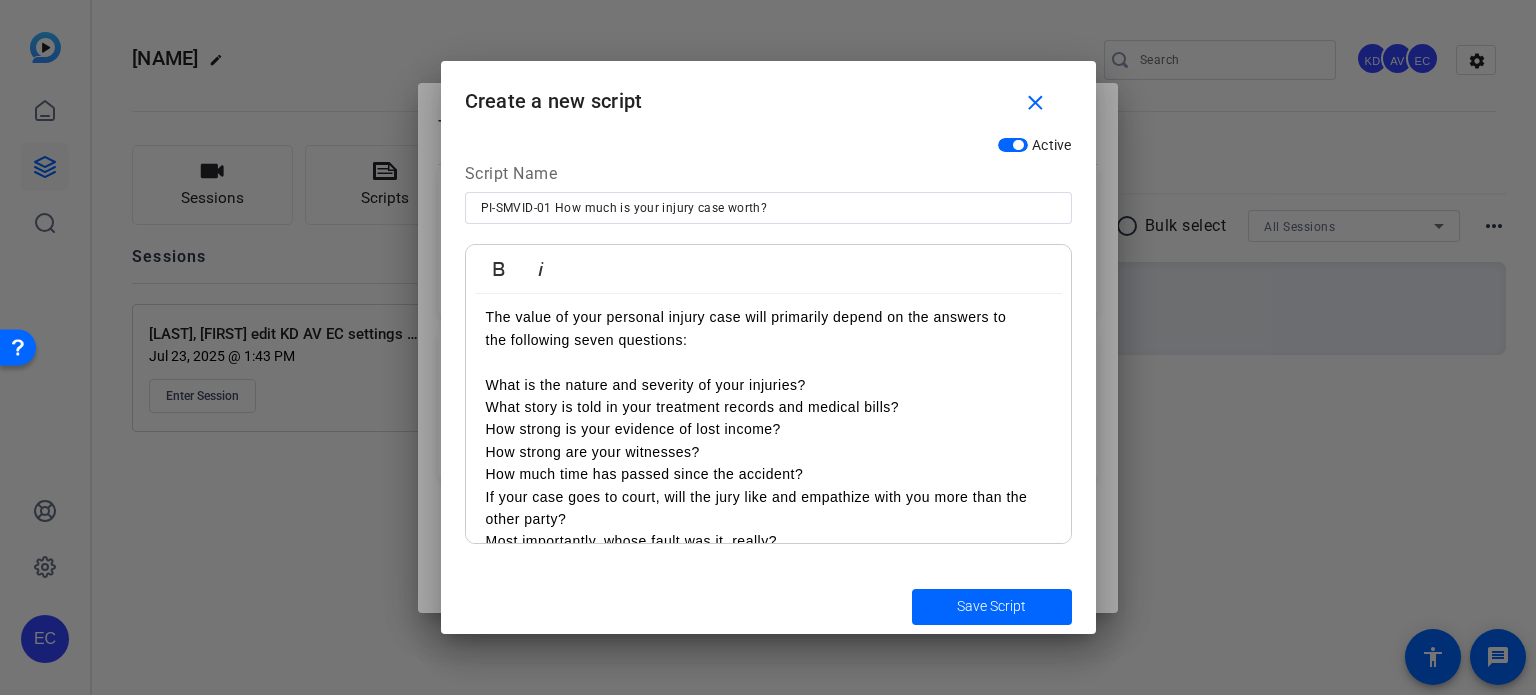scroll, scrollTop: 80, scrollLeft: 0, axis: vertical 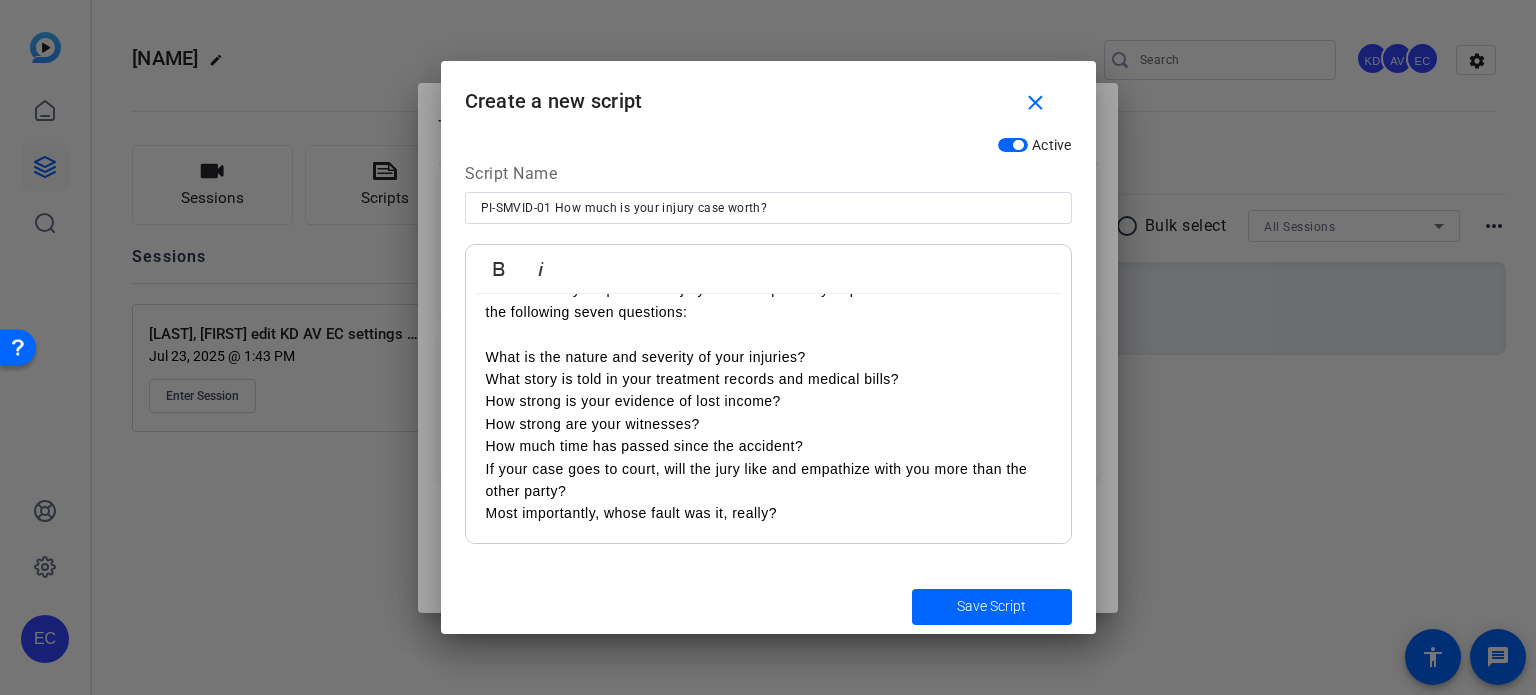 click on "What story is told in your treatment records and medical bills?" at bounding box center [768, 379] 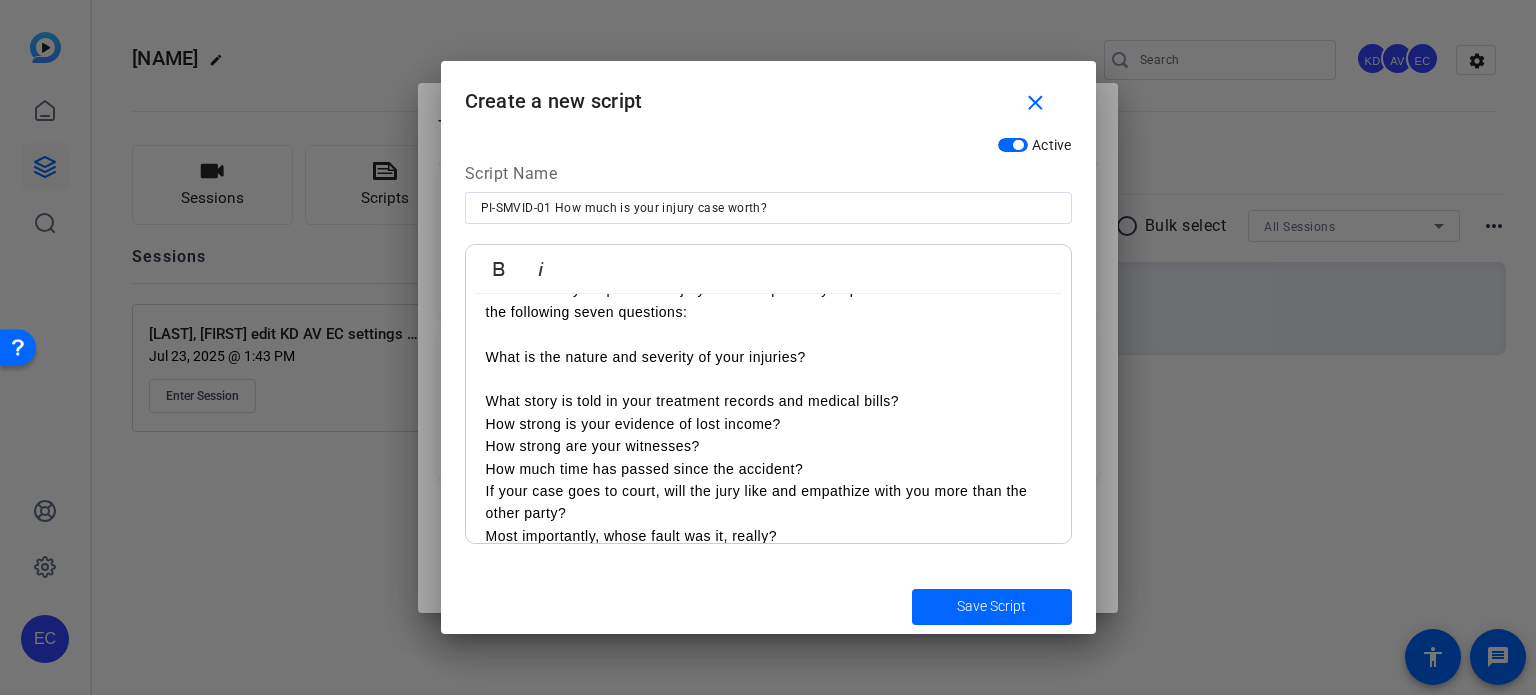 click on "What story is told in your treatment records and medical bills?" at bounding box center (768, 401) 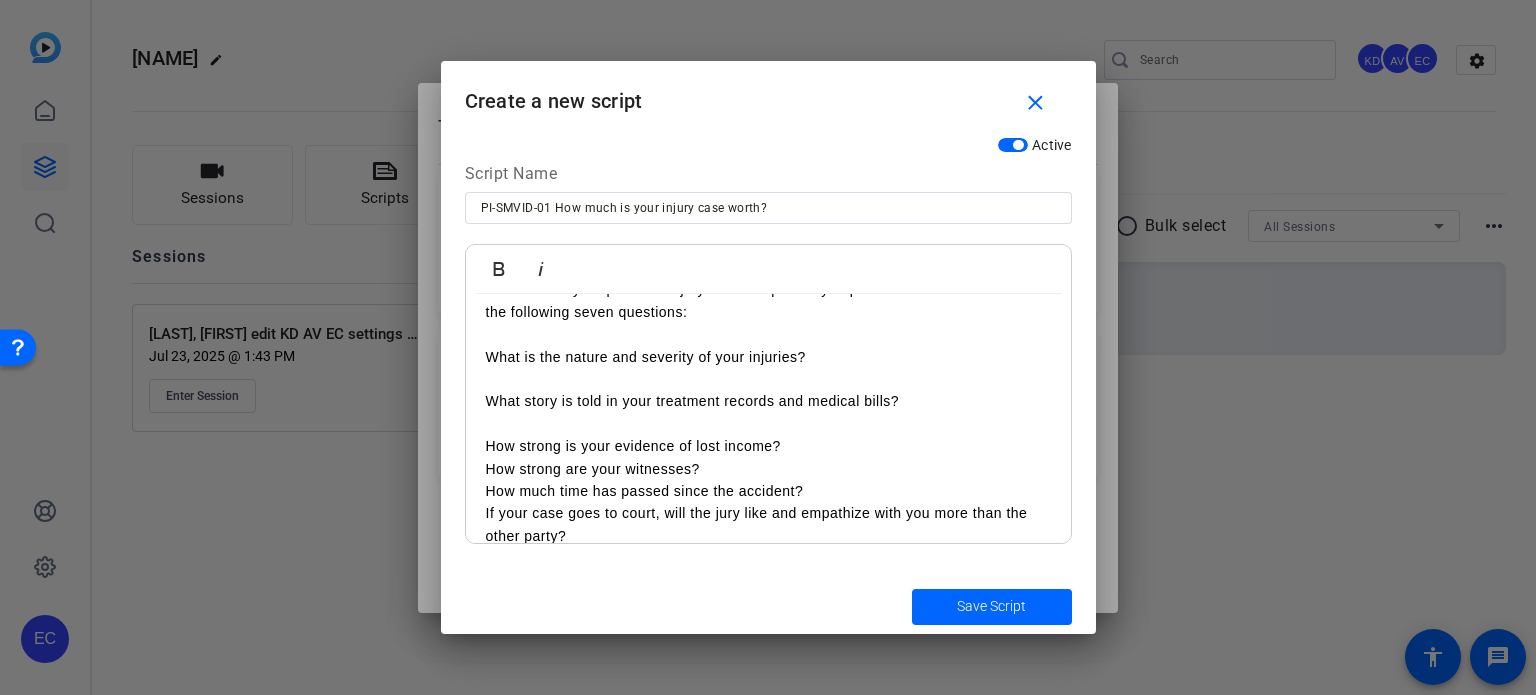 click on "How strong is your evidence of lost income?" at bounding box center [768, 446] 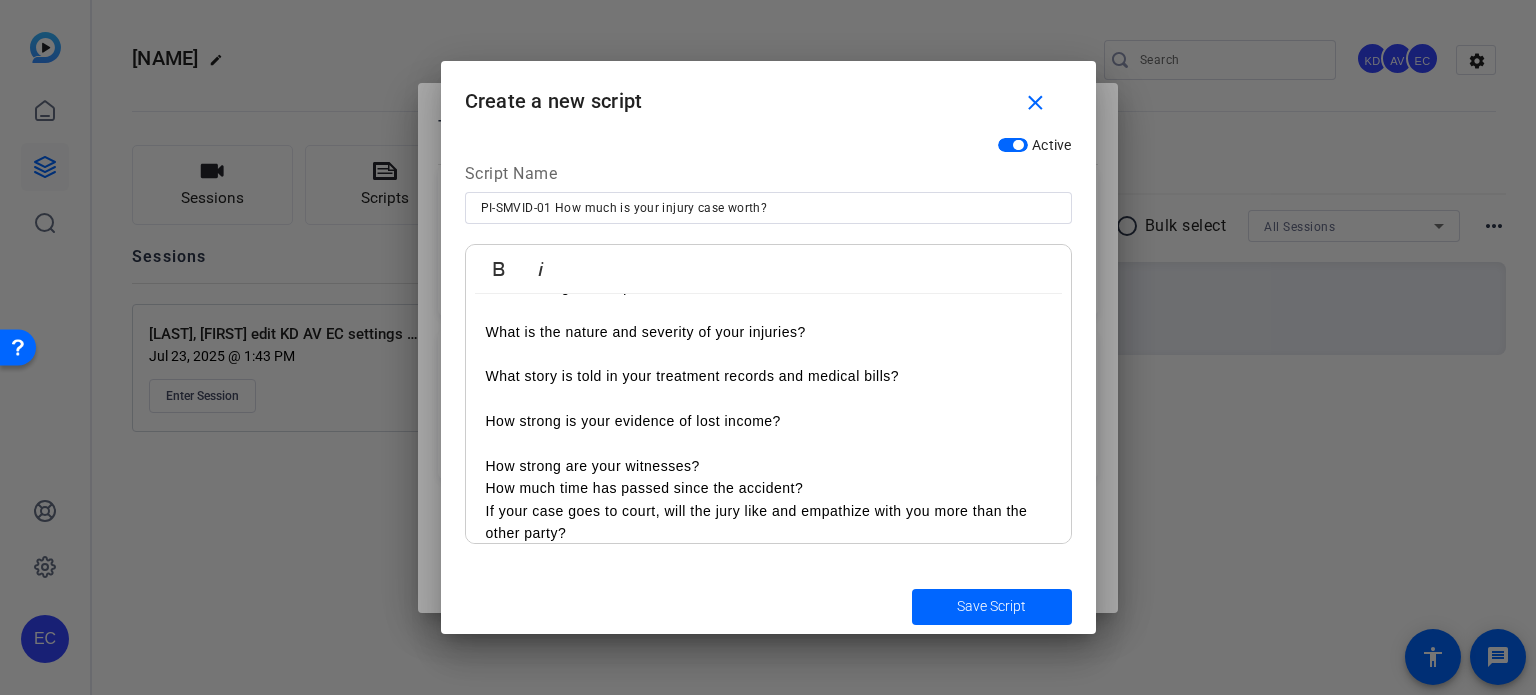 scroll, scrollTop: 148, scrollLeft: 0, axis: vertical 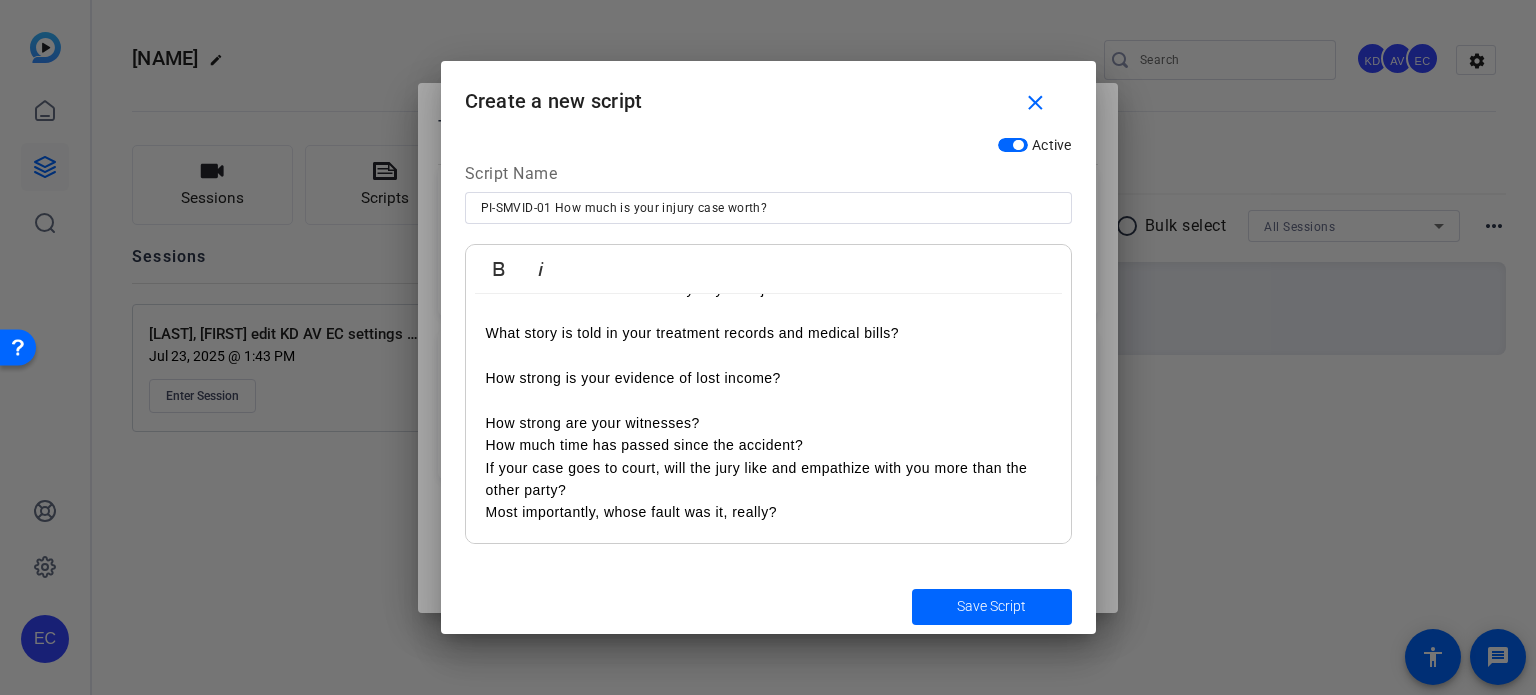click on "How strong are your witnesses?" at bounding box center (768, 423) 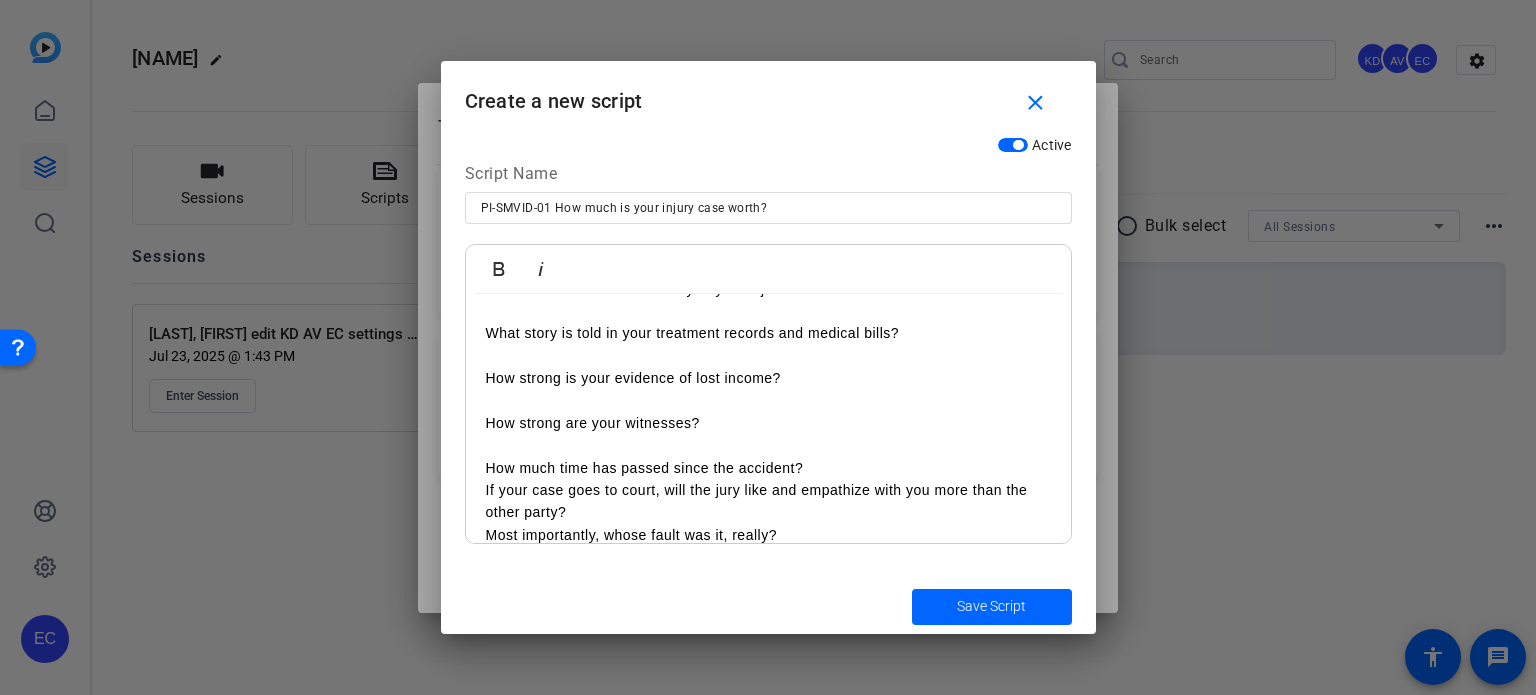 click on "How much time has passed since the accident?" at bounding box center [768, 468] 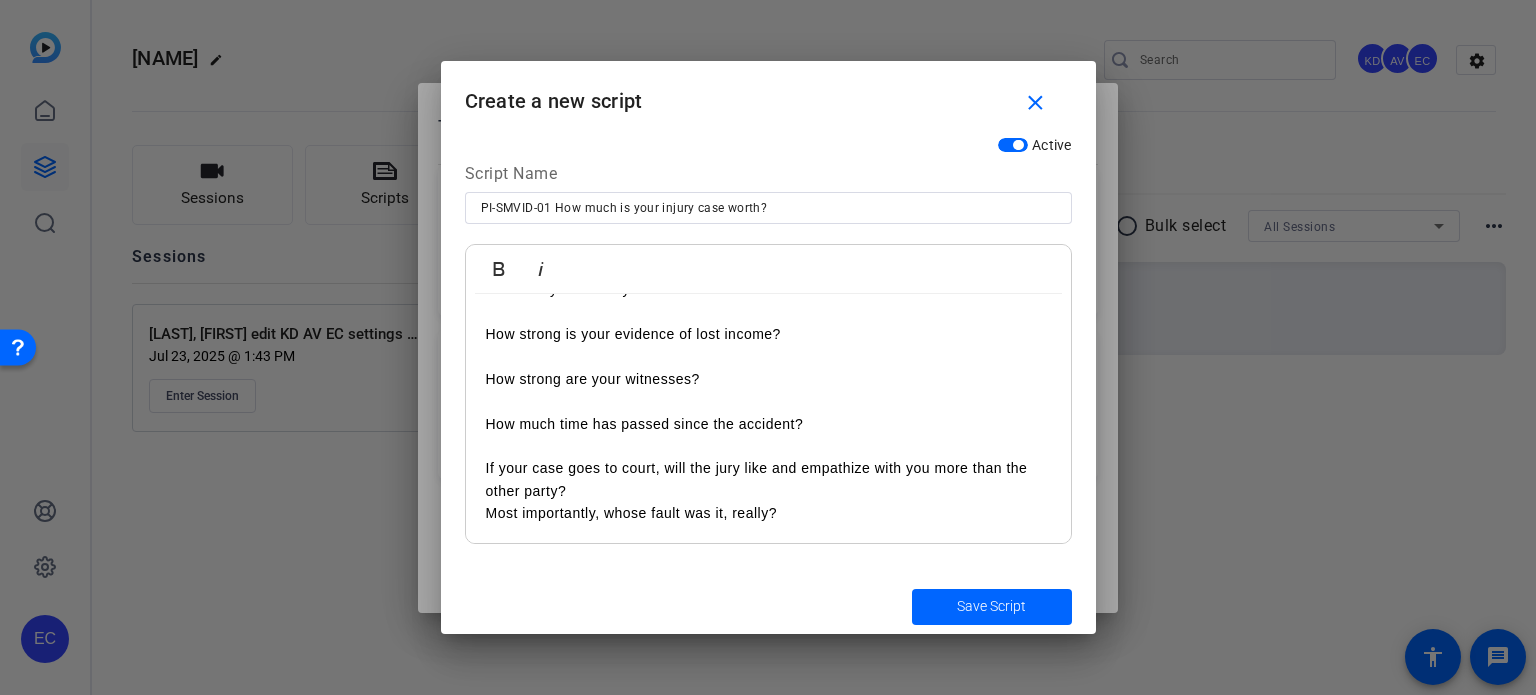 click on "other party?" at bounding box center (768, 491) 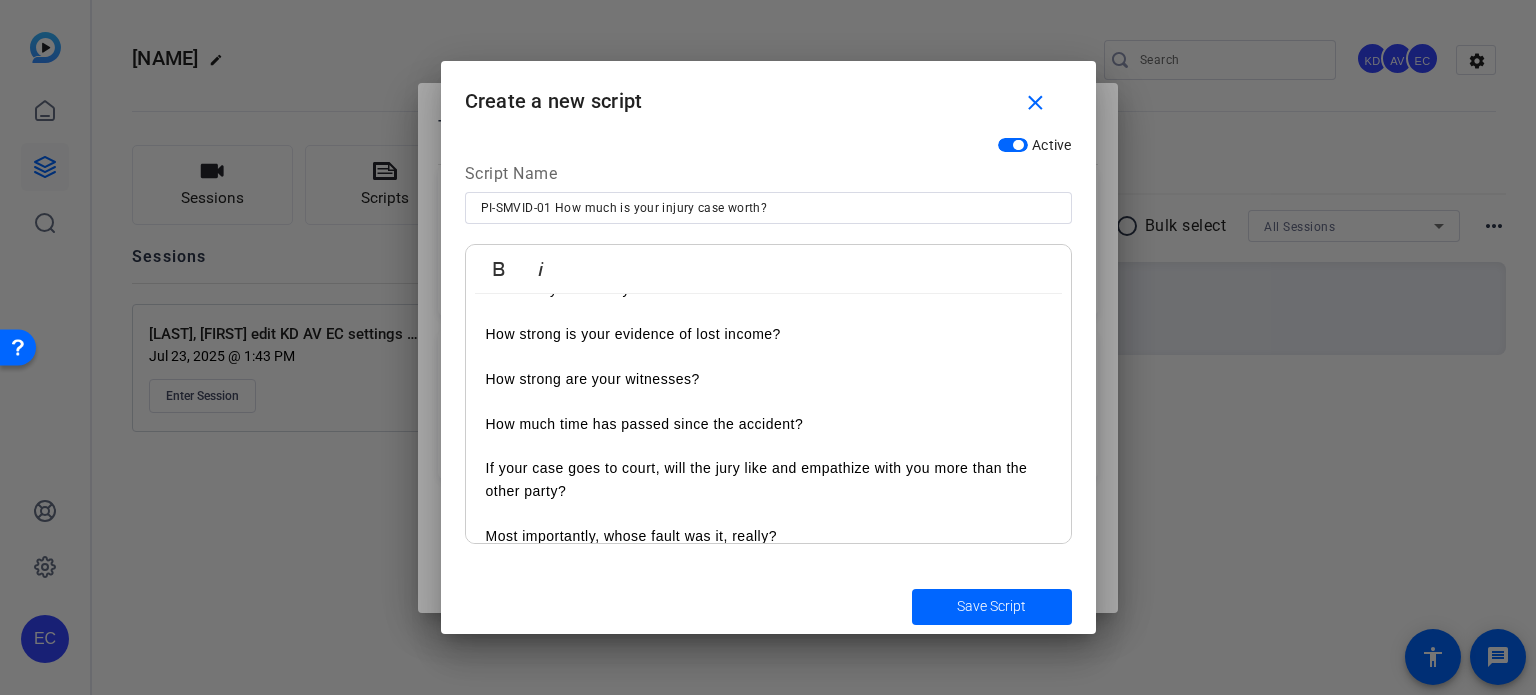 scroll, scrollTop: 215, scrollLeft: 0, axis: vertical 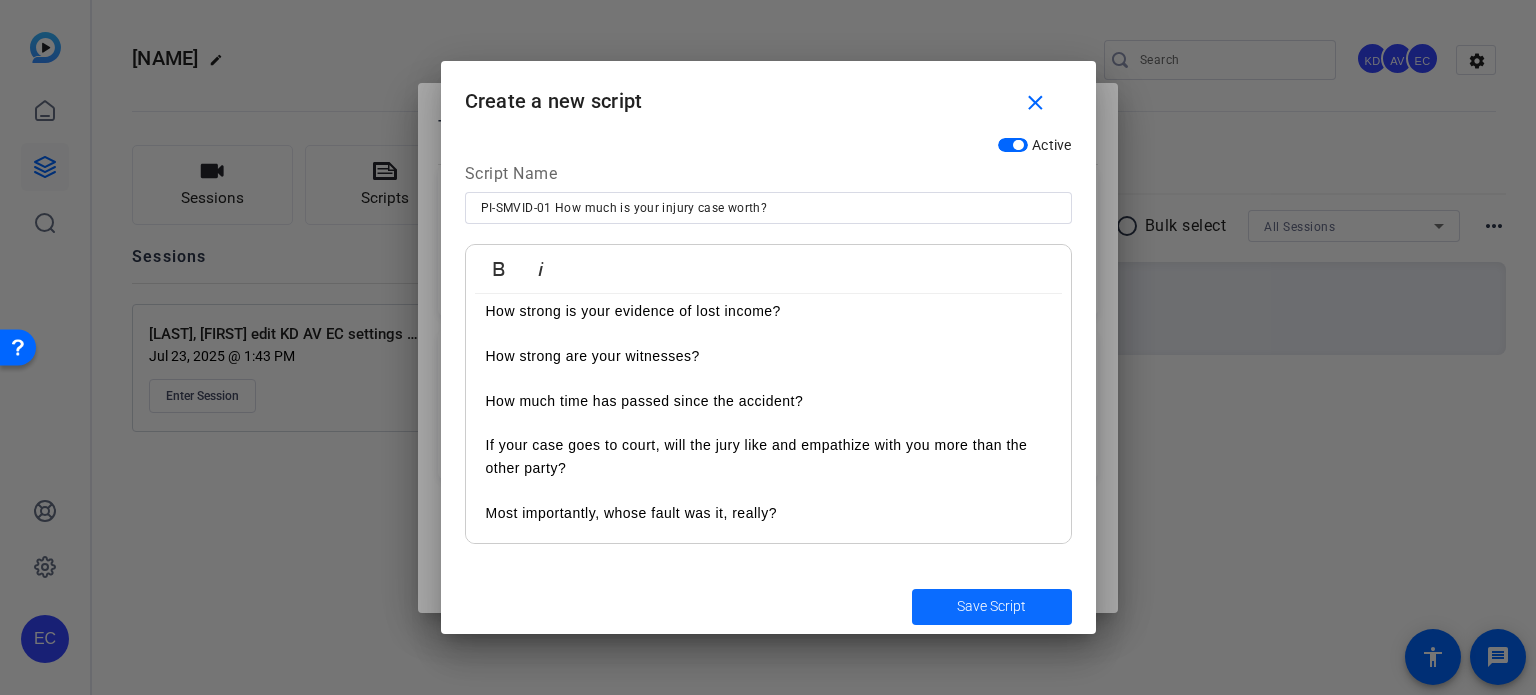 click on "Save Script" at bounding box center [991, 606] 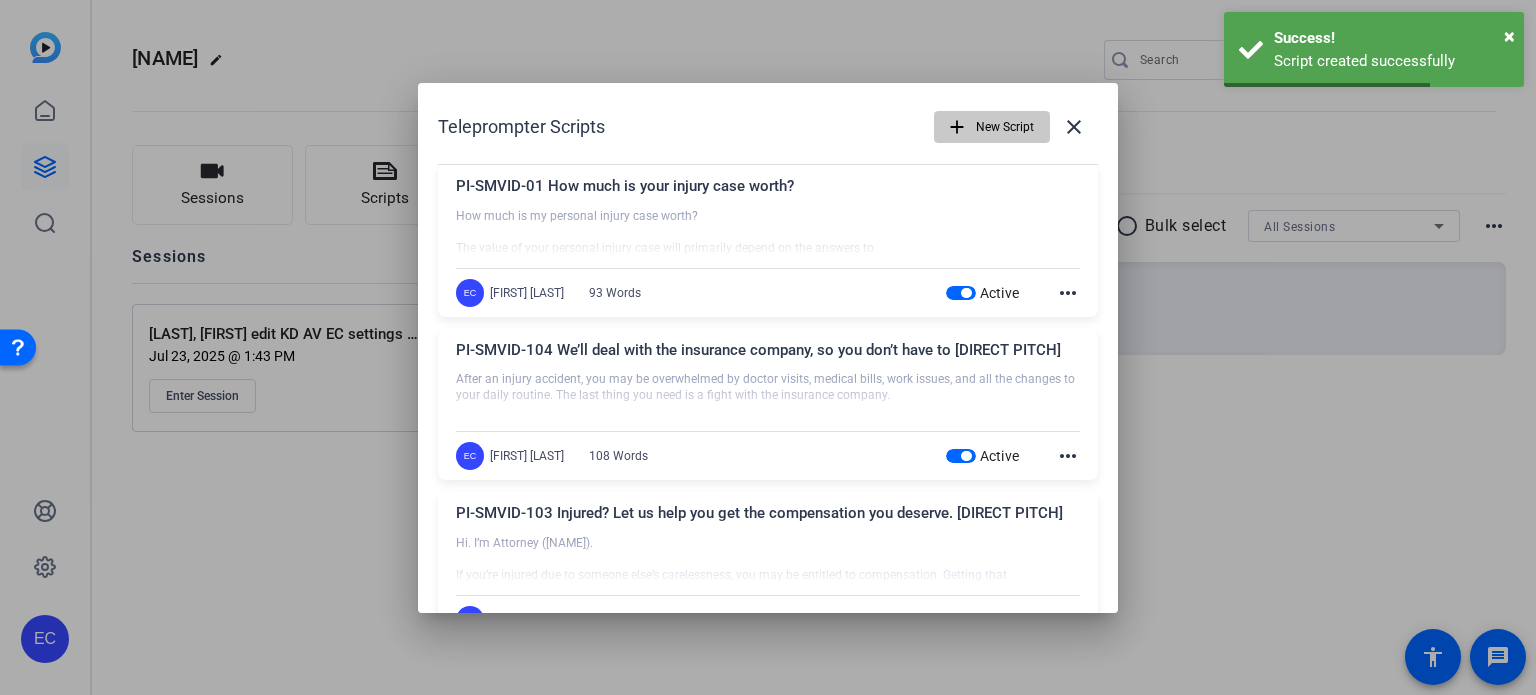 click at bounding box center [992, 127] 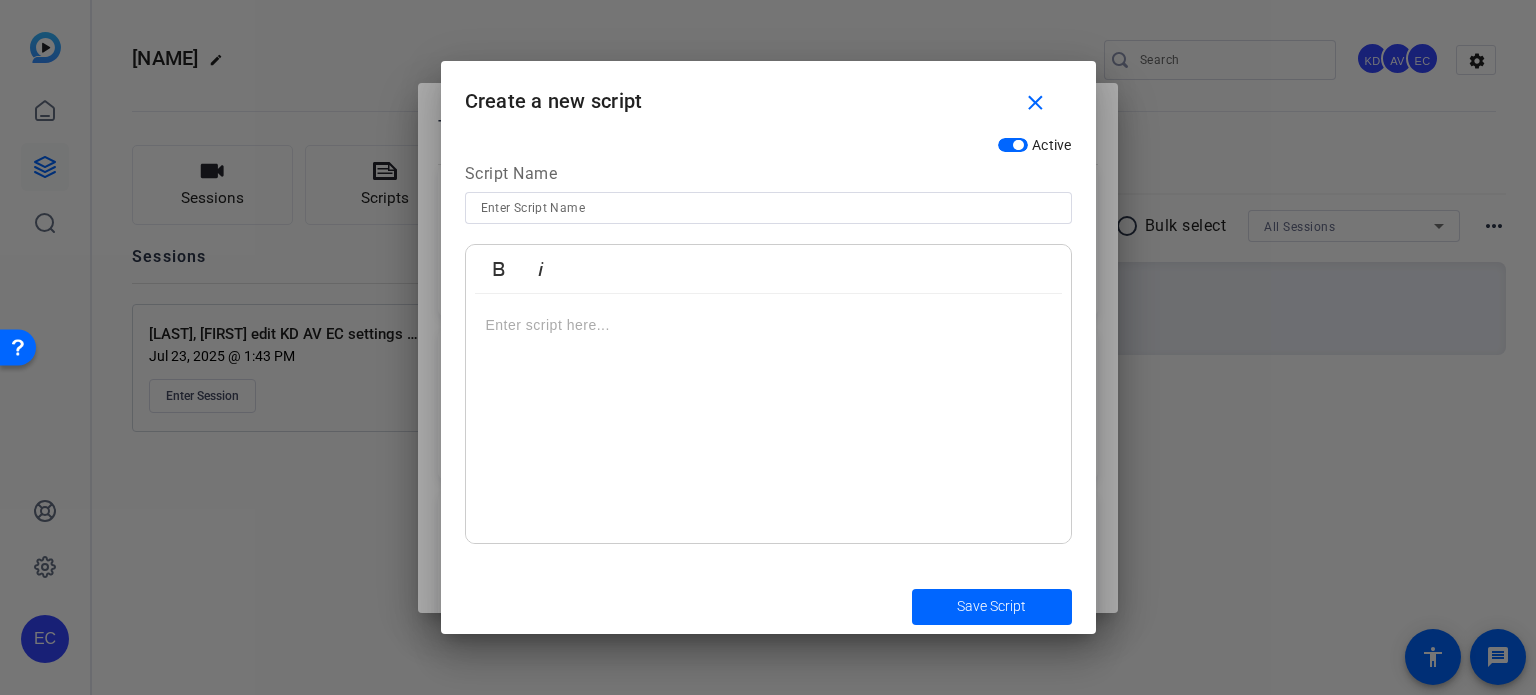 click at bounding box center (768, 208) 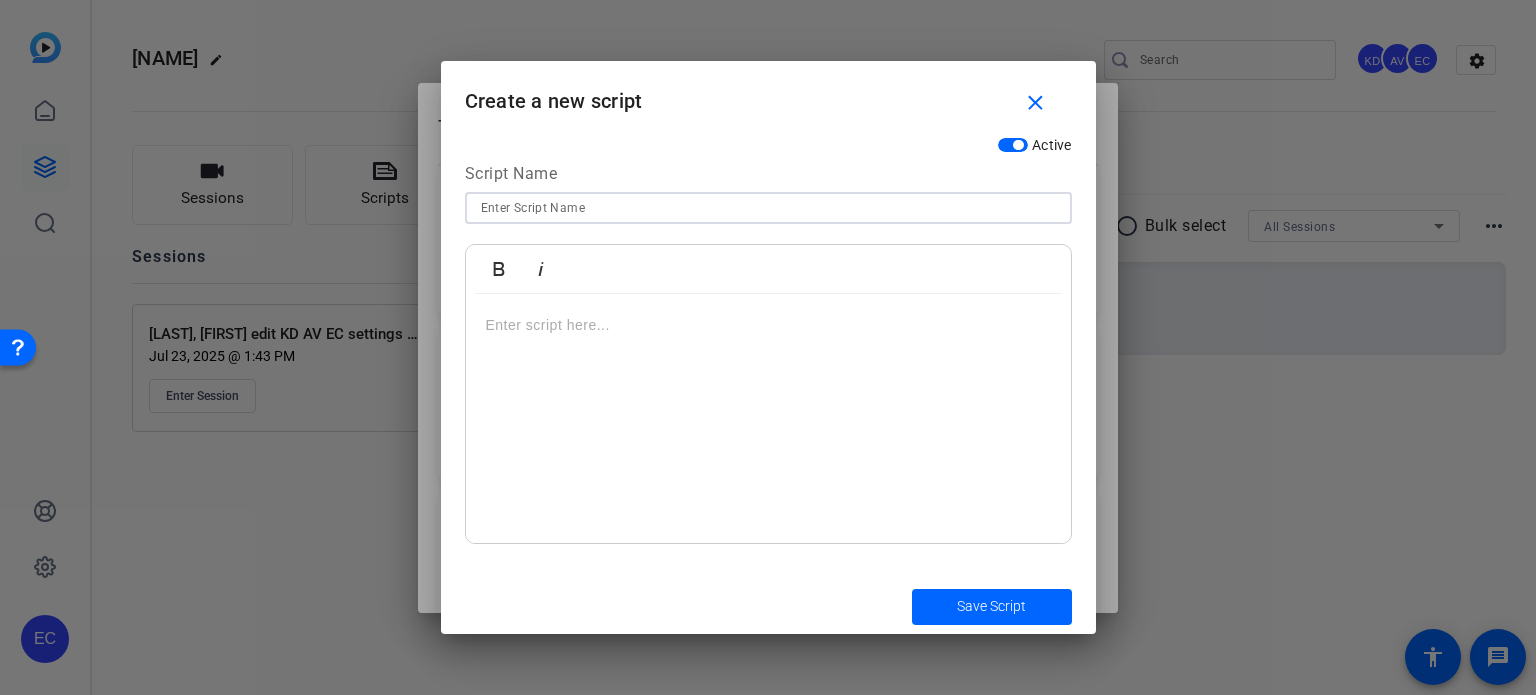 paste on "PI-SMVID-02 Should you talk to other drivers' insurance company?" 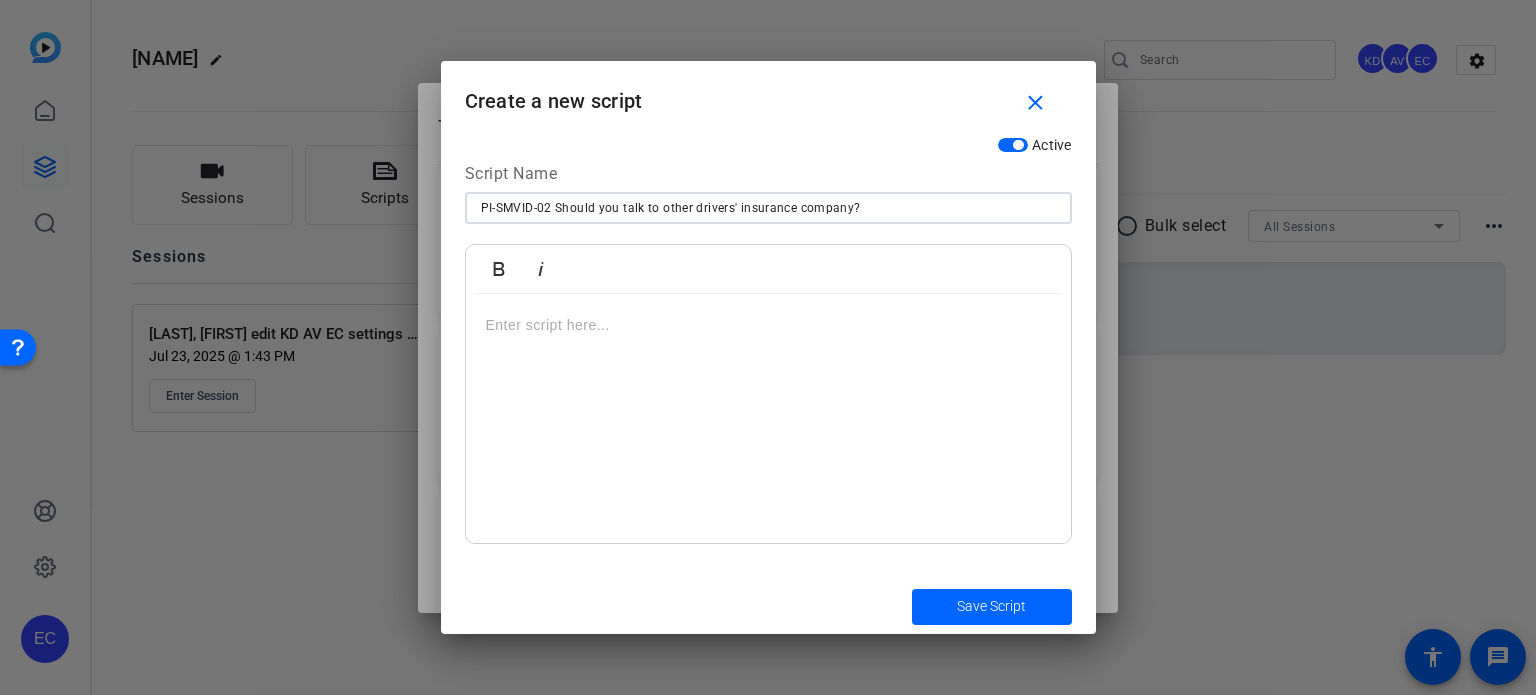 type on "PI-SMVID-02 Should you talk to other drivers' insurance company?" 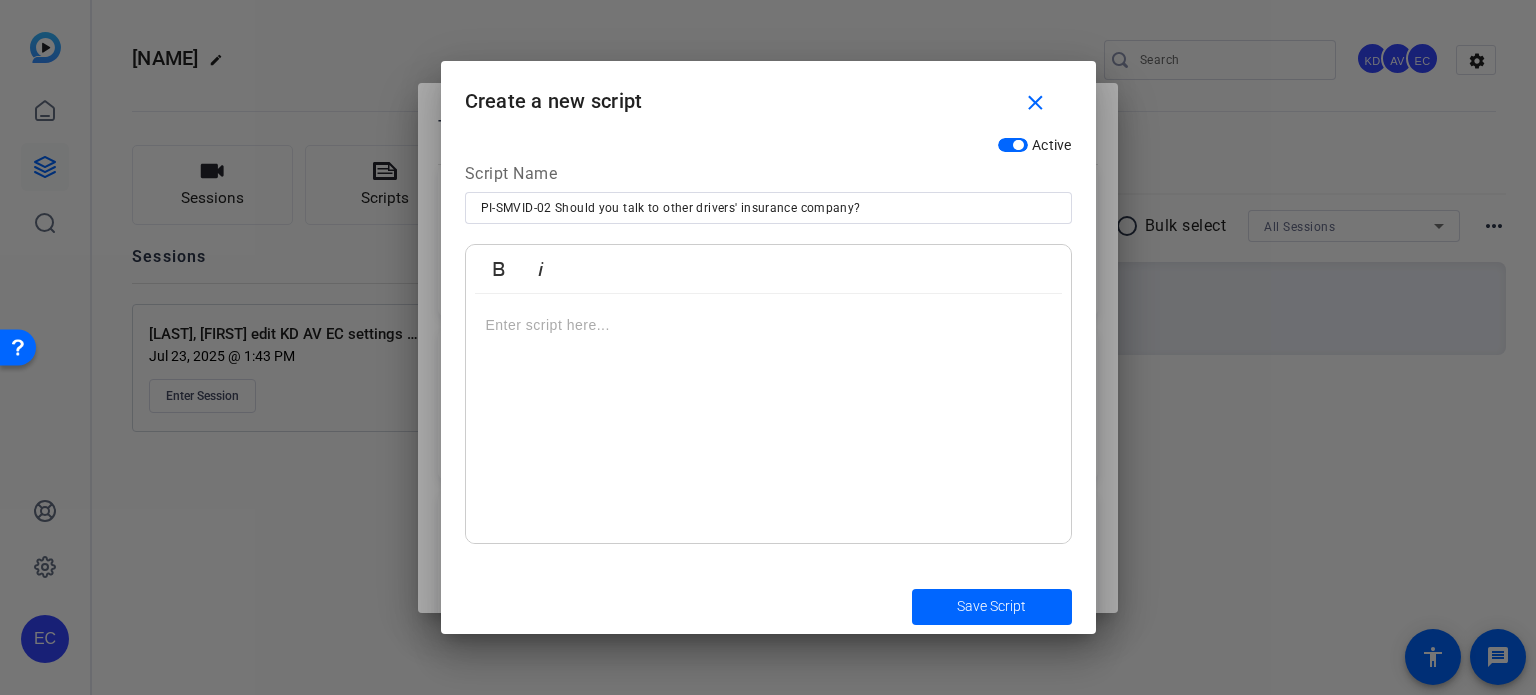 click at bounding box center [768, 325] 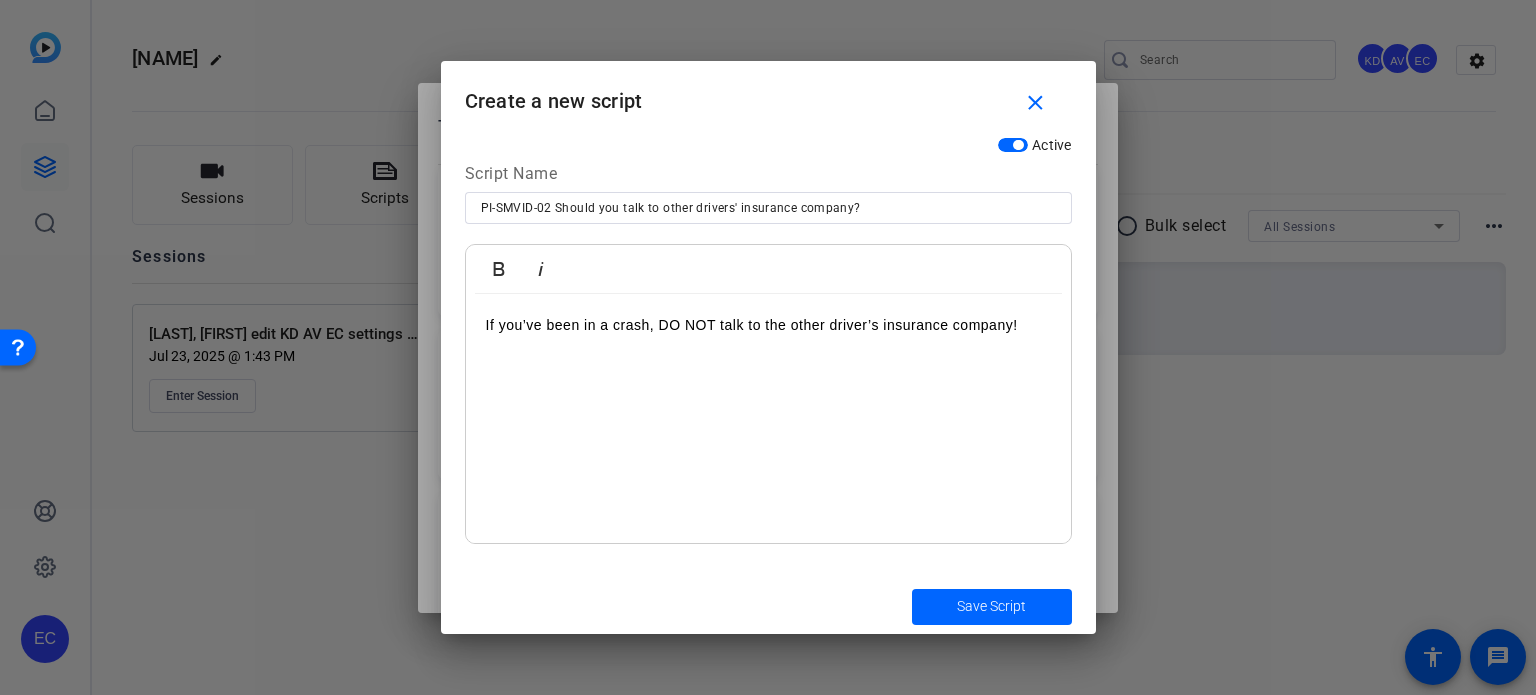 scroll, scrollTop: 759, scrollLeft: 3, axis: both 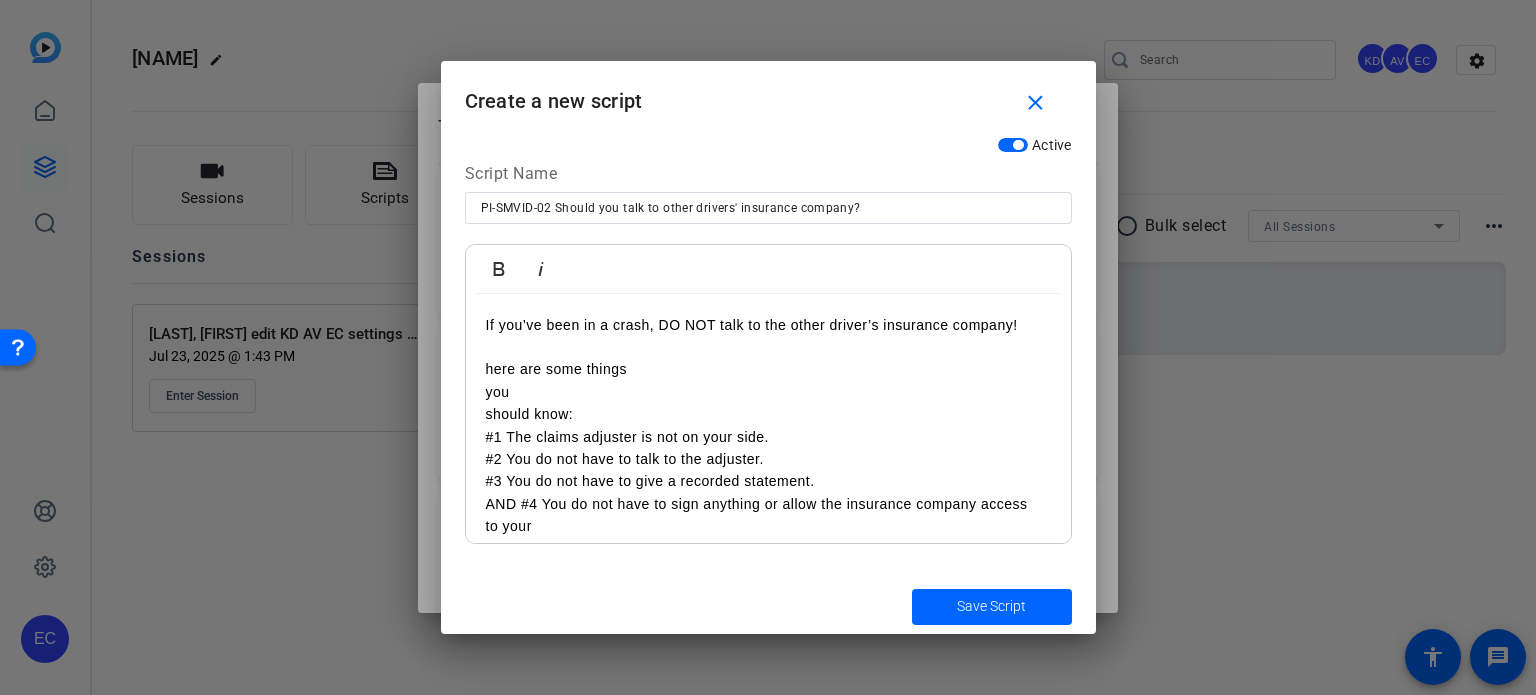 click on "If you’ve been in a crash, DO NOT talk to the other driver’s insurance company! here are some things you should know: #1 The claims adjuster is not on your side. #2 You do not have to talk to the adjuster. #3 You do not have to give a recorded statement. AND #4 You do not have to sign anything or allow the insurance company access to your medical records. The entire purpose of this call is to gather evidence that can be used against you. Refer the adjuster to your attorney or insurance company." at bounding box center [768, 459] 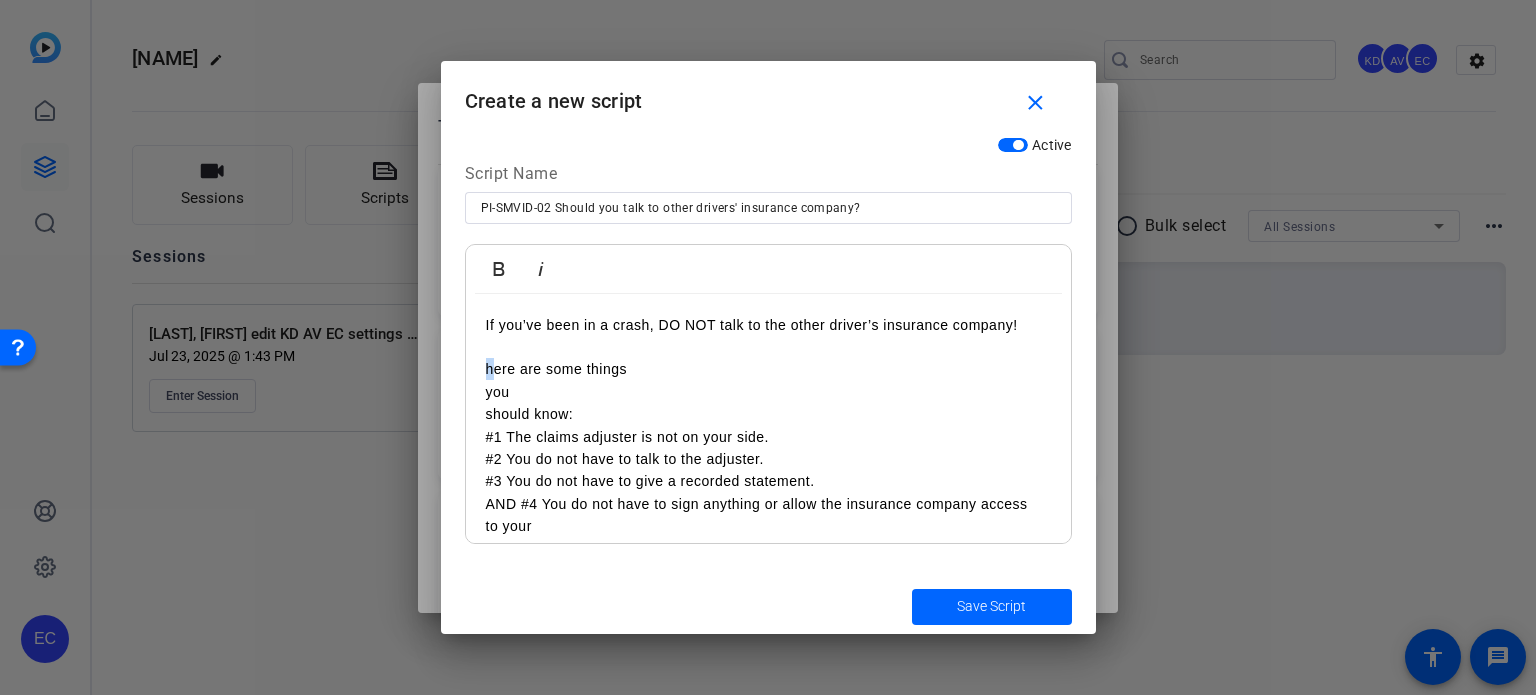 drag, startPoint x: 494, startPoint y: 371, endPoint x: 480, endPoint y: 370, distance: 14.035668 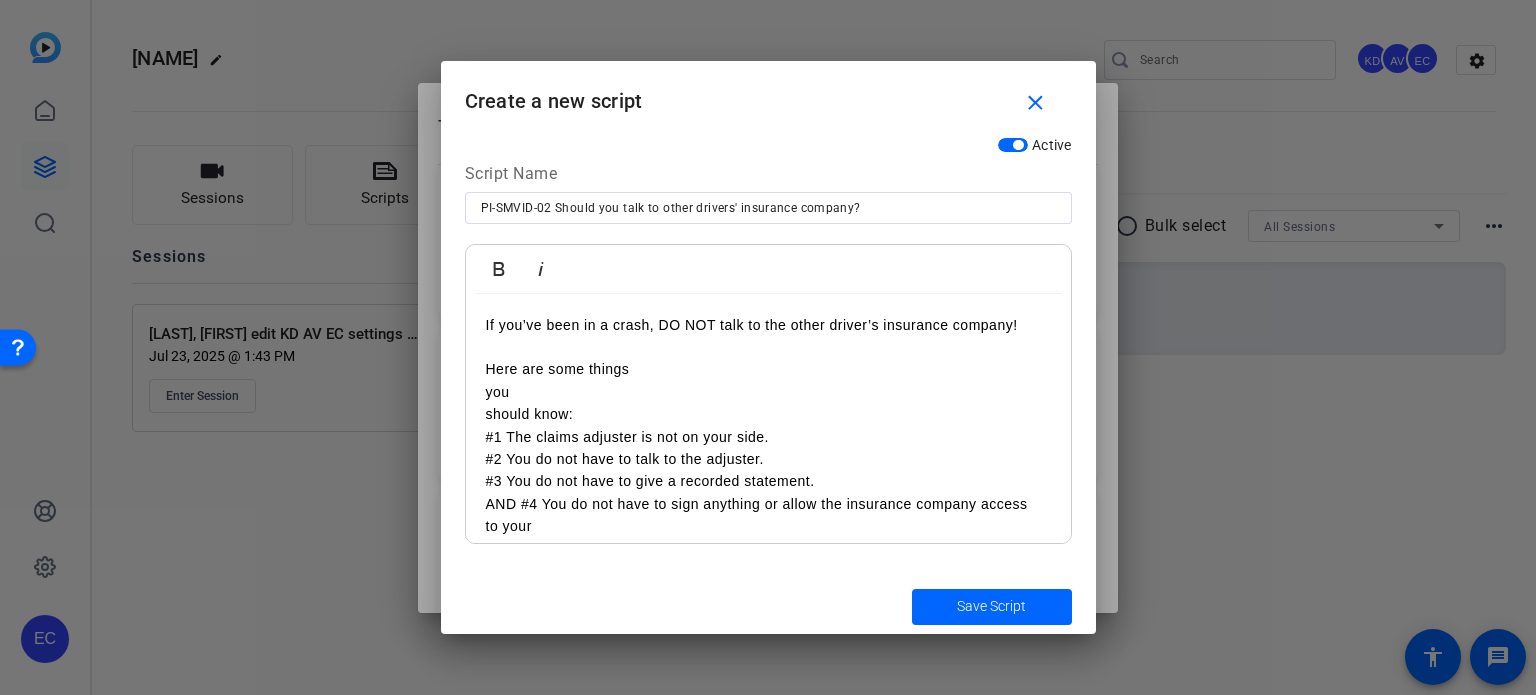 click on "If you’ve been in a crash, DO NOT talk to the other driver’s insurance company! Here are some things you should know: #1 The claims adjuster is not on your side. #2 You do not have to talk to the adjuster. #3 You do not have to give a recorded statement. AND #4 You do not have to sign anything or allow the insurance company access to your medical records. The entire purpose of this call is to gather evidence that can be used against you. Refer the adjuster to your attorney or insurance company." at bounding box center [768, 459] 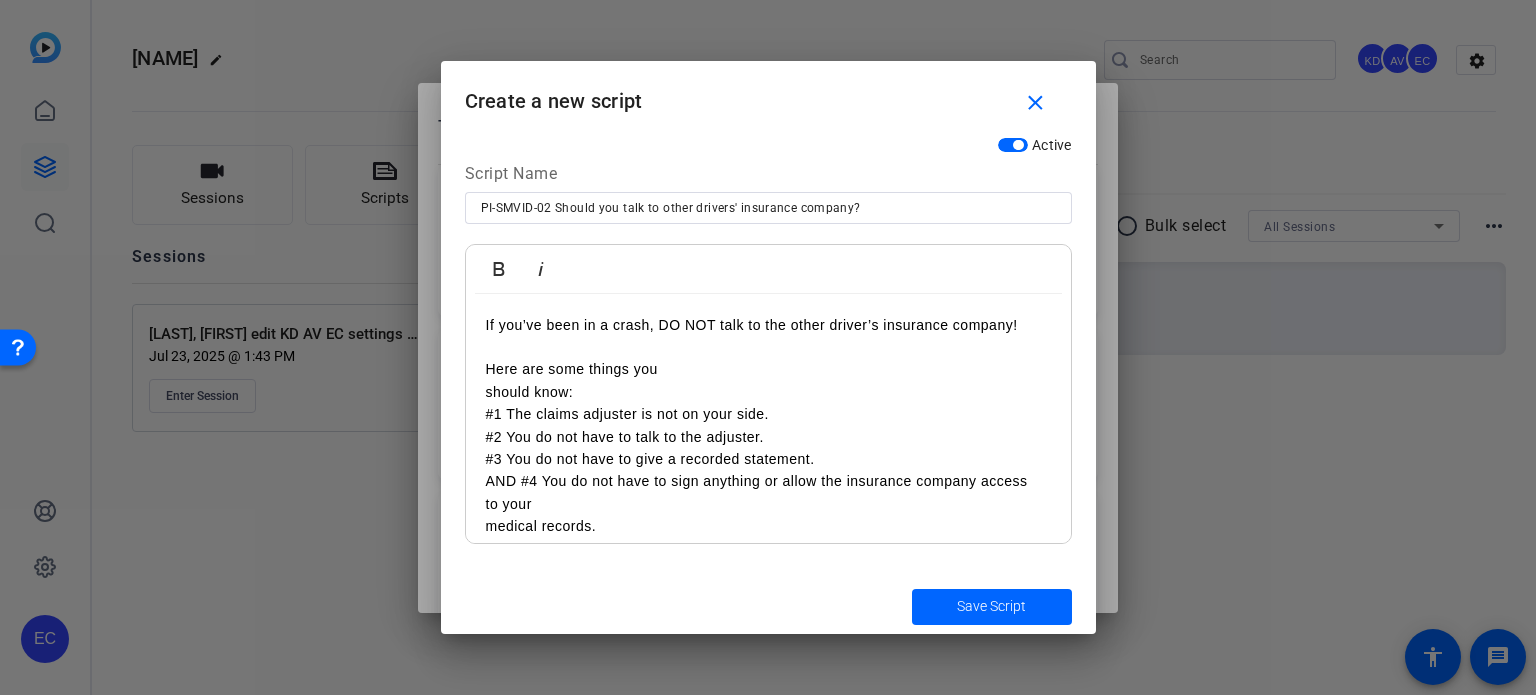 click on "If you’ve been in a crash, DO NOT talk to the other driver’s insurance company! Here are some things you should know: #1 The claims adjuster is not on your side. #2 You do not have to talk to the adjuster. #3 You do not have to give a recorded statement. AND #4 You do not have to sign anything or allow the insurance company access to your medical records. The entire purpose of this call is to gather evidence that can be used against you. Refer the adjuster to your attorney or insurance company." at bounding box center (768, 448) 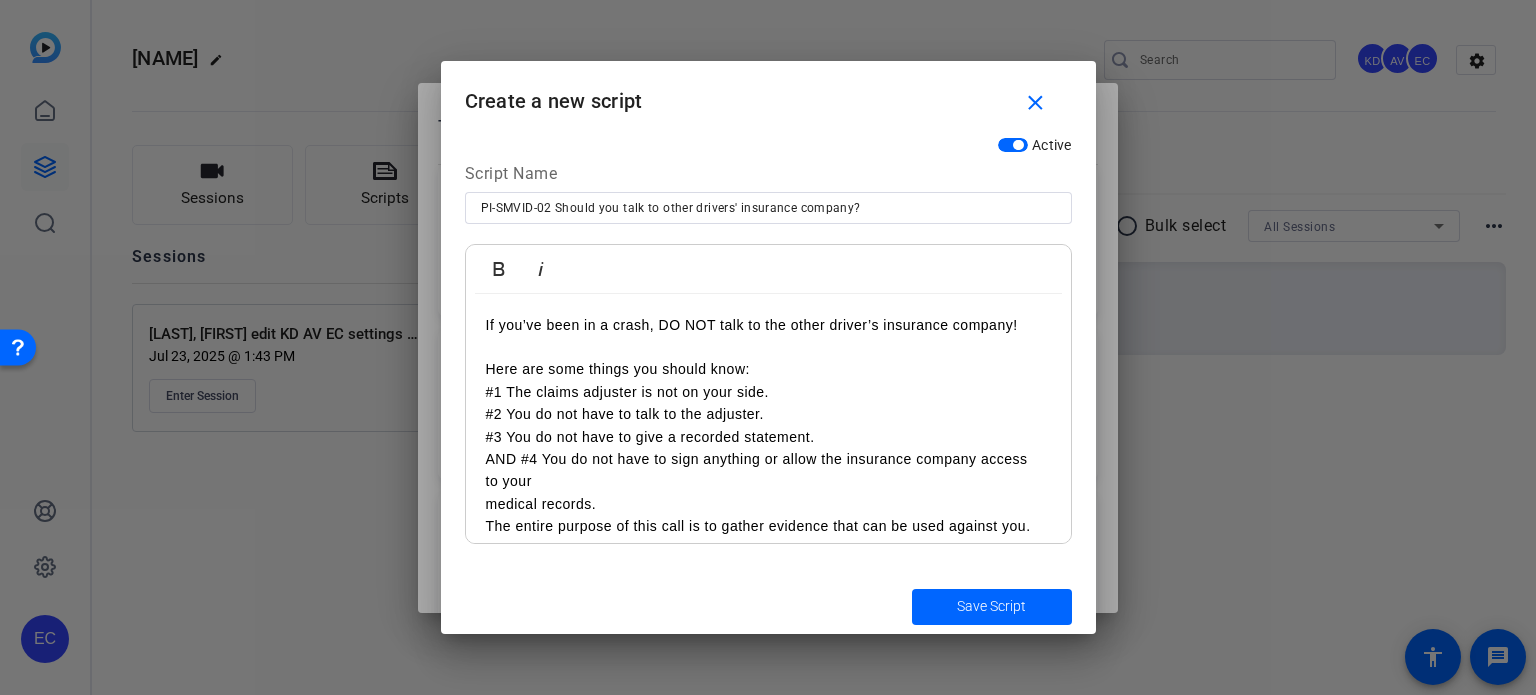 click on "Here are some things you should know:" at bounding box center [768, 369] 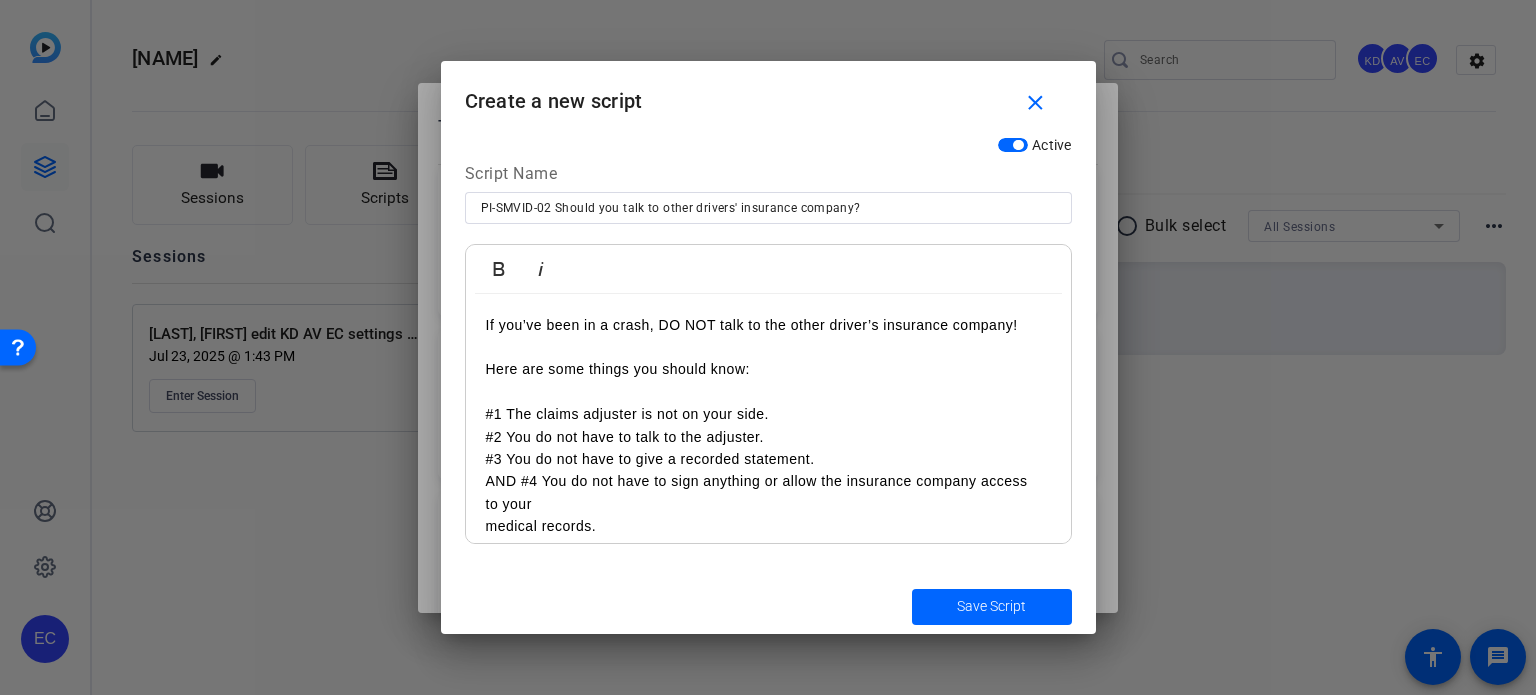 click on "#1 The claims adjuster is not on your side." at bounding box center (768, 414) 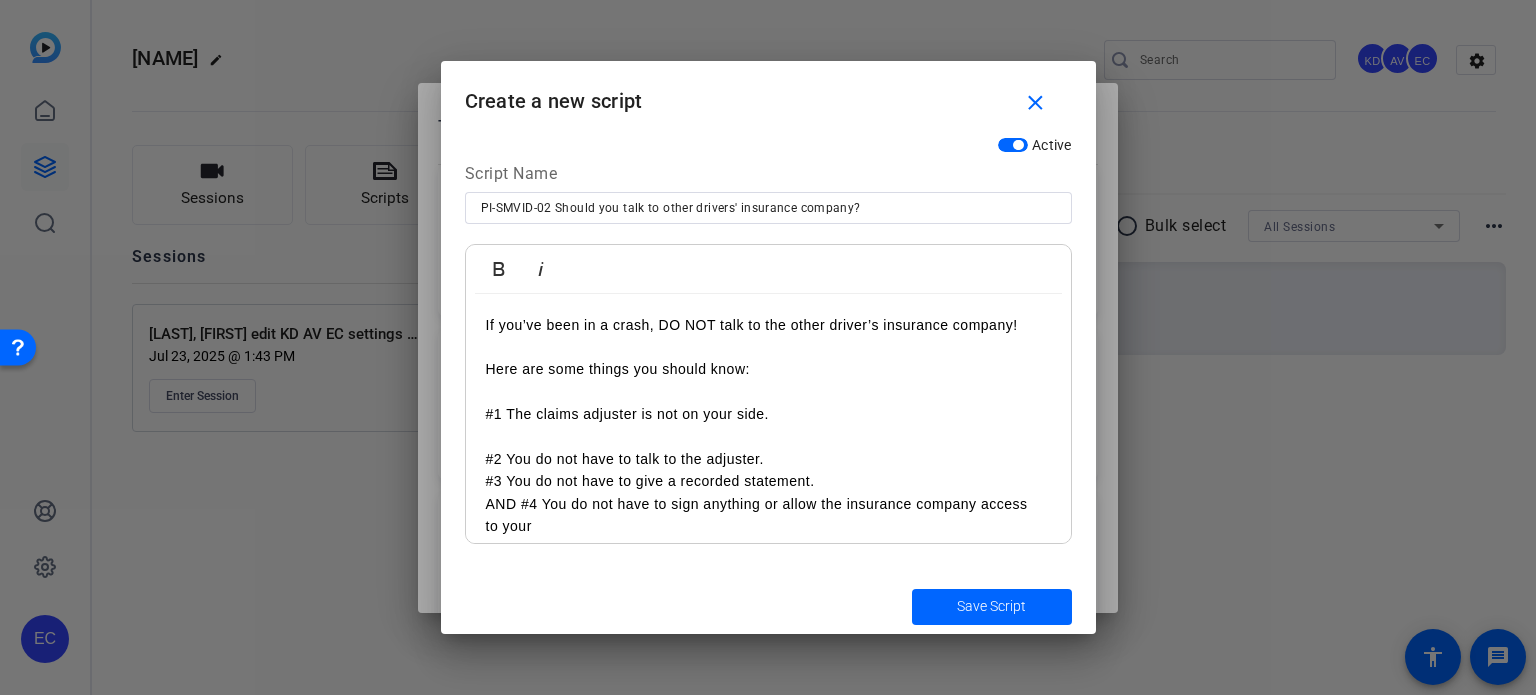 click on "#2 You do not have to talk to the adjuster." at bounding box center [768, 459] 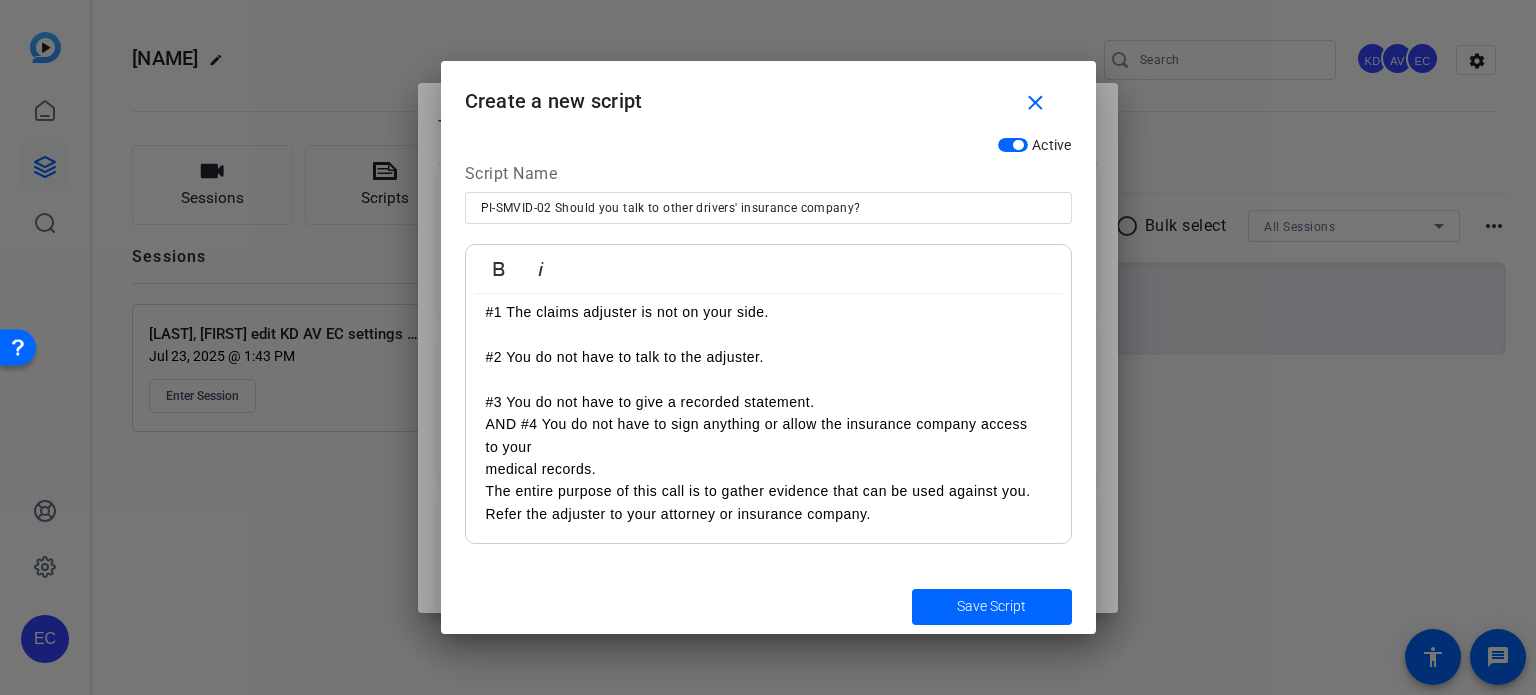 scroll, scrollTop: 103, scrollLeft: 0, axis: vertical 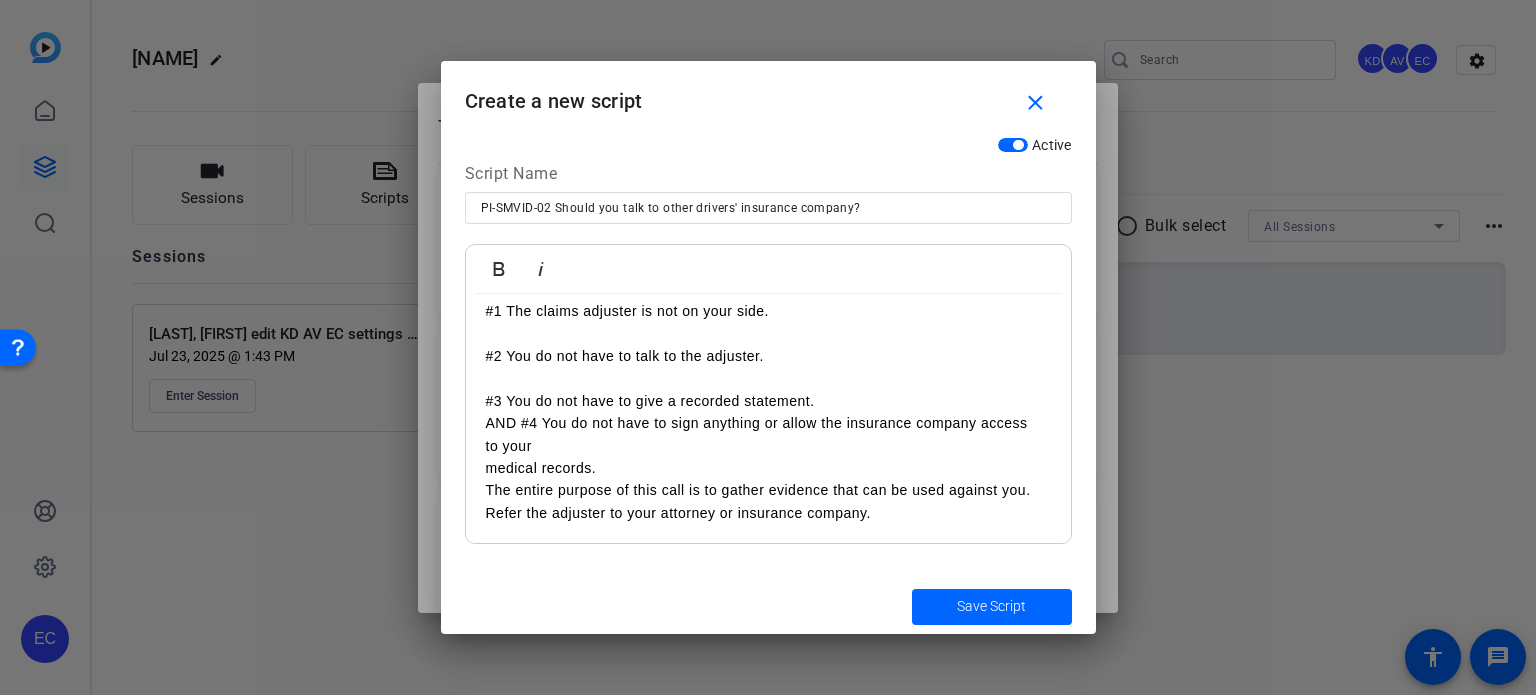 click on "#3 You do not have to give a recorded statement." at bounding box center (768, 401) 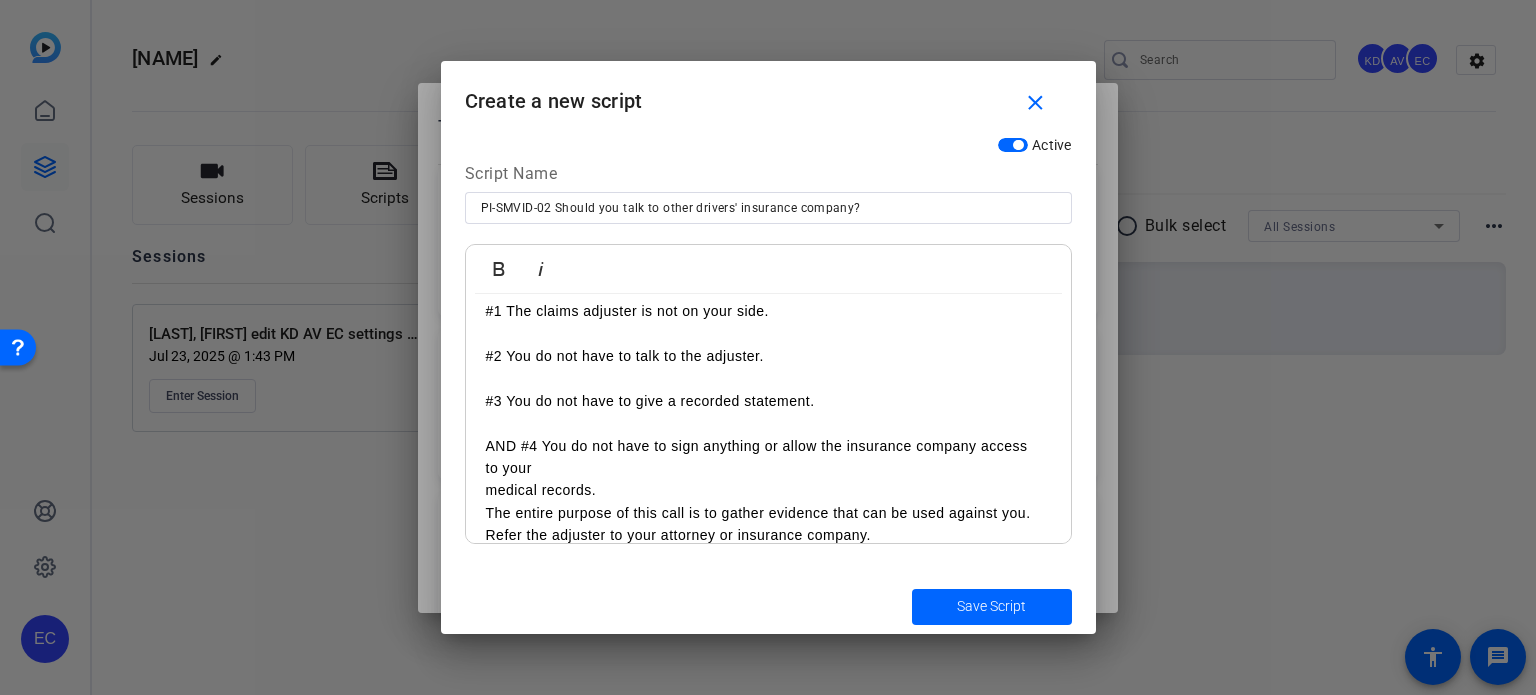 click on "medical records." at bounding box center (768, 490) 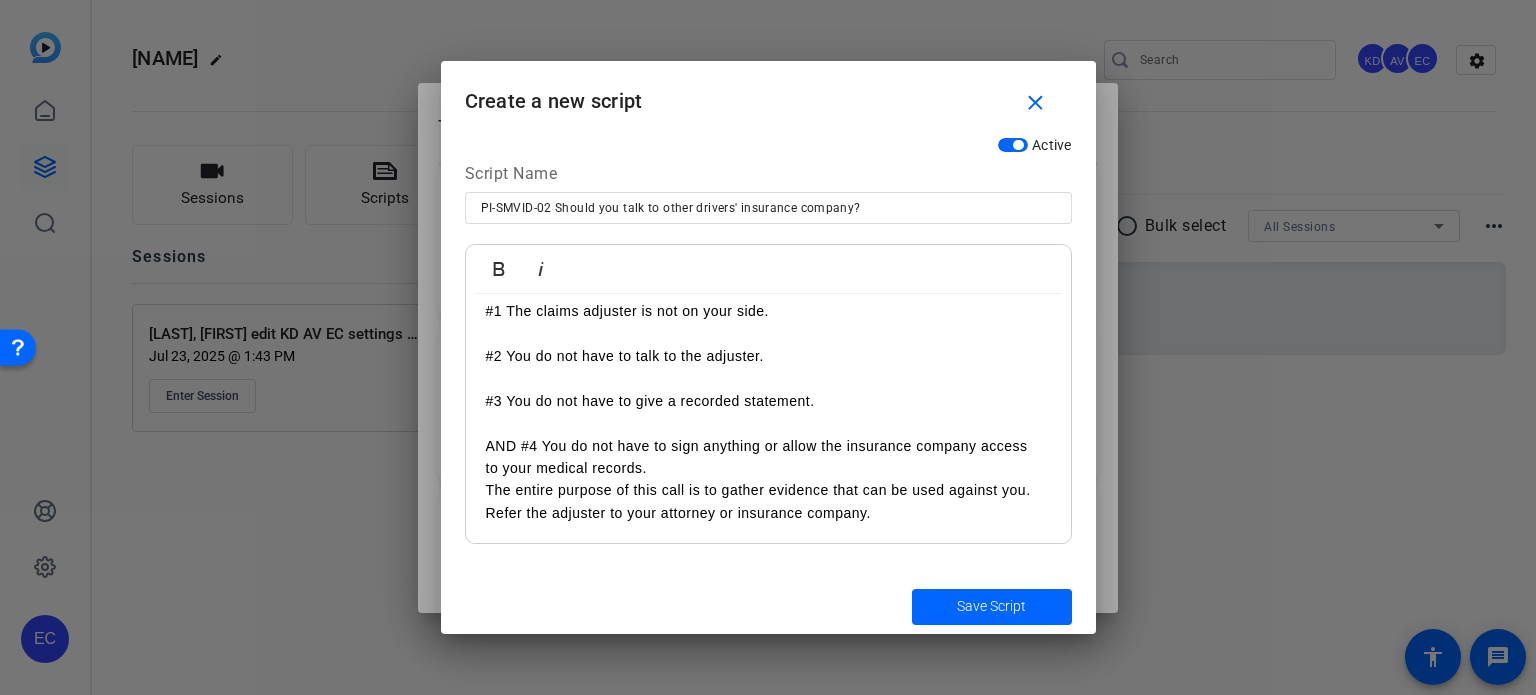 click on "to your medical records." at bounding box center [768, 468] 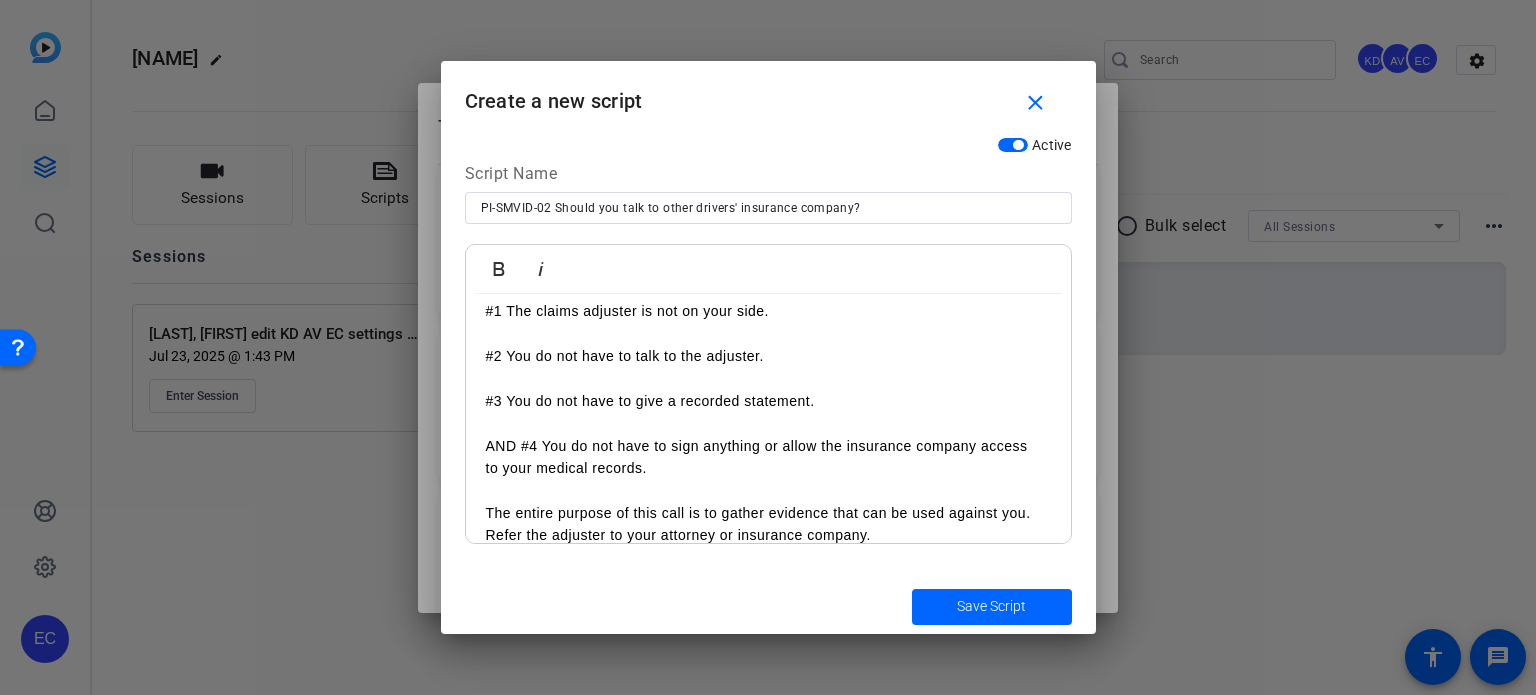 scroll, scrollTop: 125, scrollLeft: 0, axis: vertical 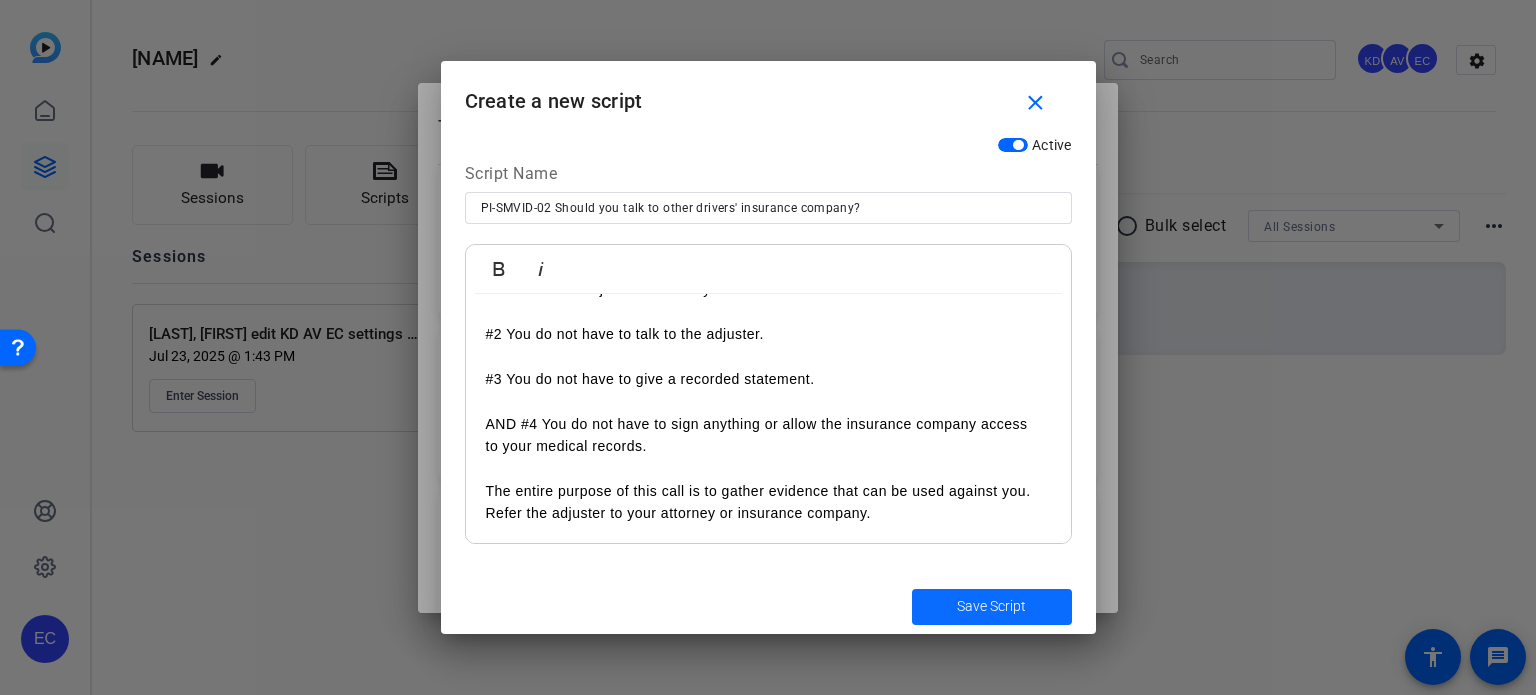 click on "Save Script" at bounding box center [991, 606] 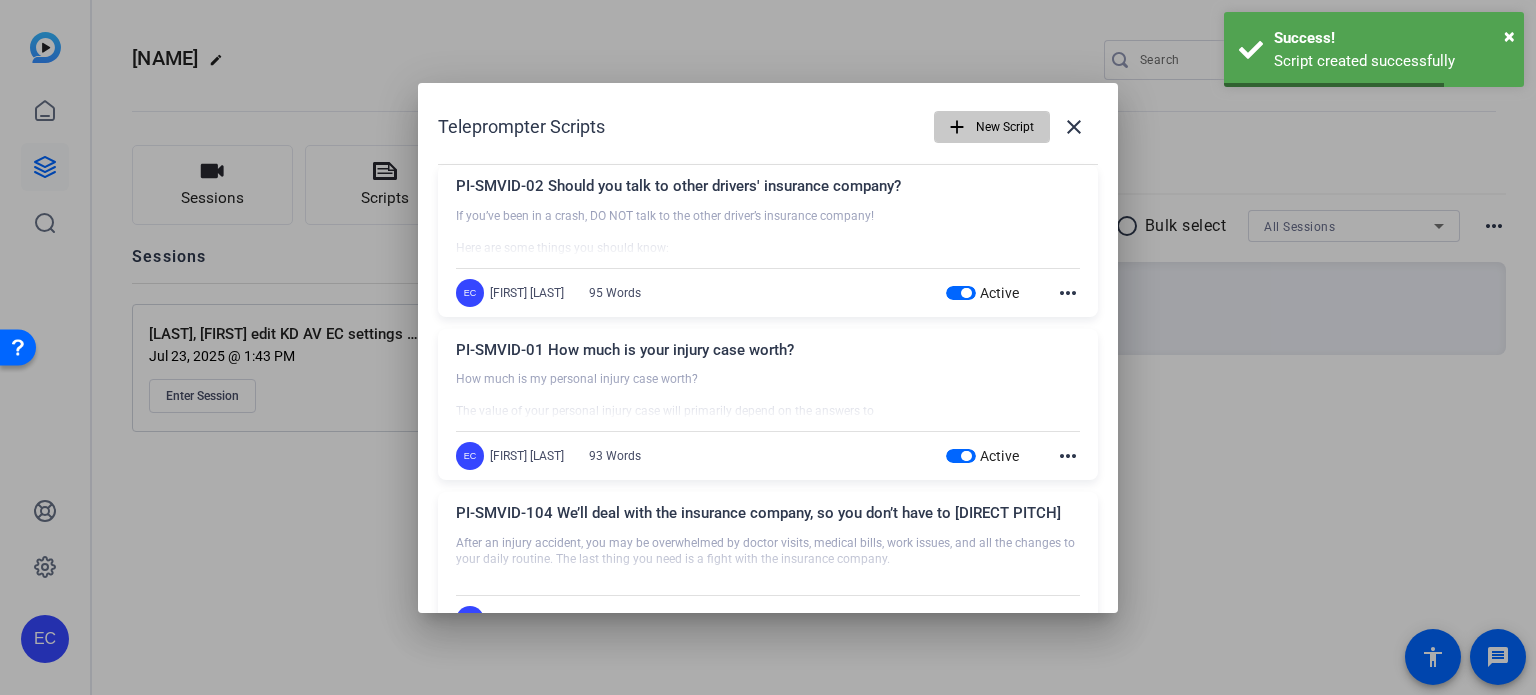 click on "New Script" at bounding box center [1005, 127] 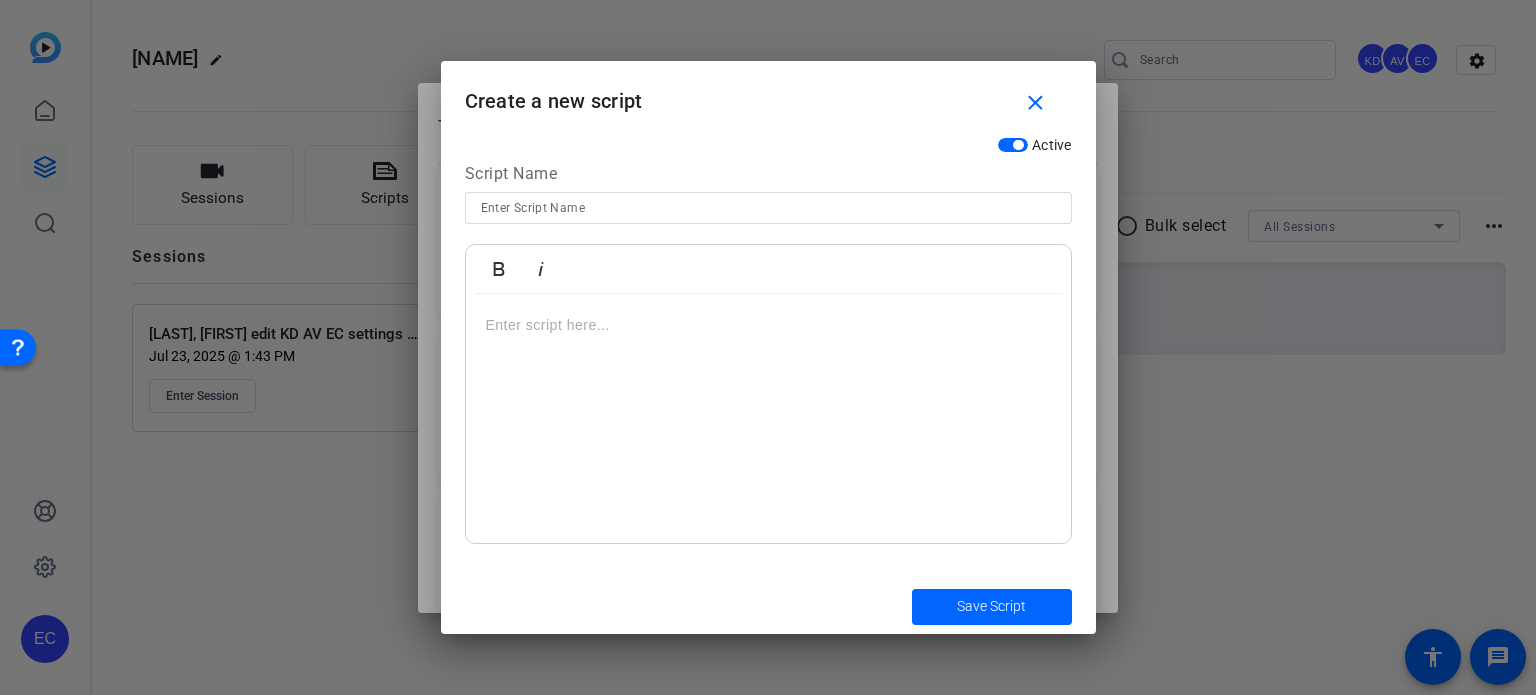 click at bounding box center (768, 208) 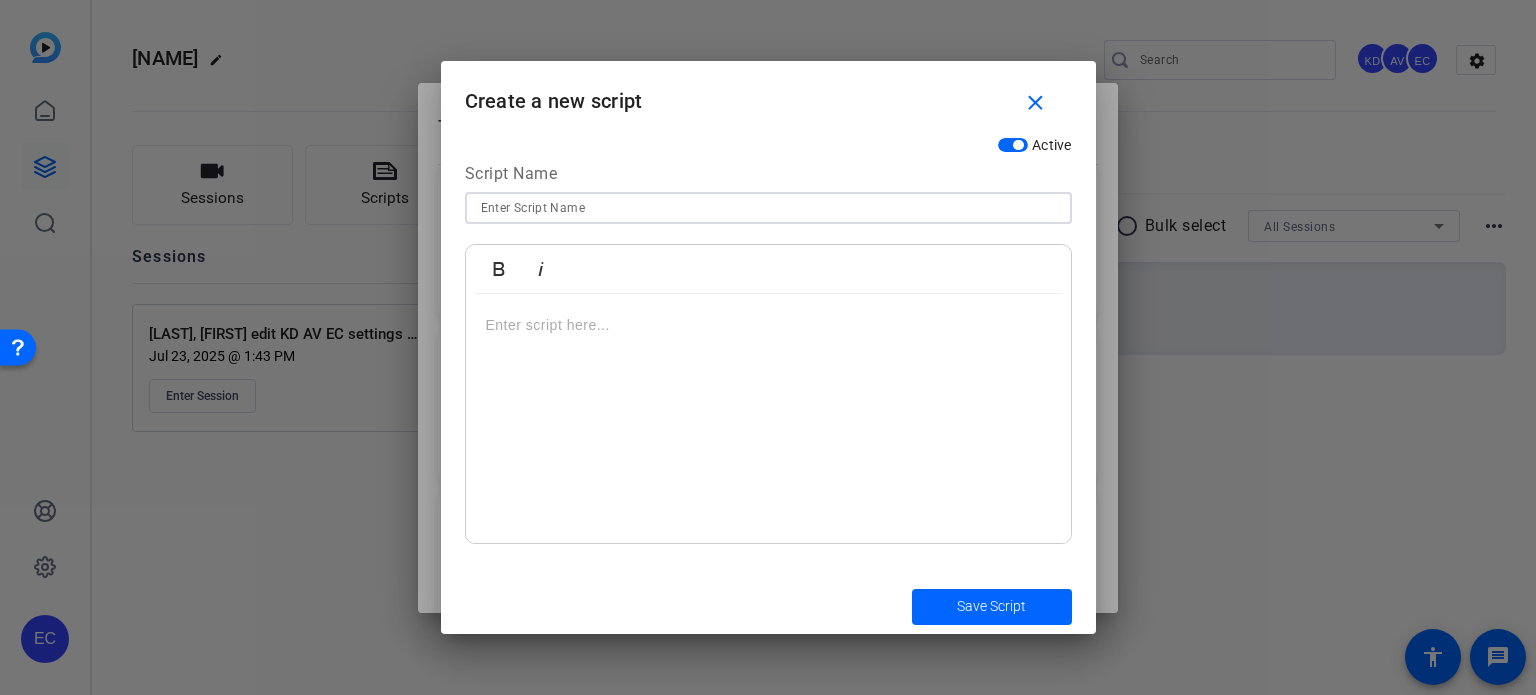 paste on "PI-SMVID-03 6 Elements of a Good Slip And Fall Case" 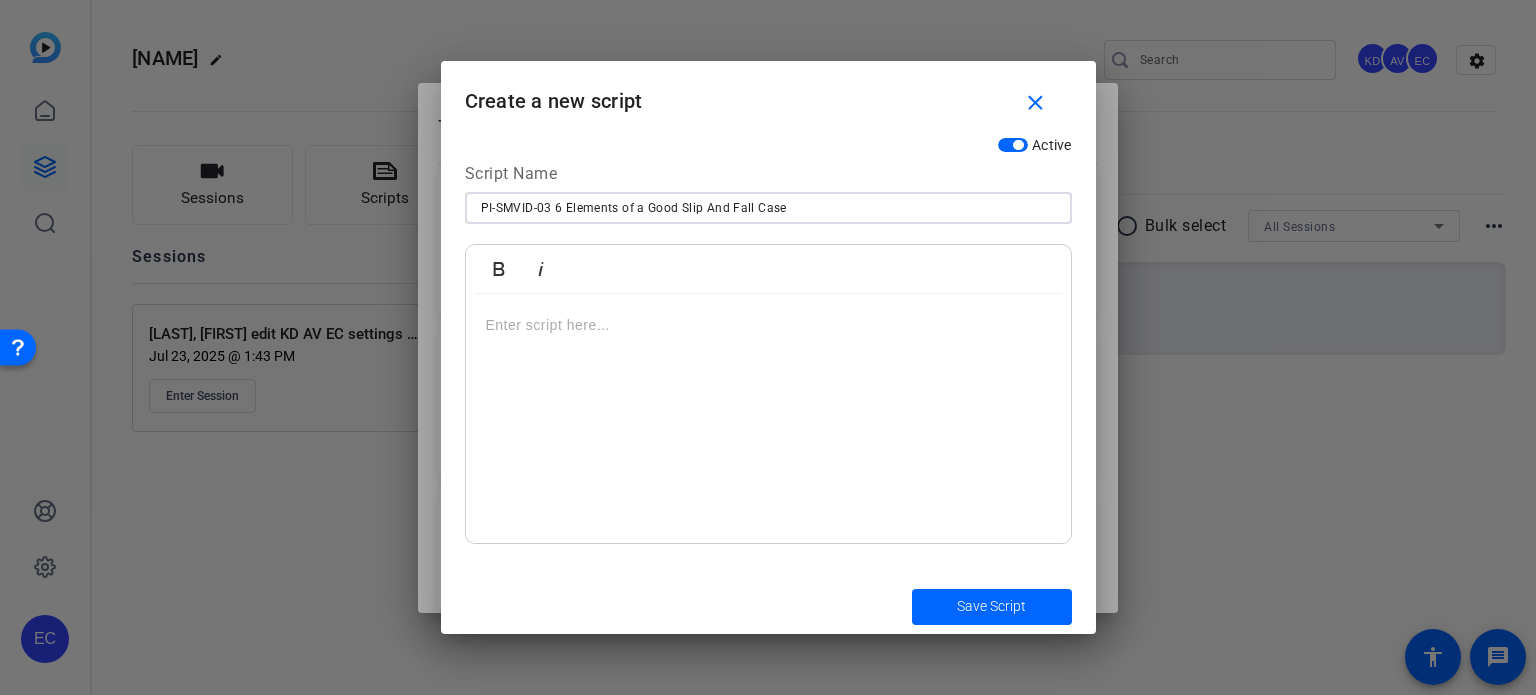 type on "PI-SMVID-03 6 Elements of a Good Slip And Fall Case" 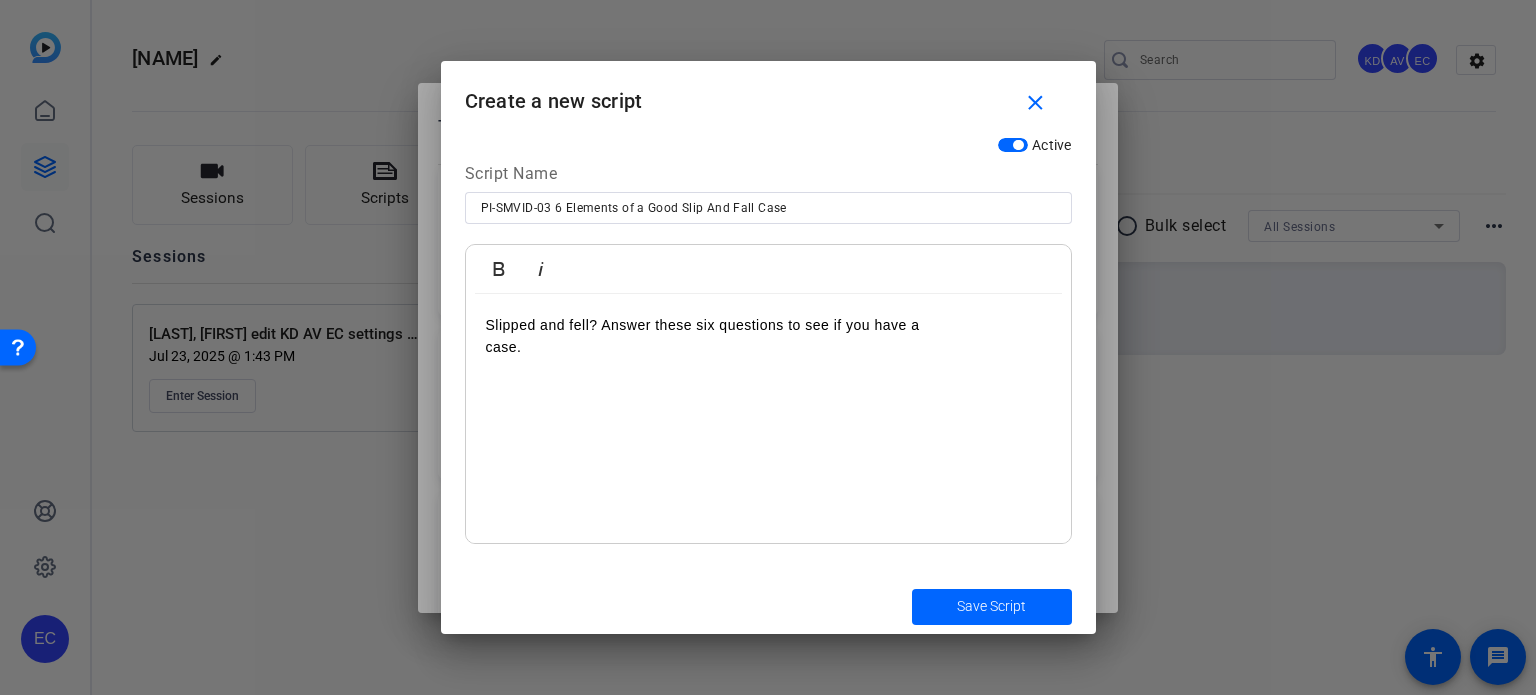 scroll, scrollTop: 602, scrollLeft: 3, axis: both 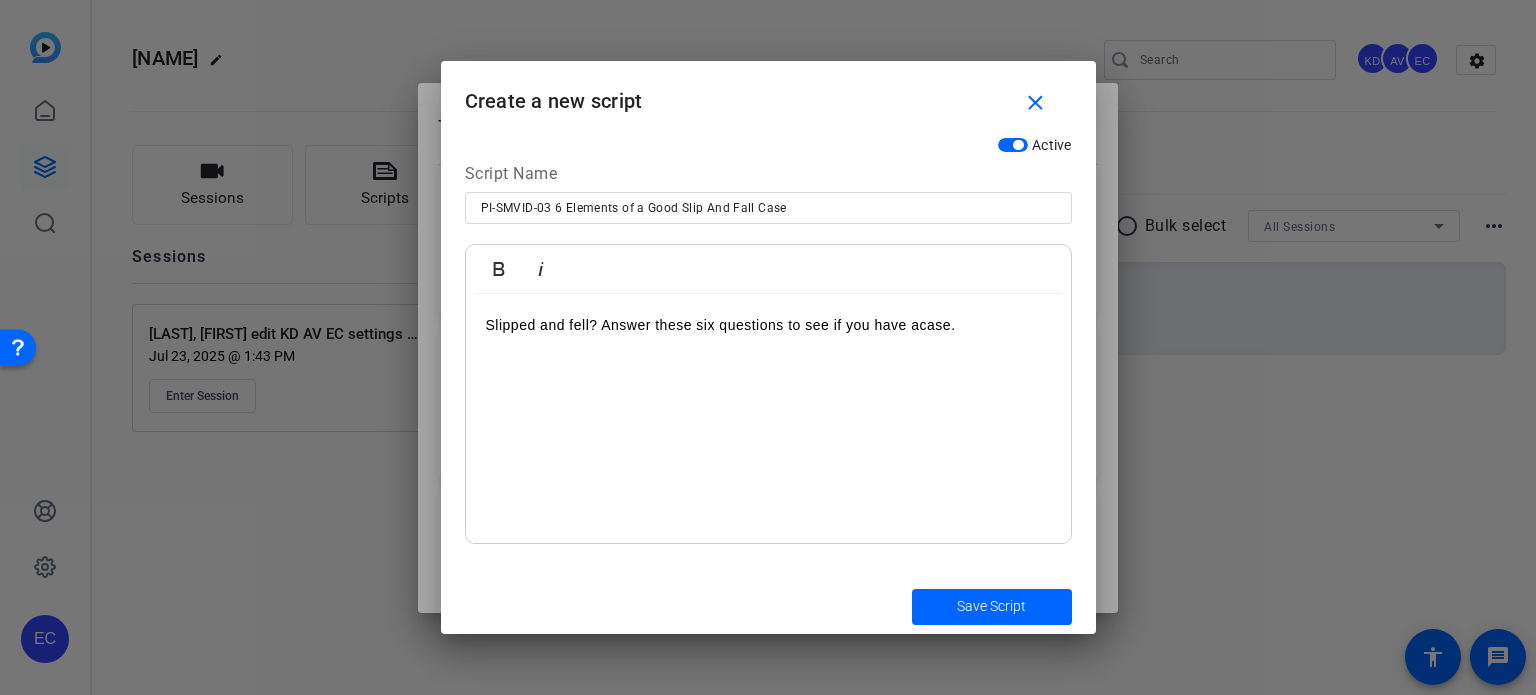 type 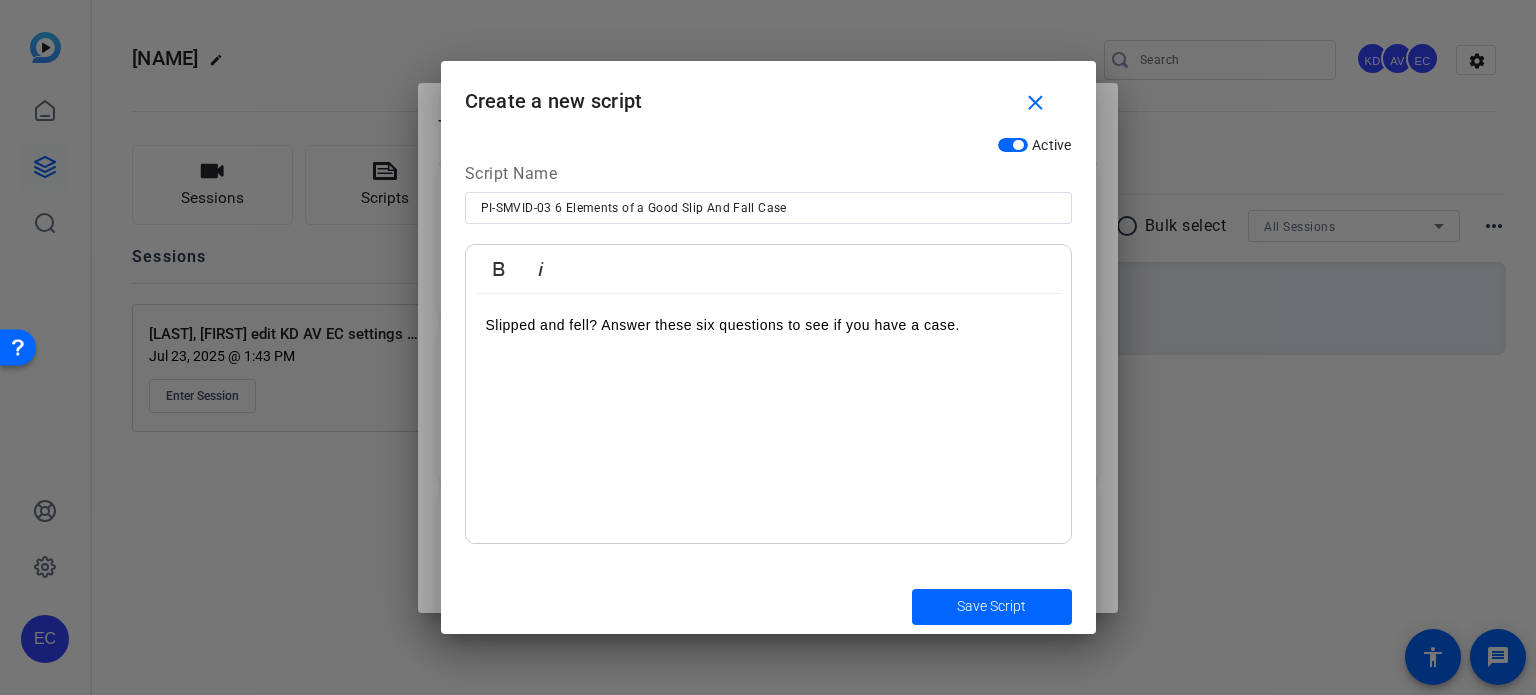 click on "Slipped and fell? Answer these six questions to see if you have a case." at bounding box center (768, 325) 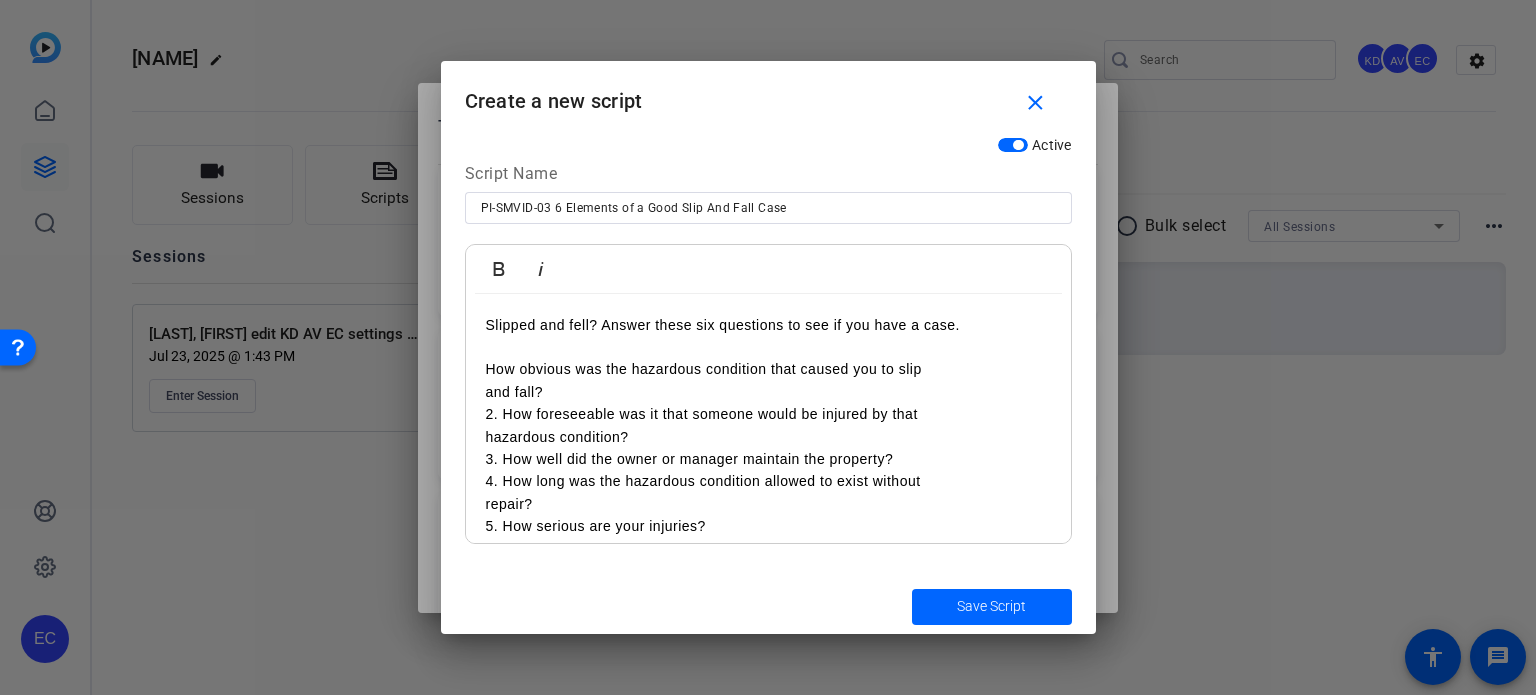 scroll, scrollTop: 6897, scrollLeft: 6, axis: both 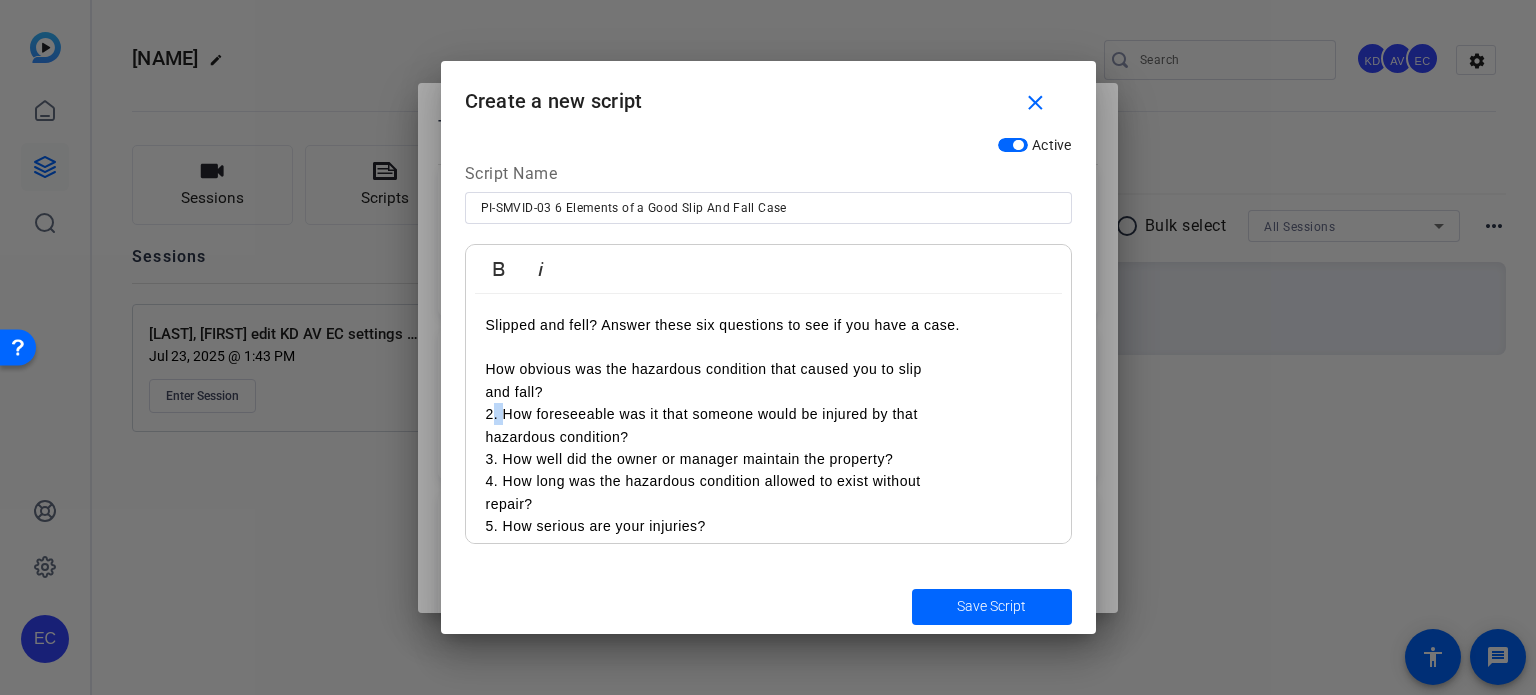 drag, startPoint x: 504, startPoint y: 417, endPoint x: 490, endPoint y: 415, distance: 14.142136 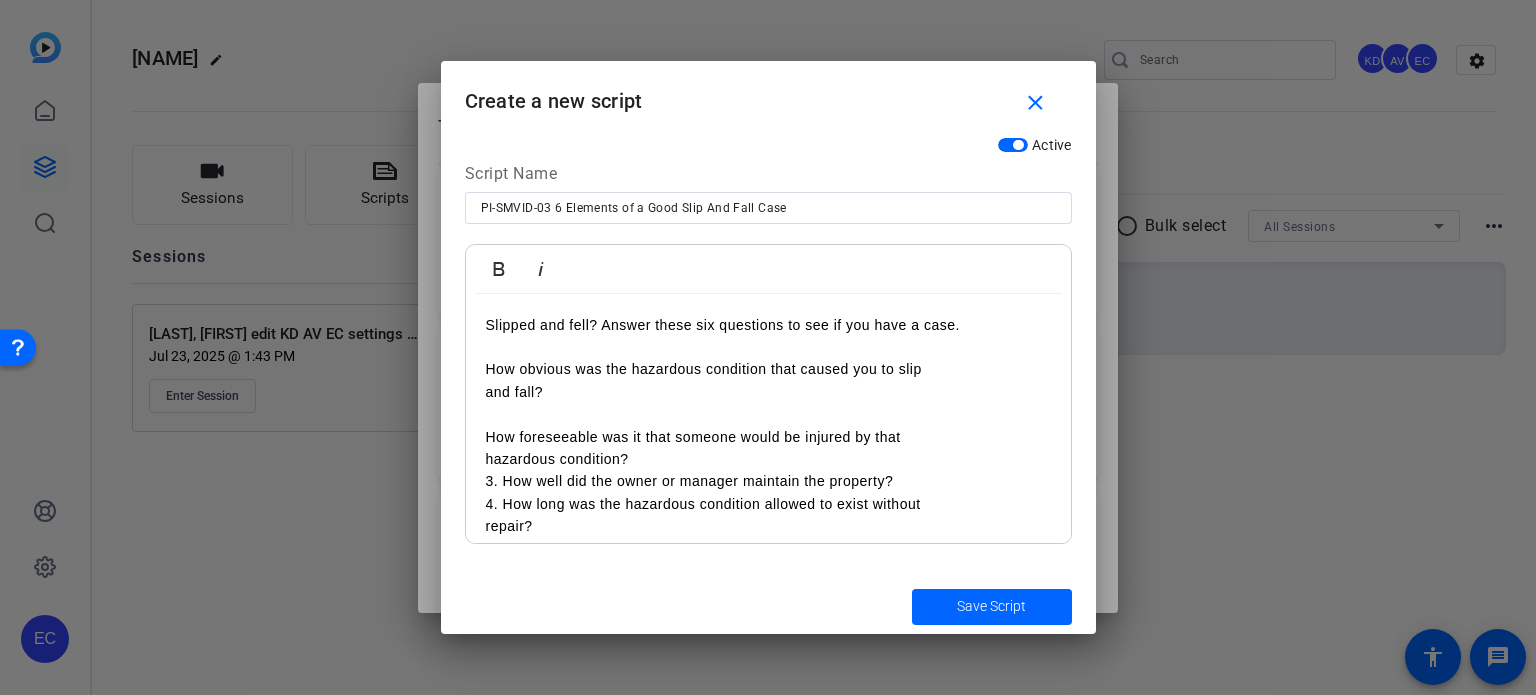 click on "Slipped and fell? Answer these six questions to see if you have a case. How obvious was the hazardous condition that caused you to slip and fall? How foreseeable was it that someone would be injured by that hazardous condition? 3. How well did the owner or manager maintain the property? 4. How long was the hazardous condition allowed to exist without repair? 5. How serious are your injuries? And 6. Were you paying attention to your surroundings before you slipped and fell?" at bounding box center [768, 470] 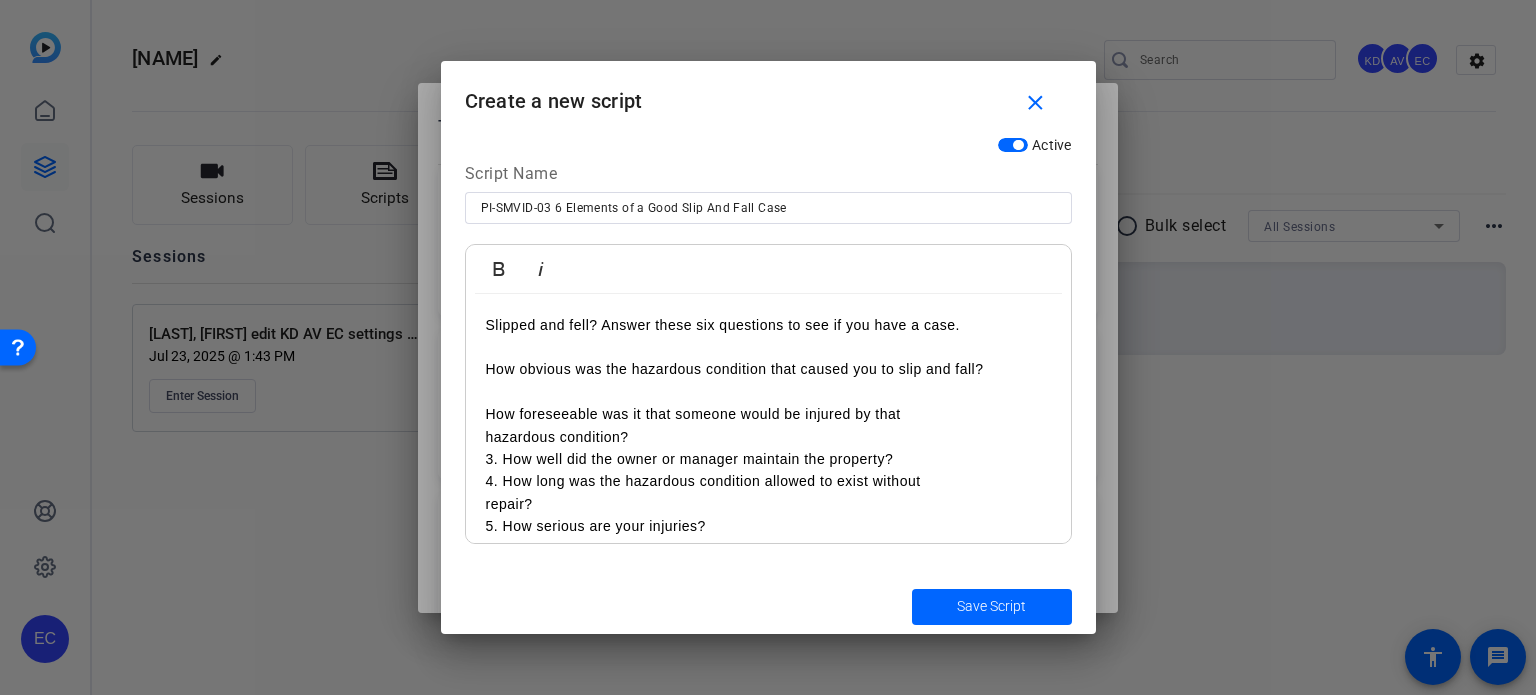 click on "hazardous condition?" at bounding box center (768, 437) 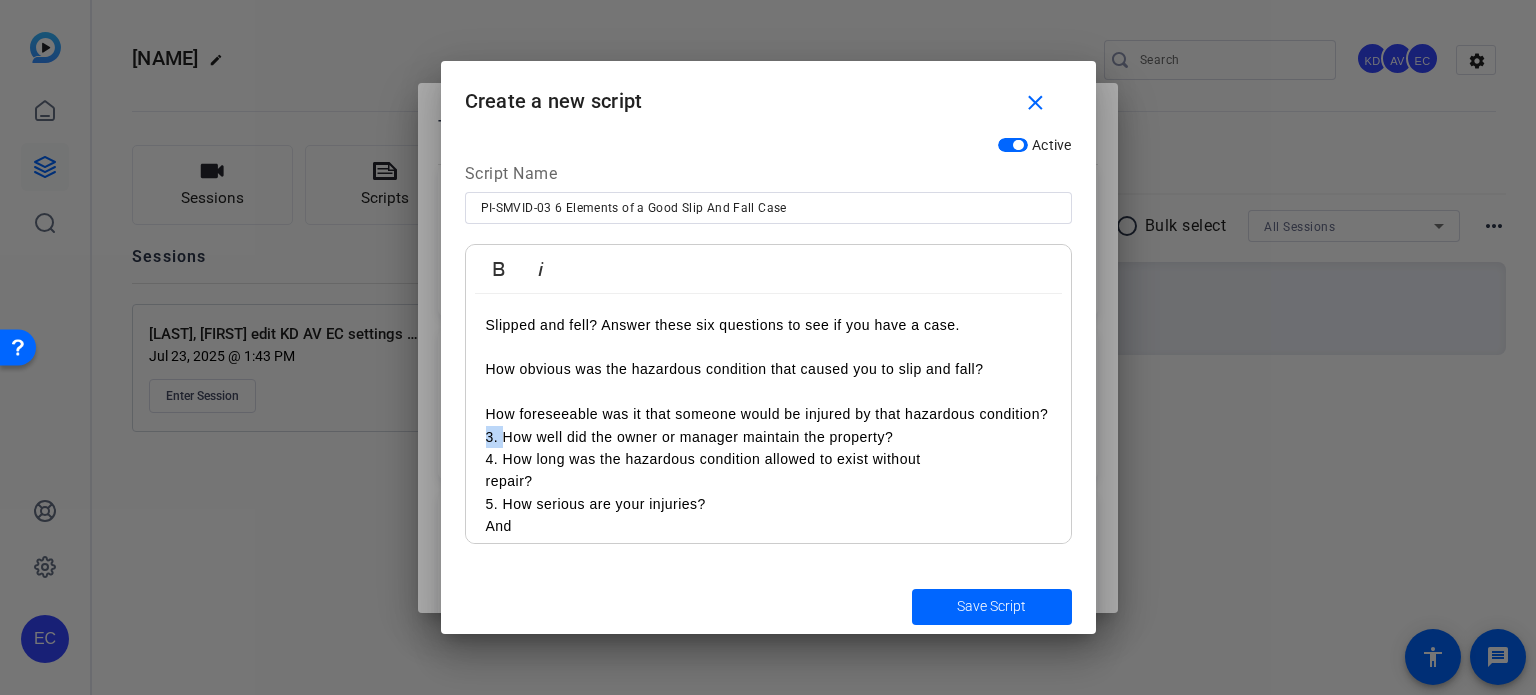 drag, startPoint x: 504, startPoint y: 461, endPoint x: 479, endPoint y: 461, distance: 25 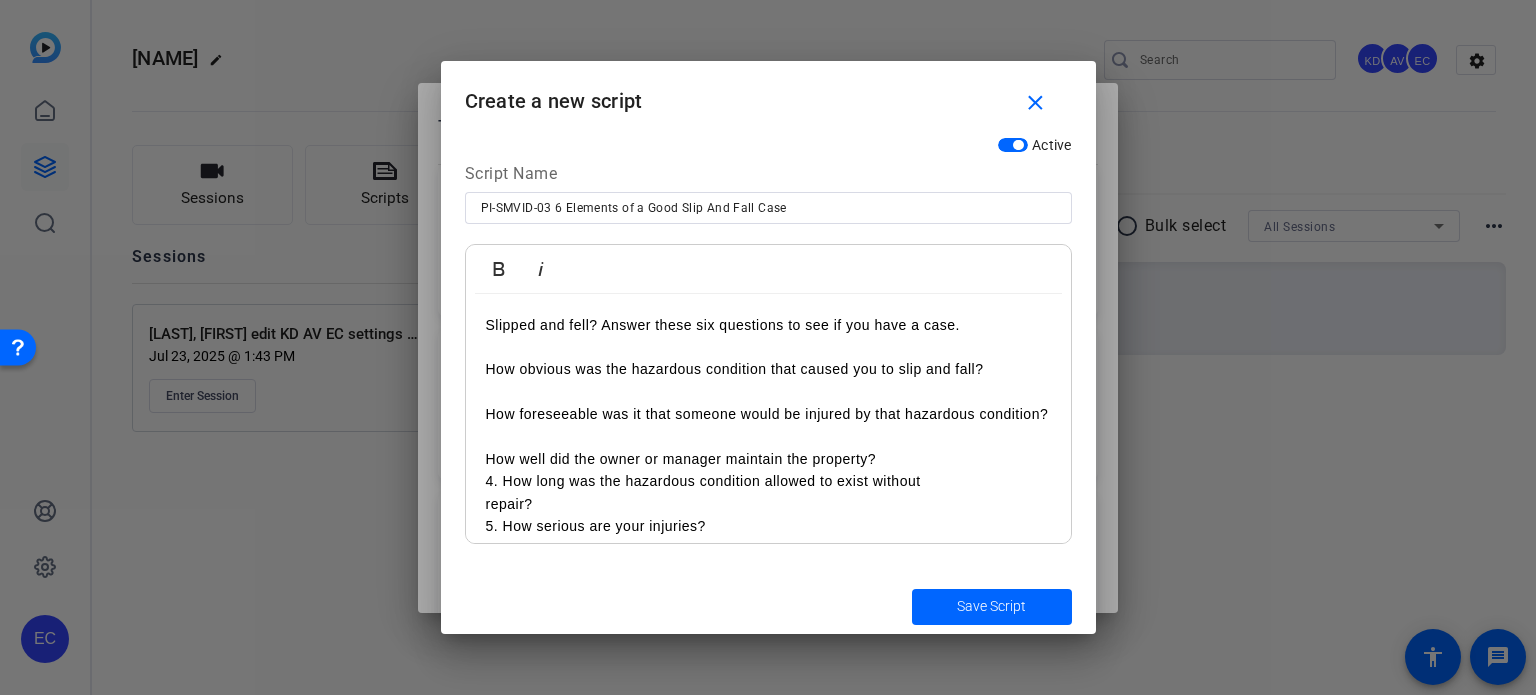 click on "How well did the owner or manager maintain the property?" at bounding box center [768, 459] 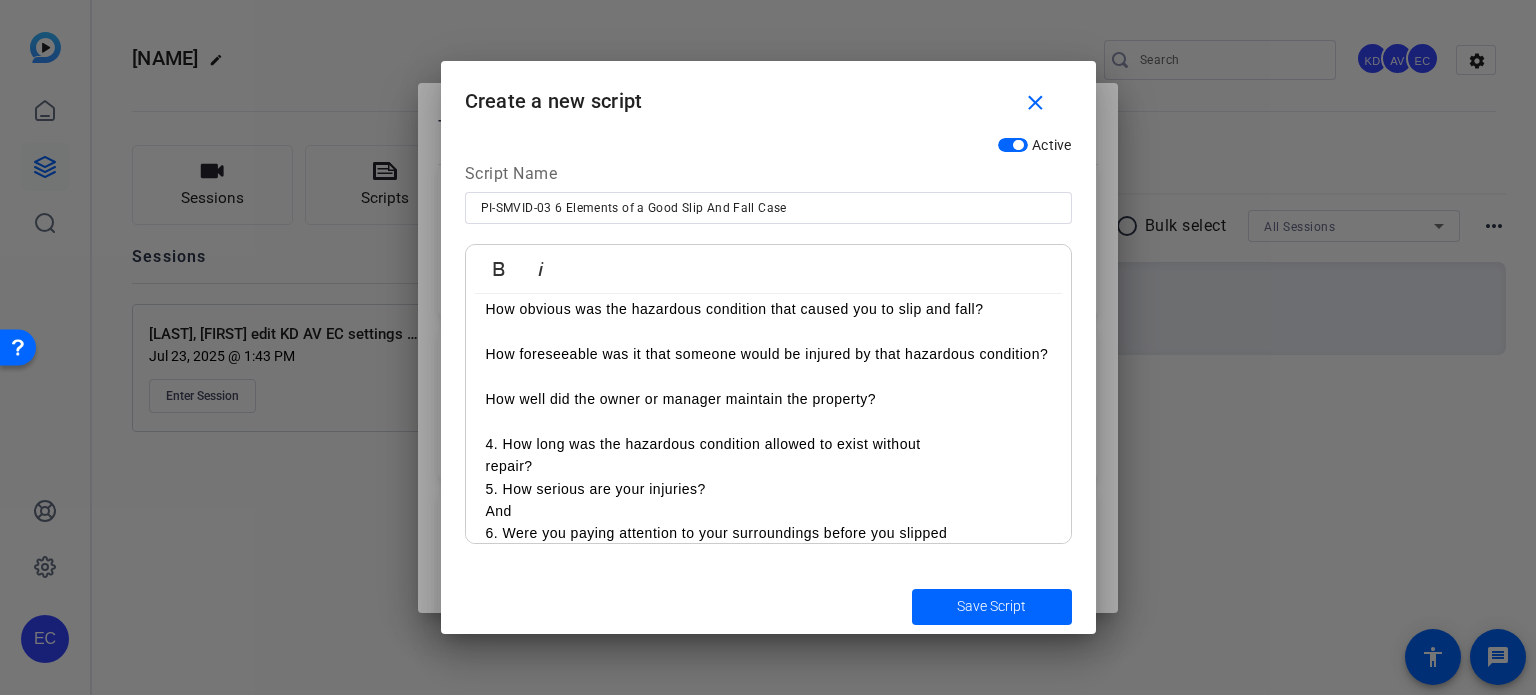 scroll, scrollTop: 125, scrollLeft: 0, axis: vertical 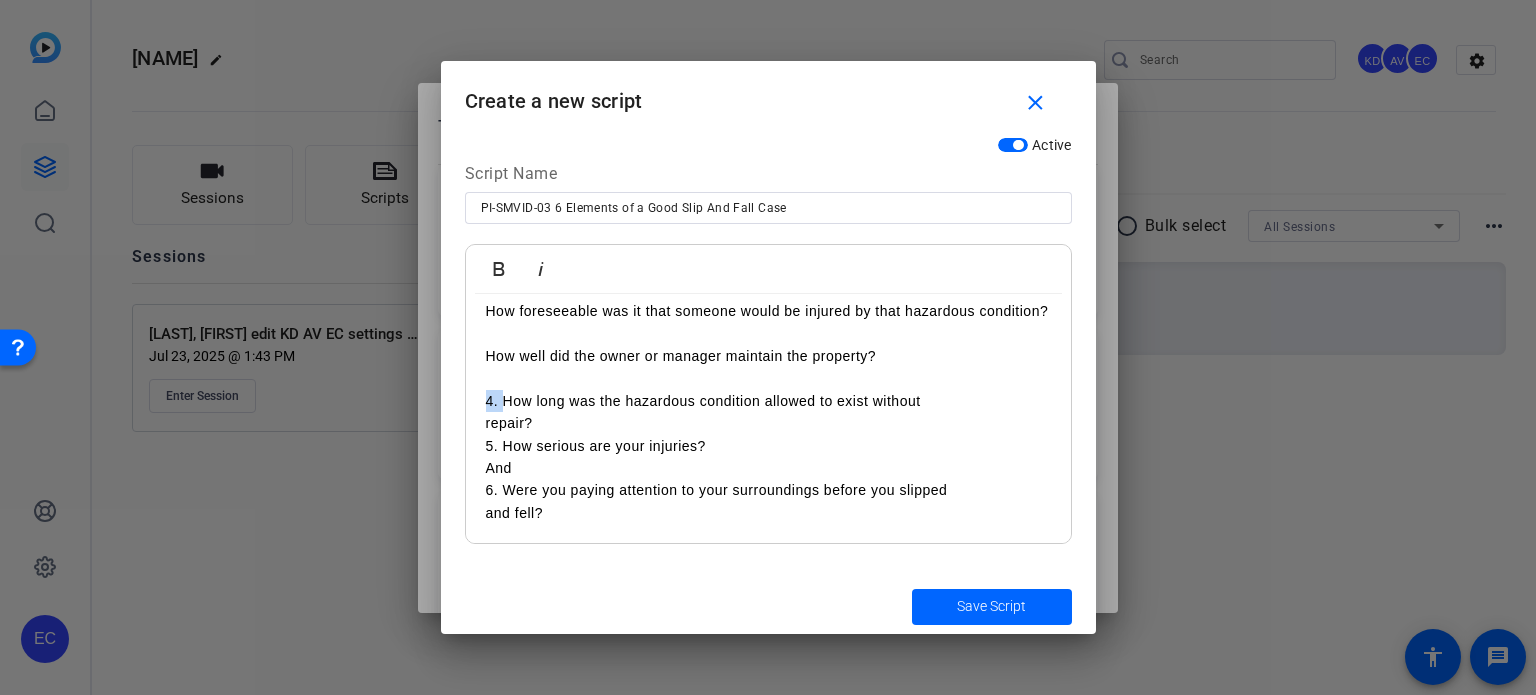 drag, startPoint x: 502, startPoint y: 403, endPoint x: 481, endPoint y: 403, distance: 21 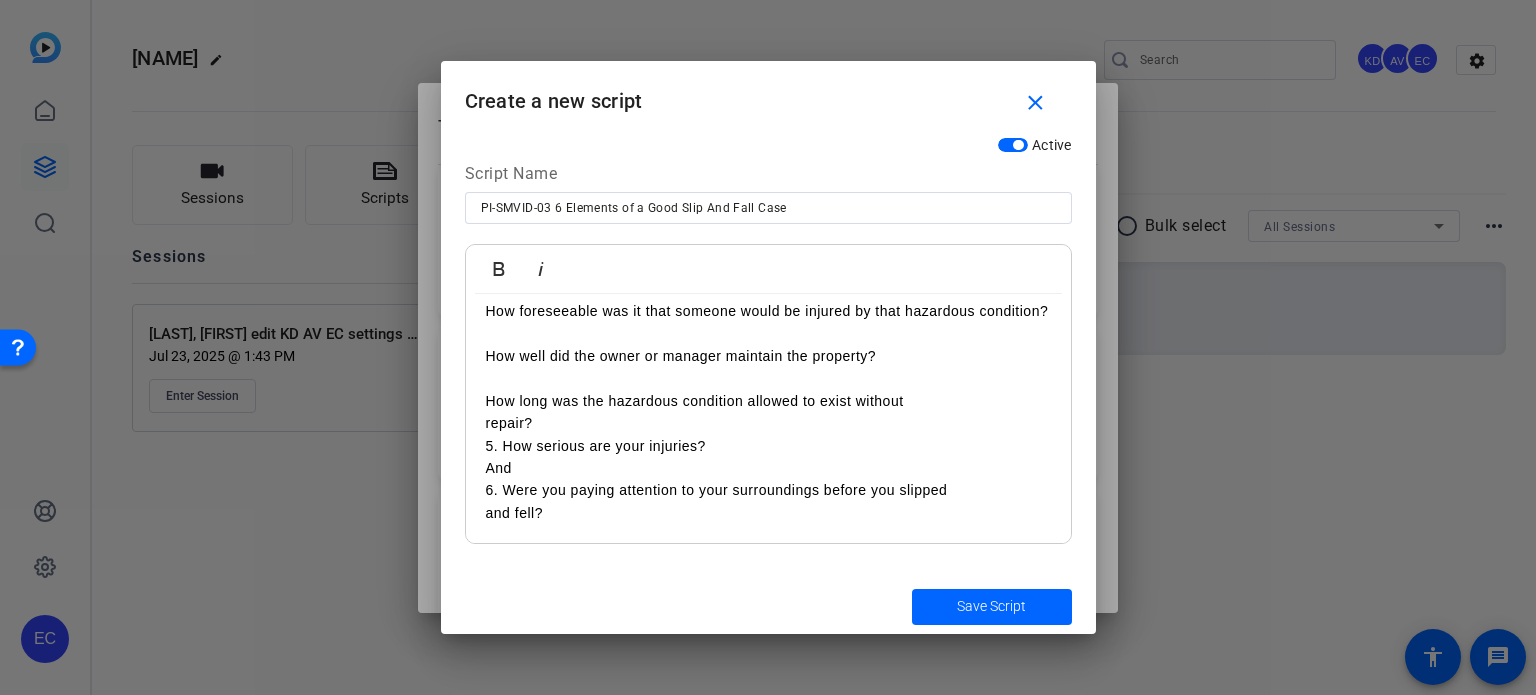 click on "Slipped and fell? Answer these six questions to see if you have a case. How obvious was the hazardous condition that caused you to slip and fall? How foreseeable was it that someone would be injured by that hazardous condition? How well did the owner or manager maintain the property? How long was the hazardous condition allowed to exist without repair? 5. How serious are your injuries? And 6. Were you paying attention to your surroundings before you slipped and fell?" at bounding box center (768, 367) 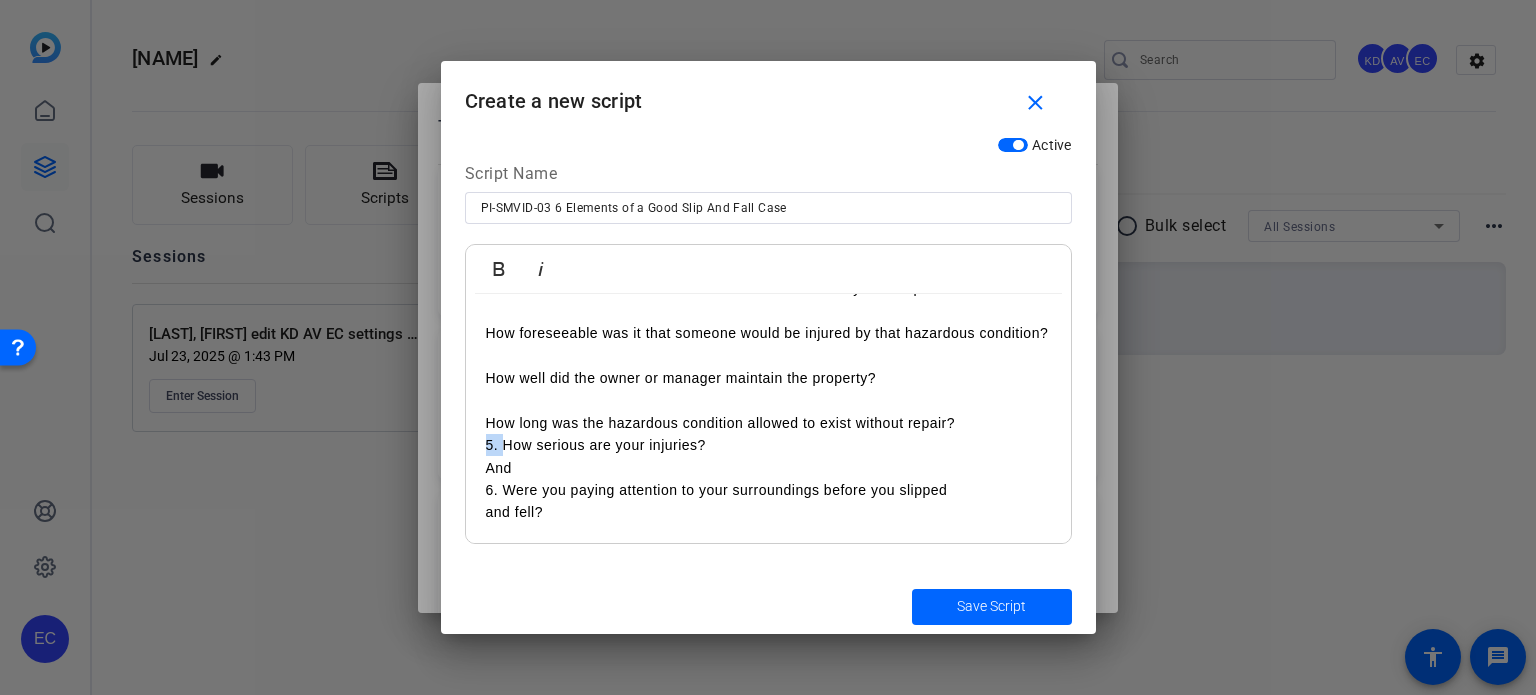drag, startPoint x: 503, startPoint y: 443, endPoint x: 480, endPoint y: 444, distance: 23.021729 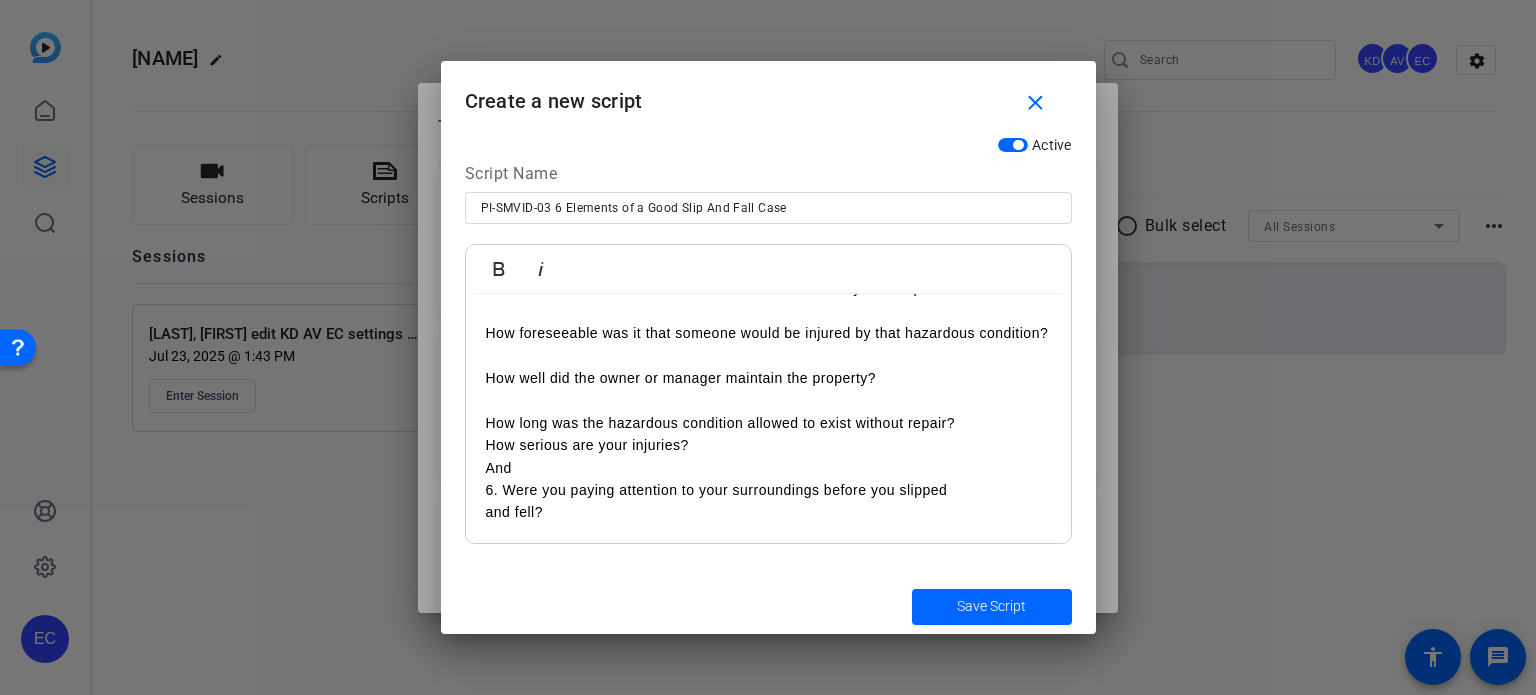 scroll, scrollTop: 125, scrollLeft: 0, axis: vertical 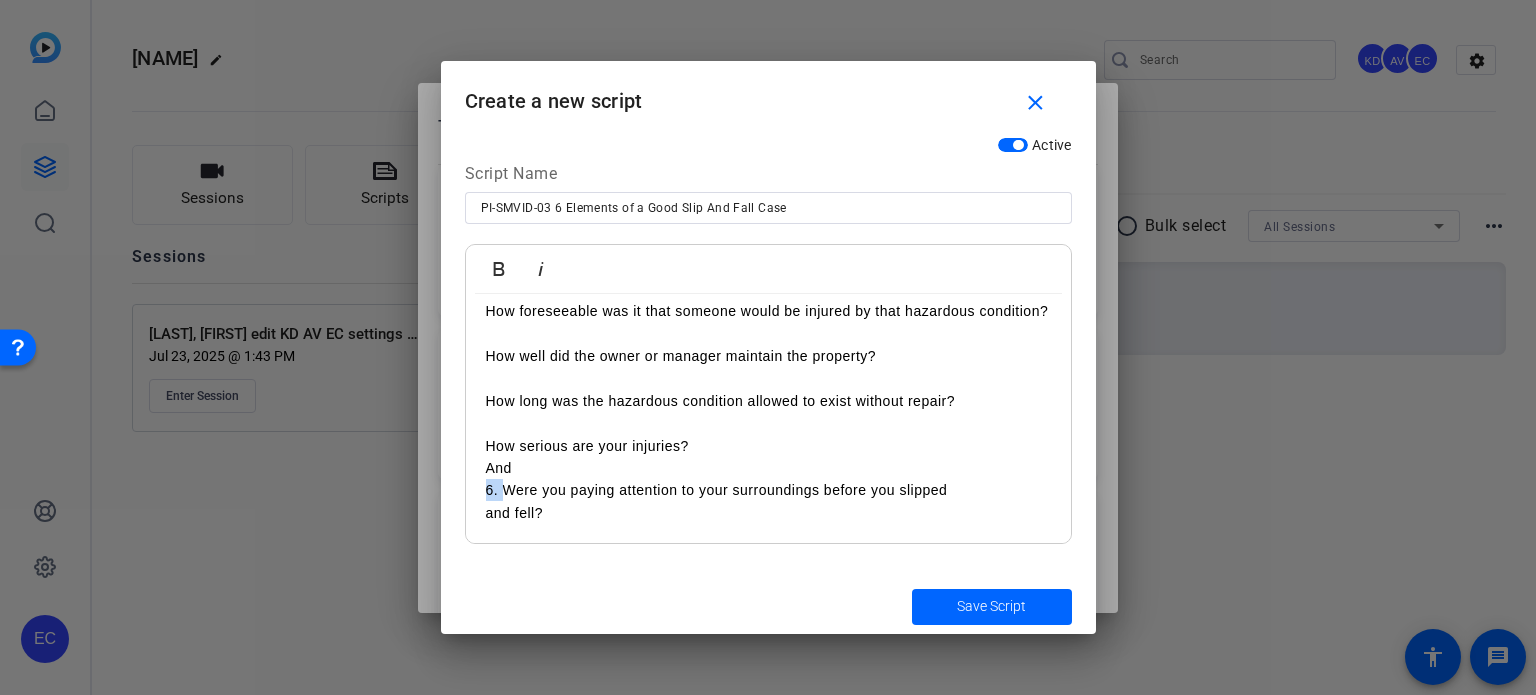 drag, startPoint x: 503, startPoint y: 491, endPoint x: 478, endPoint y: 491, distance: 25 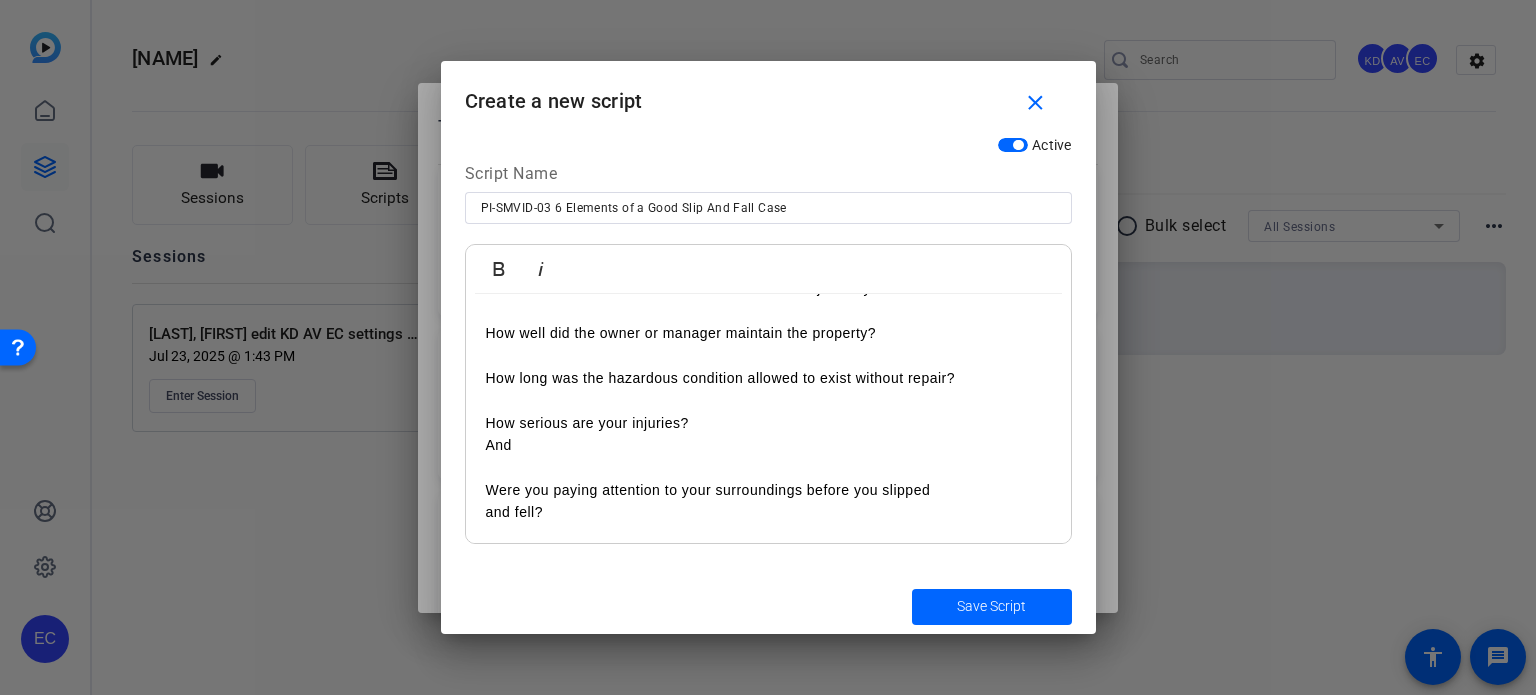 scroll, scrollTop: 148, scrollLeft: 0, axis: vertical 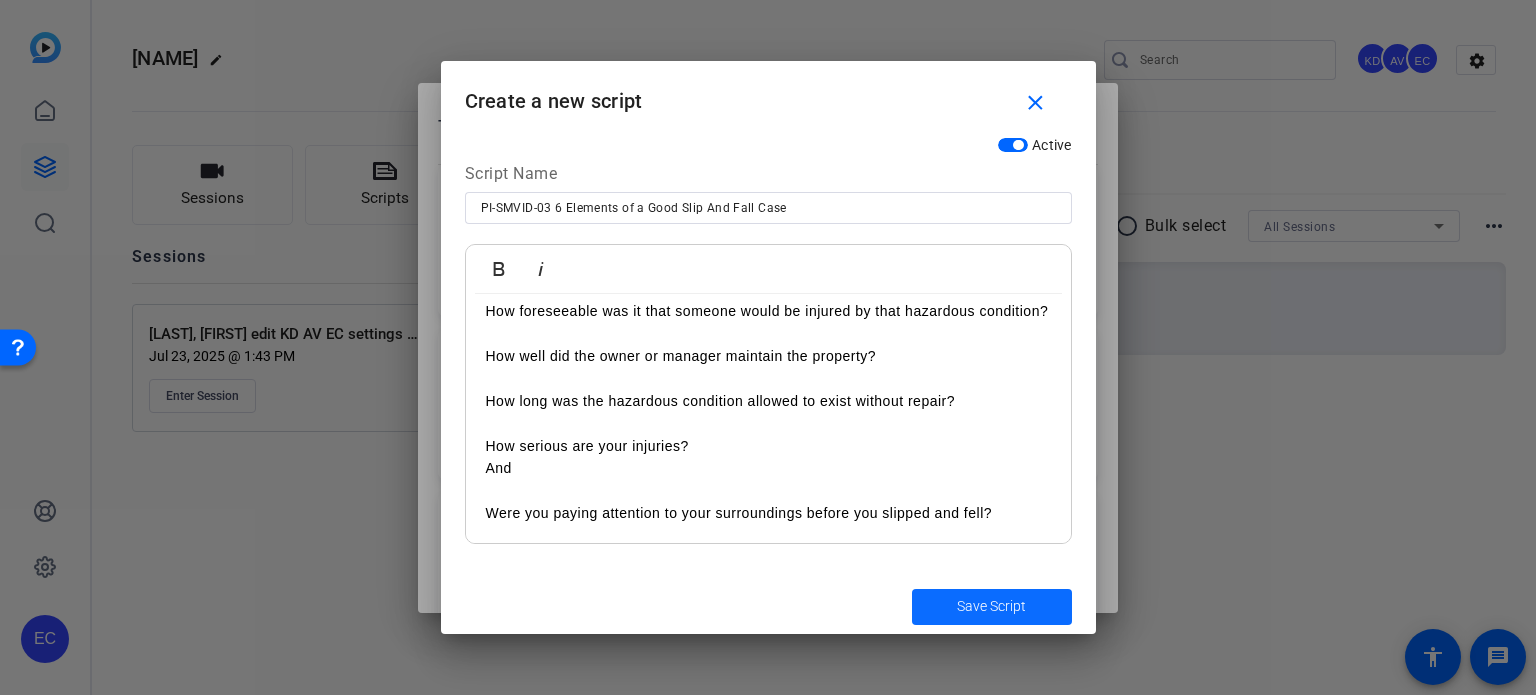 click on "Save Script" at bounding box center (991, 606) 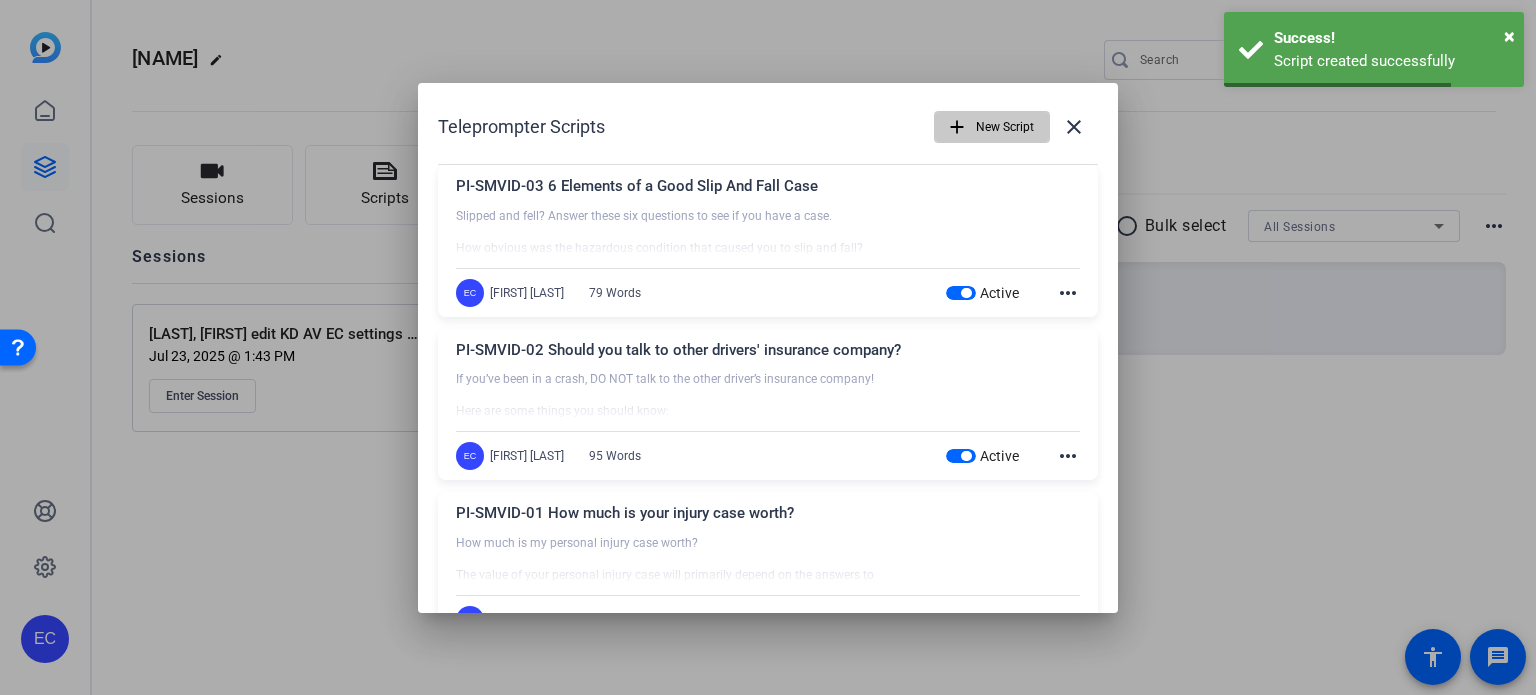 click on "New Script" at bounding box center (1005, 127) 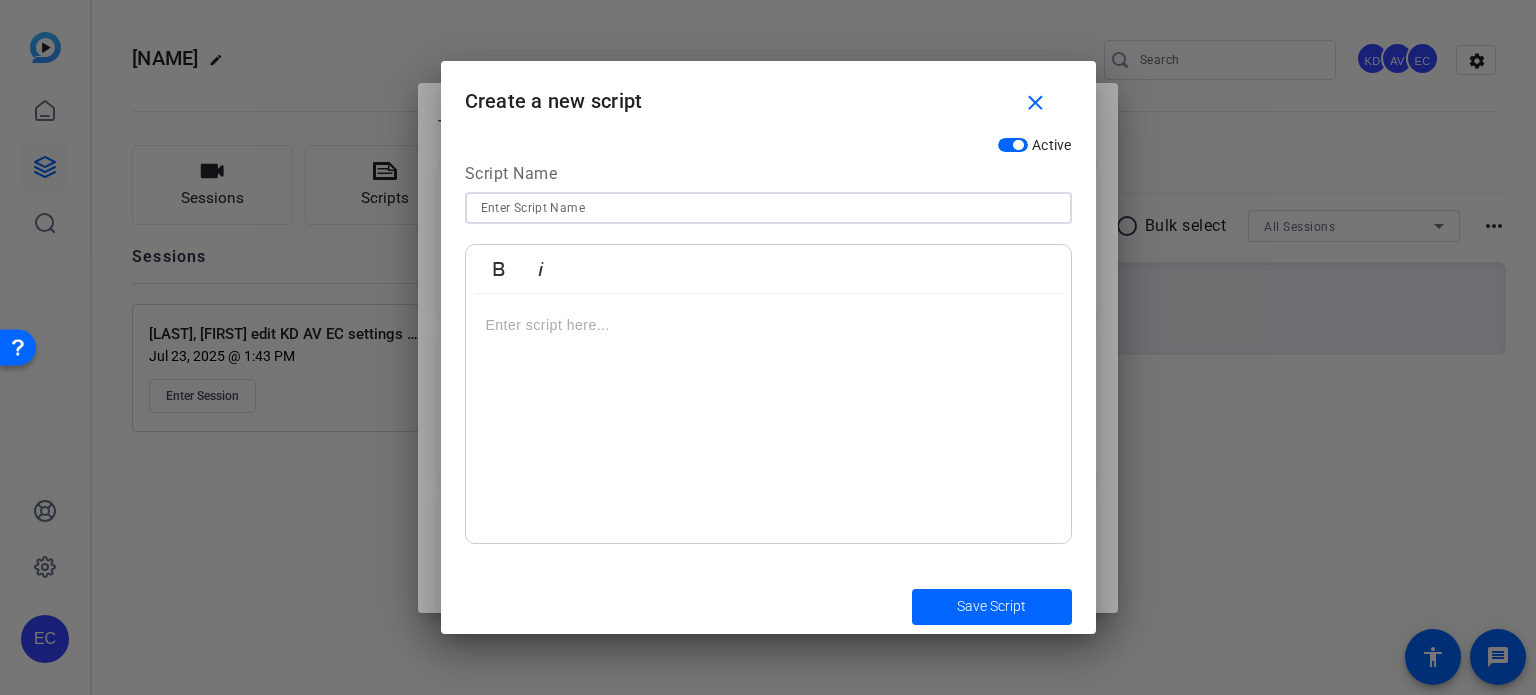 click at bounding box center (768, 208) 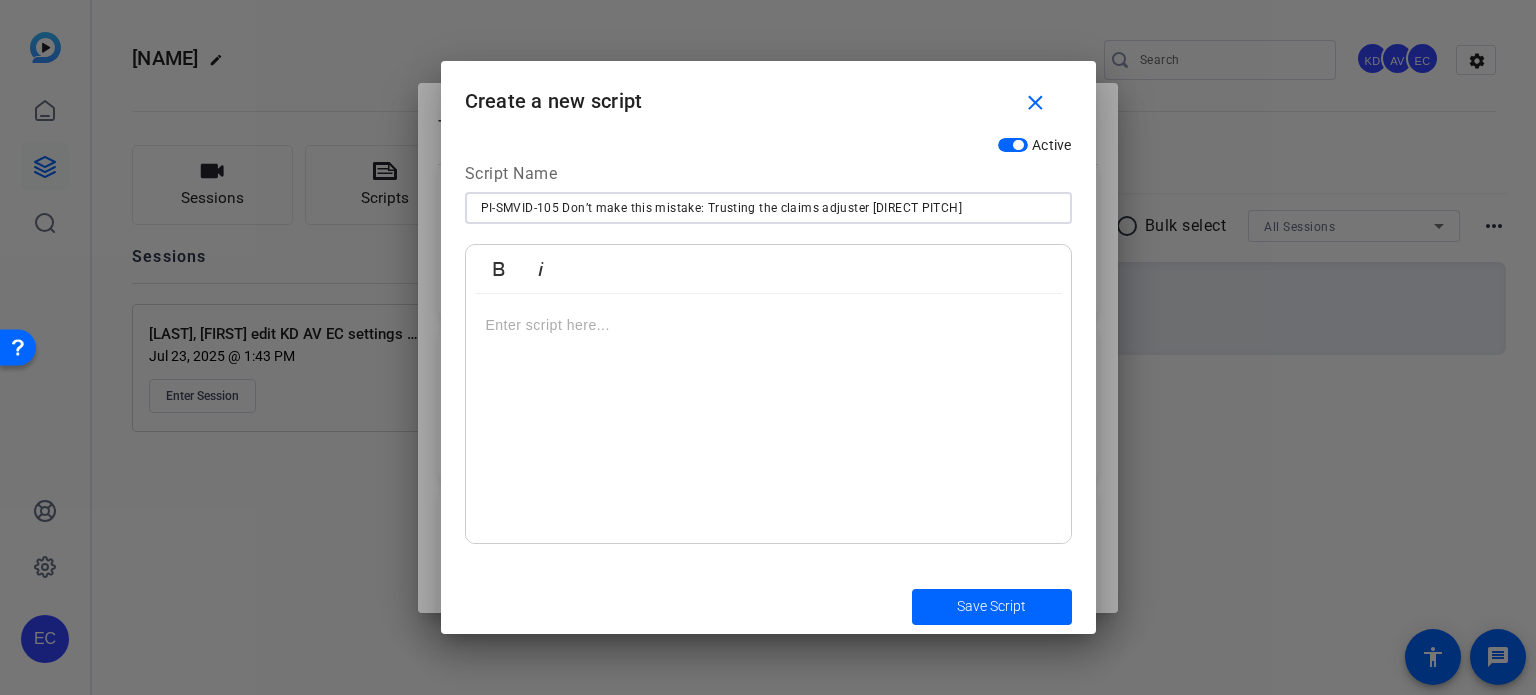 type on "PI-SMVID-105 Don’t make this mistake: Trusting the claims adjuster [DIRECT PITCH]" 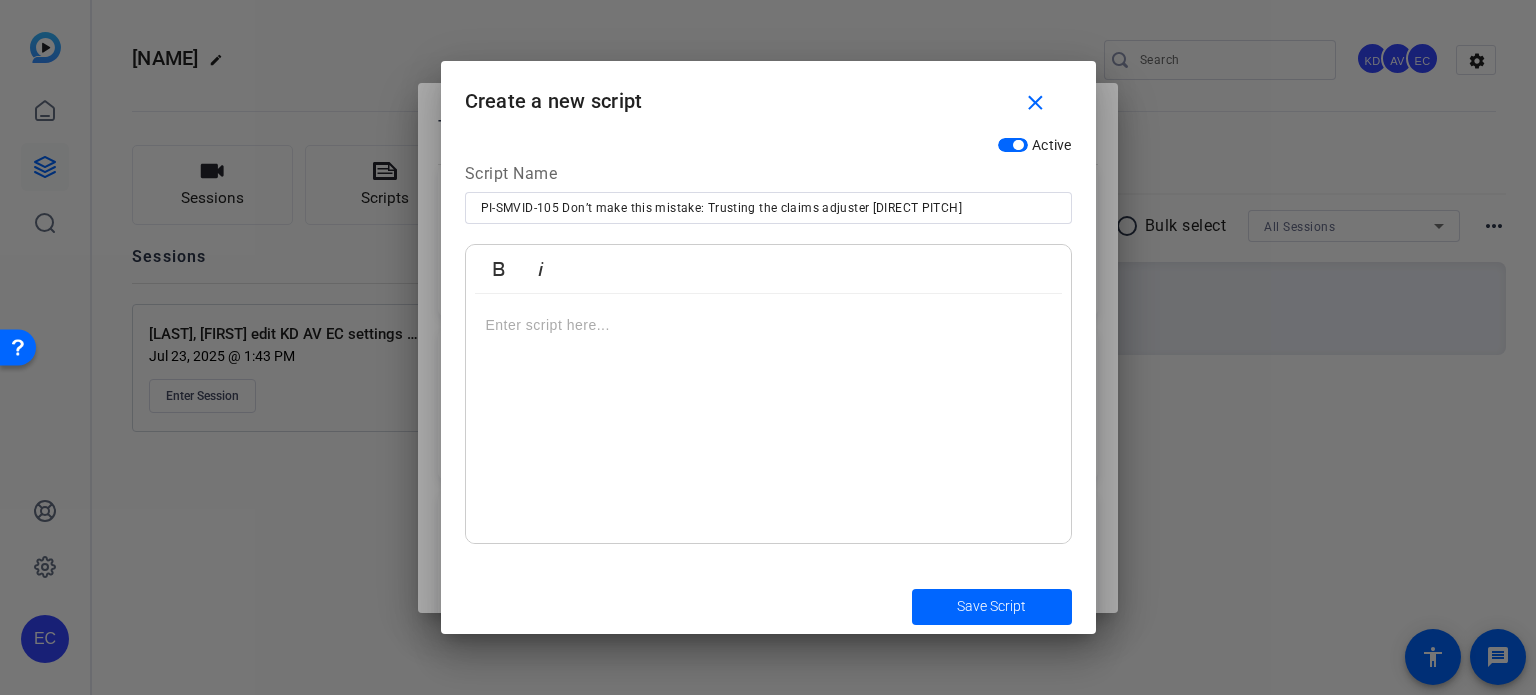 click at bounding box center (768, 419) 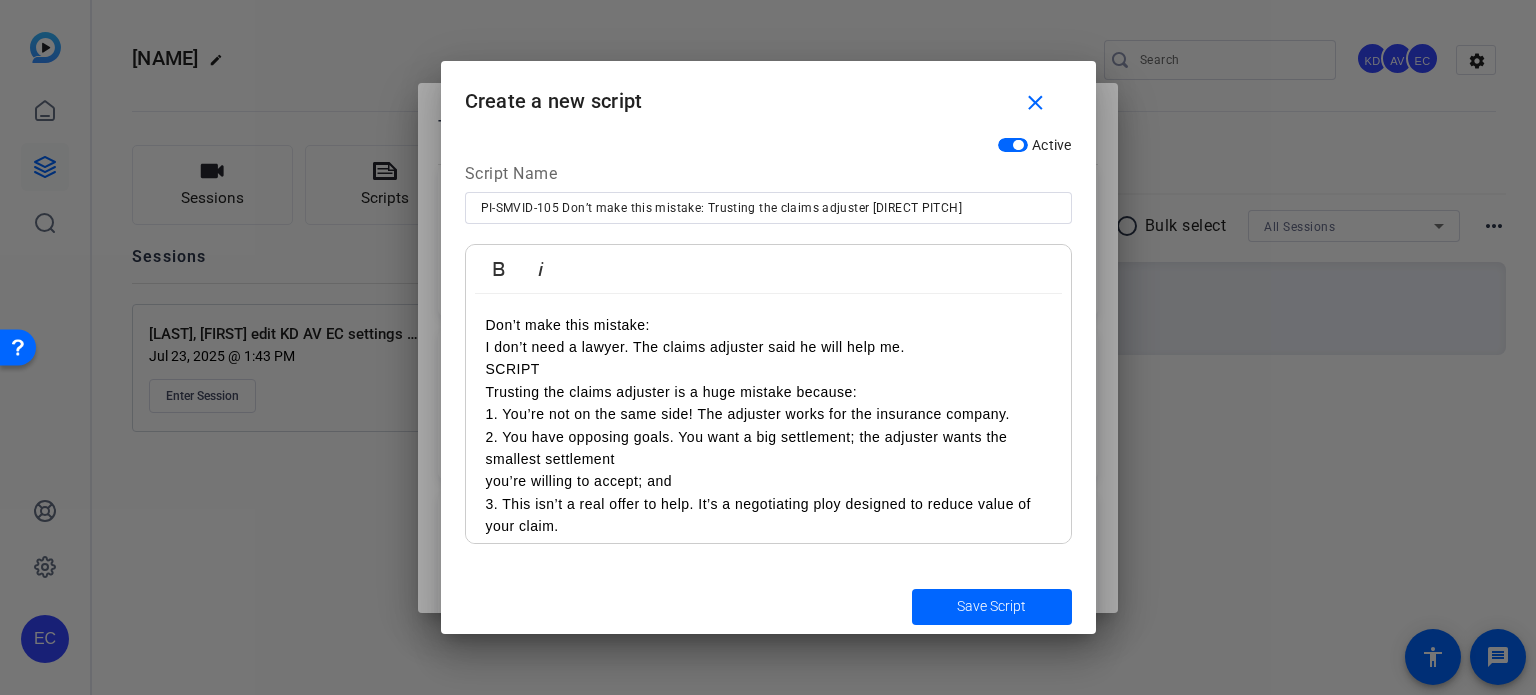 scroll, scrollTop: 84, scrollLeft: 0, axis: vertical 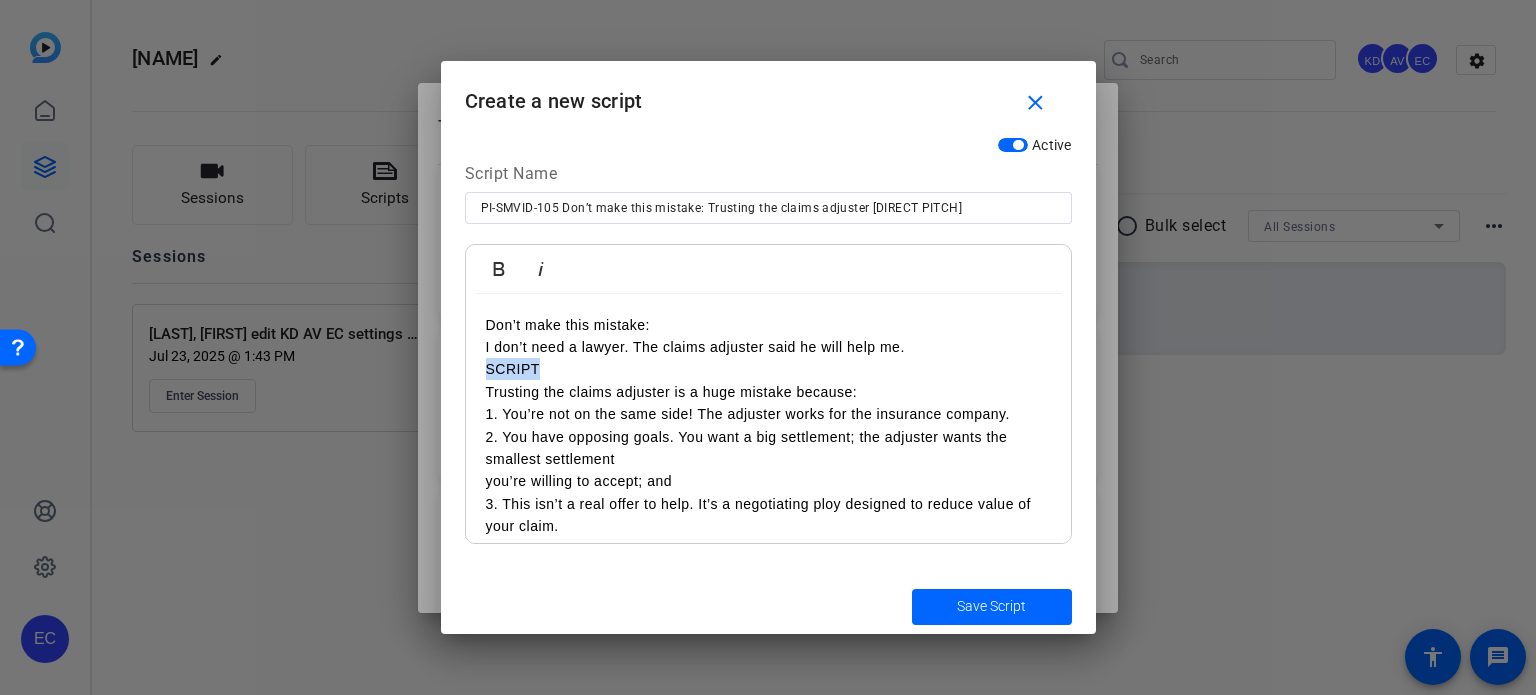 drag, startPoint x: 560, startPoint y: 370, endPoint x: 480, endPoint y: 365, distance: 80.1561 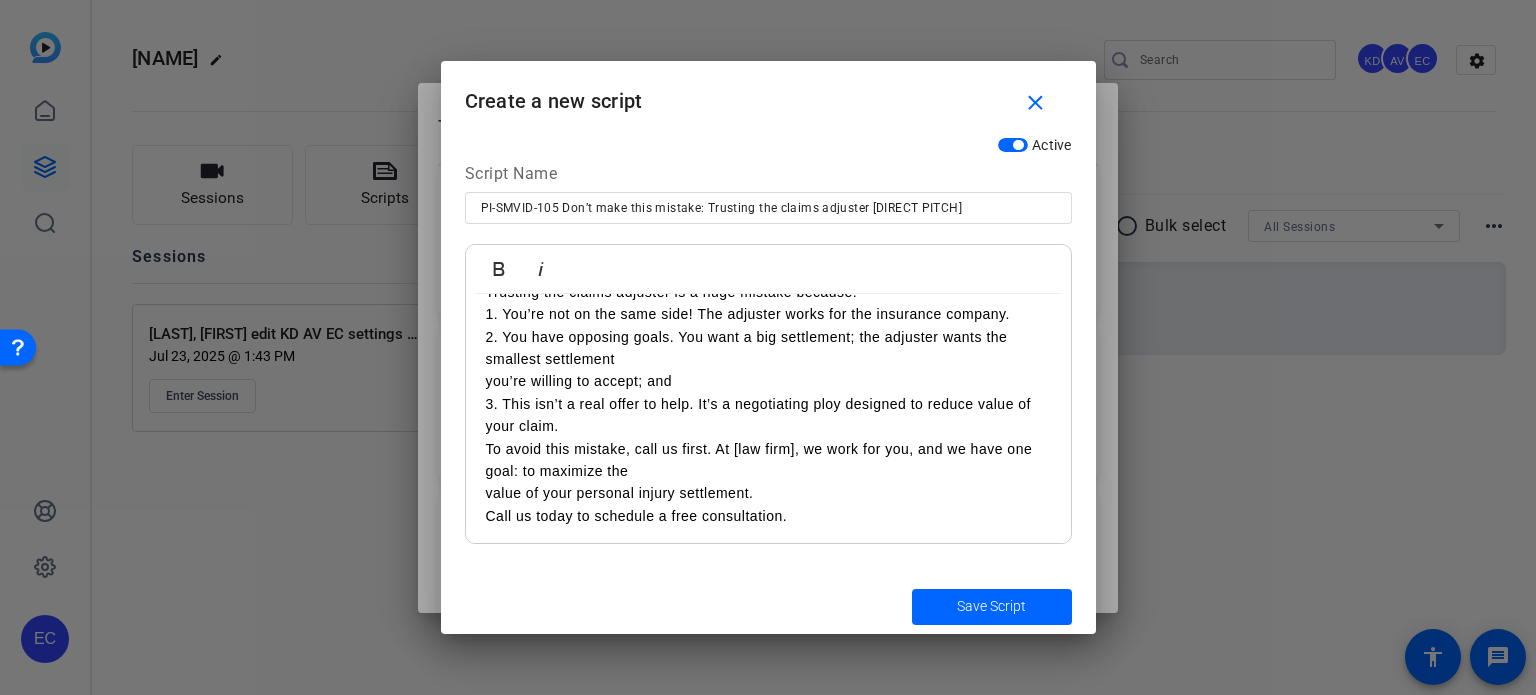 scroll, scrollTop: 0, scrollLeft: 0, axis: both 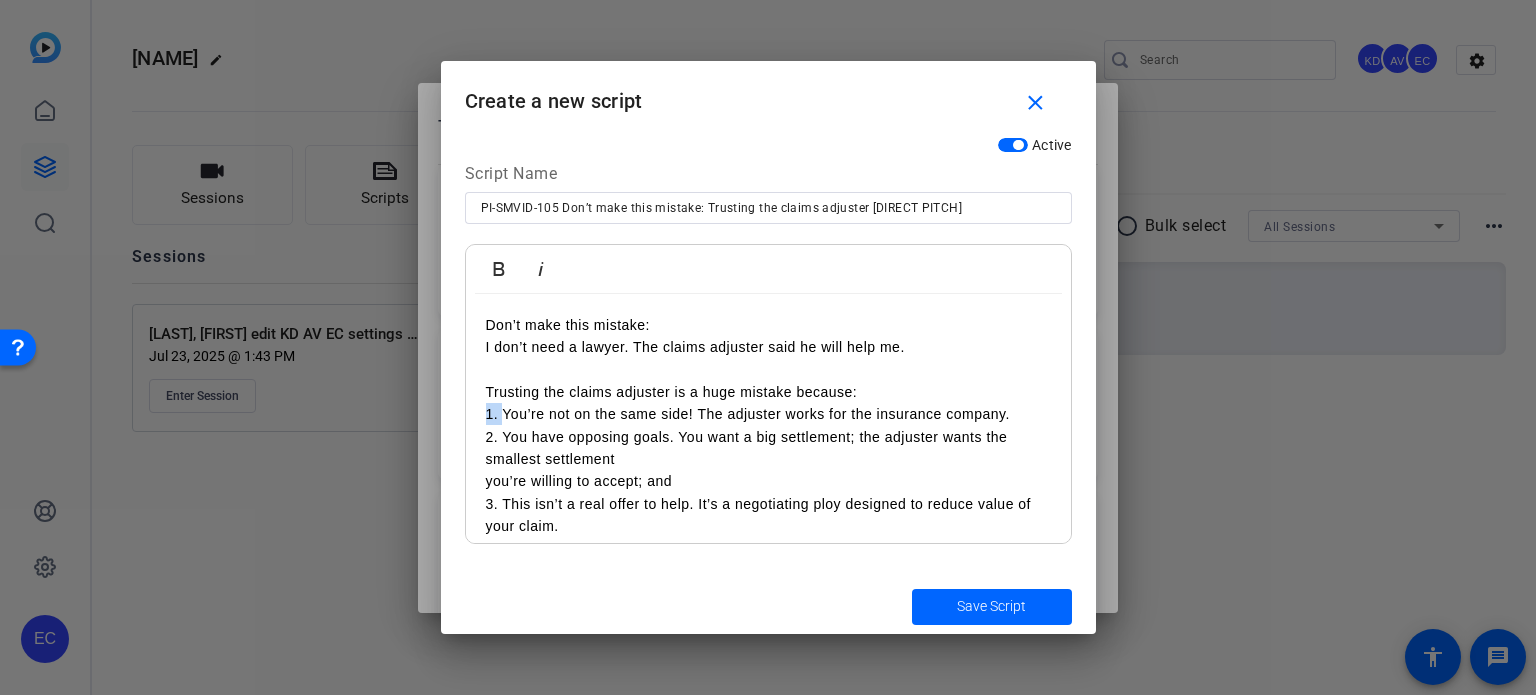 drag, startPoint x: 504, startPoint y: 414, endPoint x: 483, endPoint y: 414, distance: 21 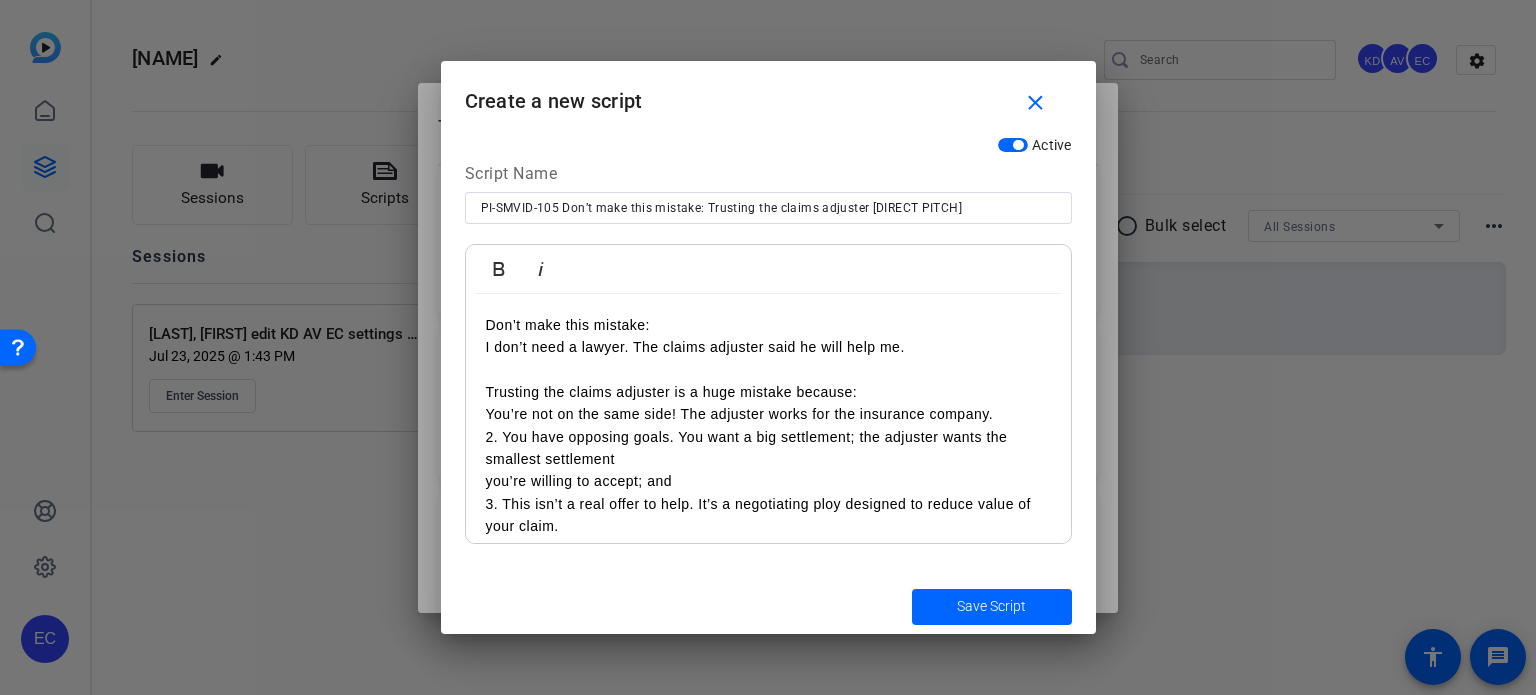 click on "Trusting the claims adjuster is a huge mistake because:" at bounding box center [768, 392] 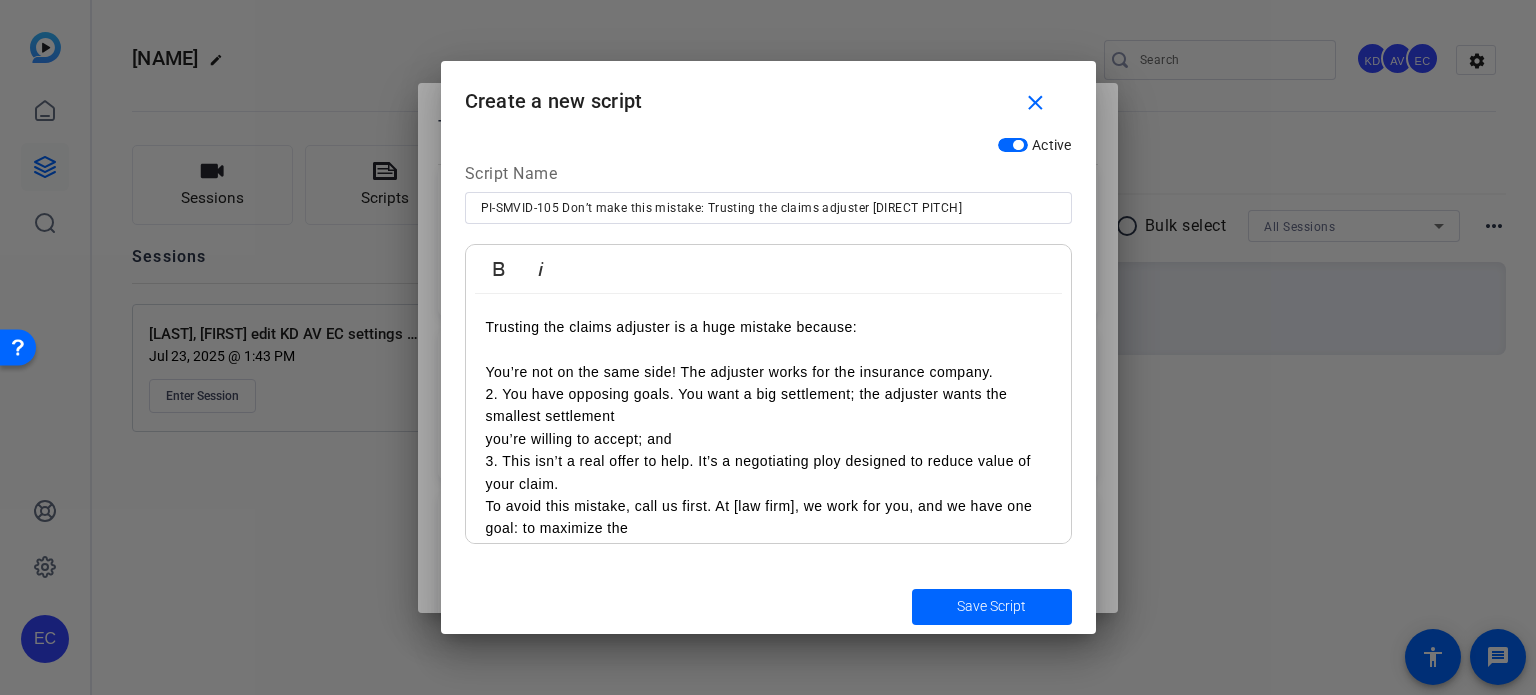 scroll, scrollTop: 100, scrollLeft: 0, axis: vertical 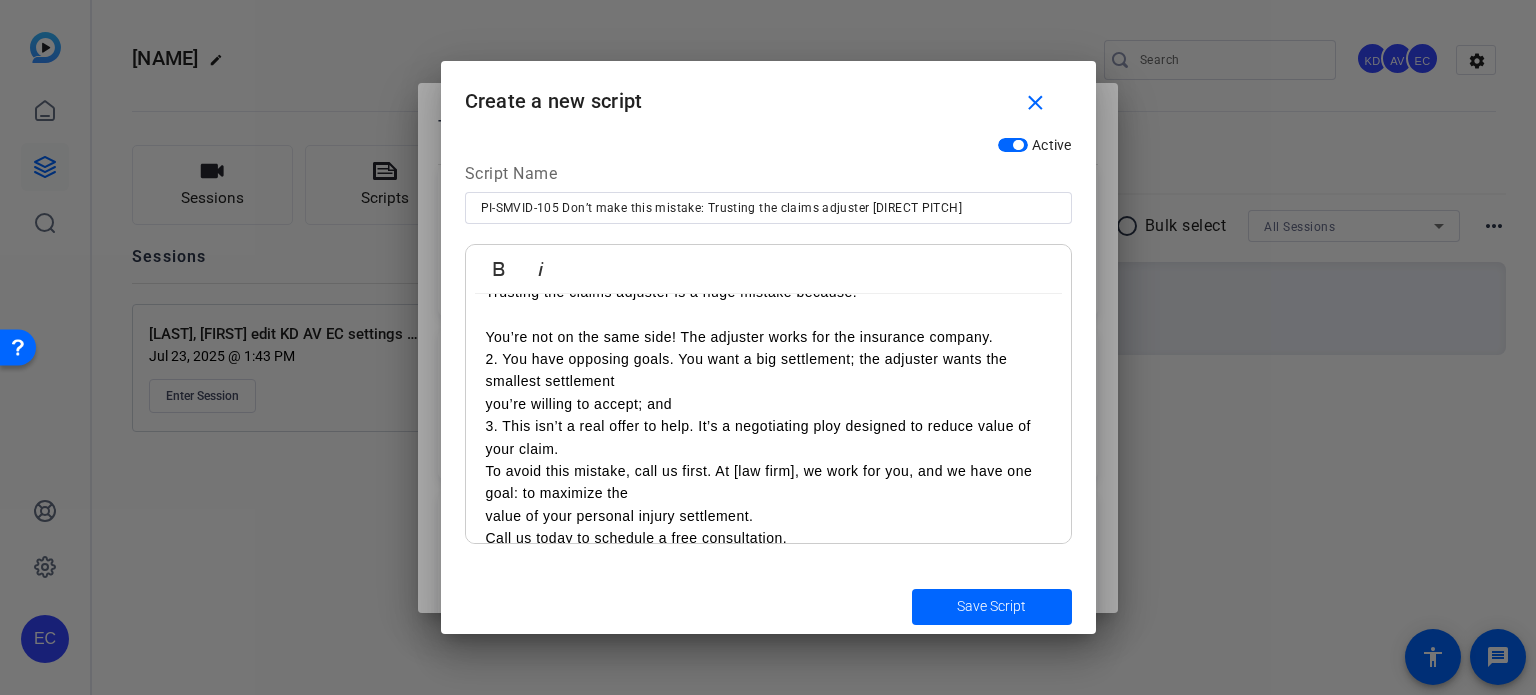 click on "You’re not on the same side! The adjuster works for the insurance company." at bounding box center [768, 337] 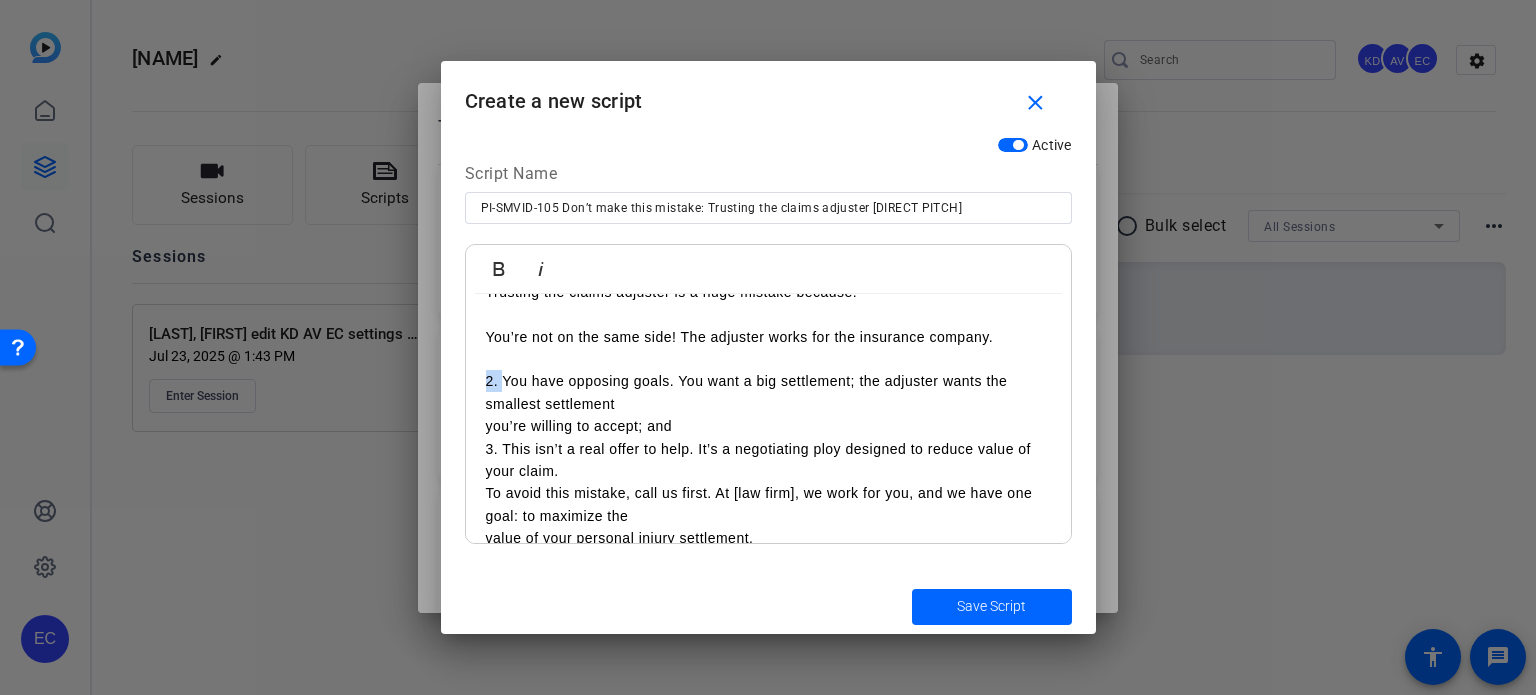 drag, startPoint x: 501, startPoint y: 383, endPoint x: 479, endPoint y: 382, distance: 22.022715 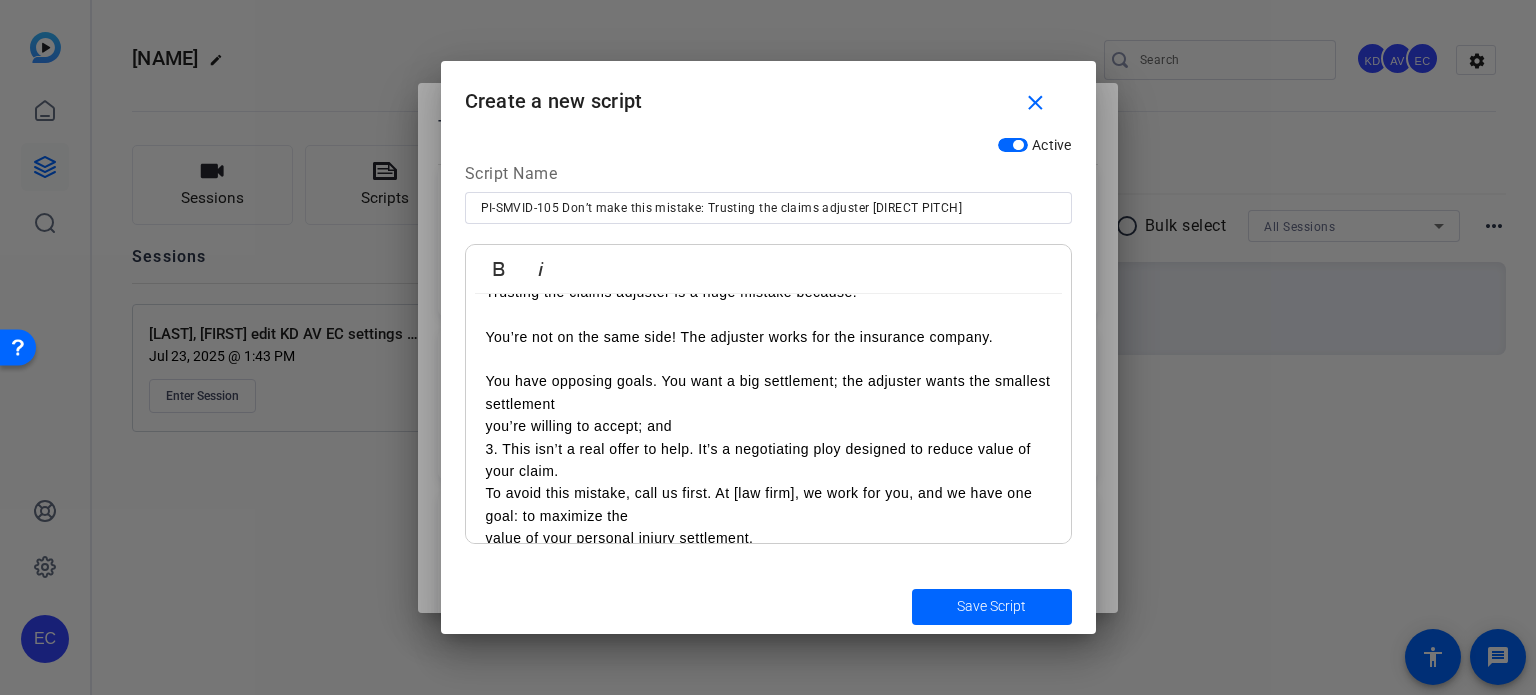 click on "Don’t make this mistake: I don’t need a lawyer. The claims adjuster said he will help me. Trusting the claims adjuster is a huge mistake because: You’re not on the same side! The adjuster works for the insurance company. You have opposing goals. You want a big settlement; the adjuster wants the smallest settlement you’re willing to accept; and 3. This isn’t a real offer to help. It’s a negotiating ploy designed to reduce value of your claim. To avoid this mistake, call us first. At [law firm], we work for you, and we have one goal: to maximize the value of your personal injury settlement. Call us today to schedule a free consultation." at bounding box center [768, 393] 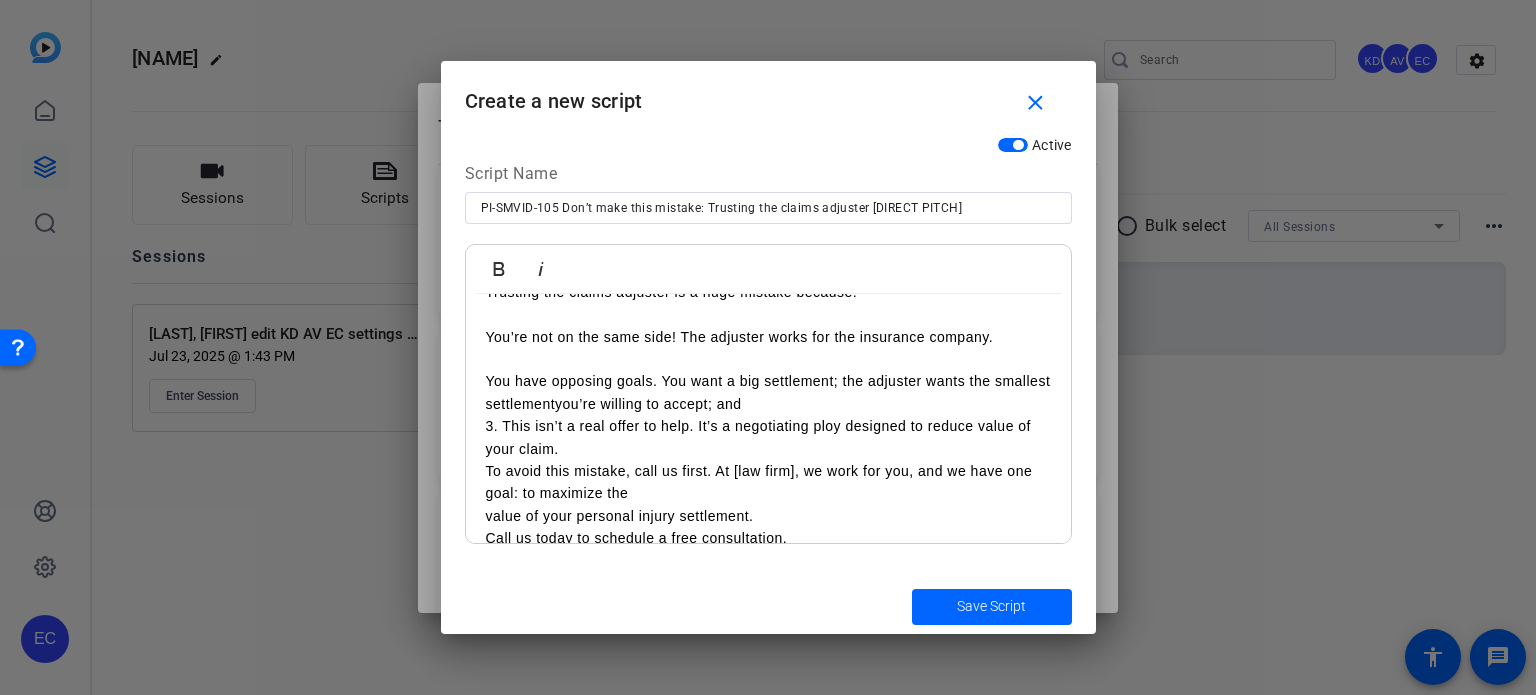 type 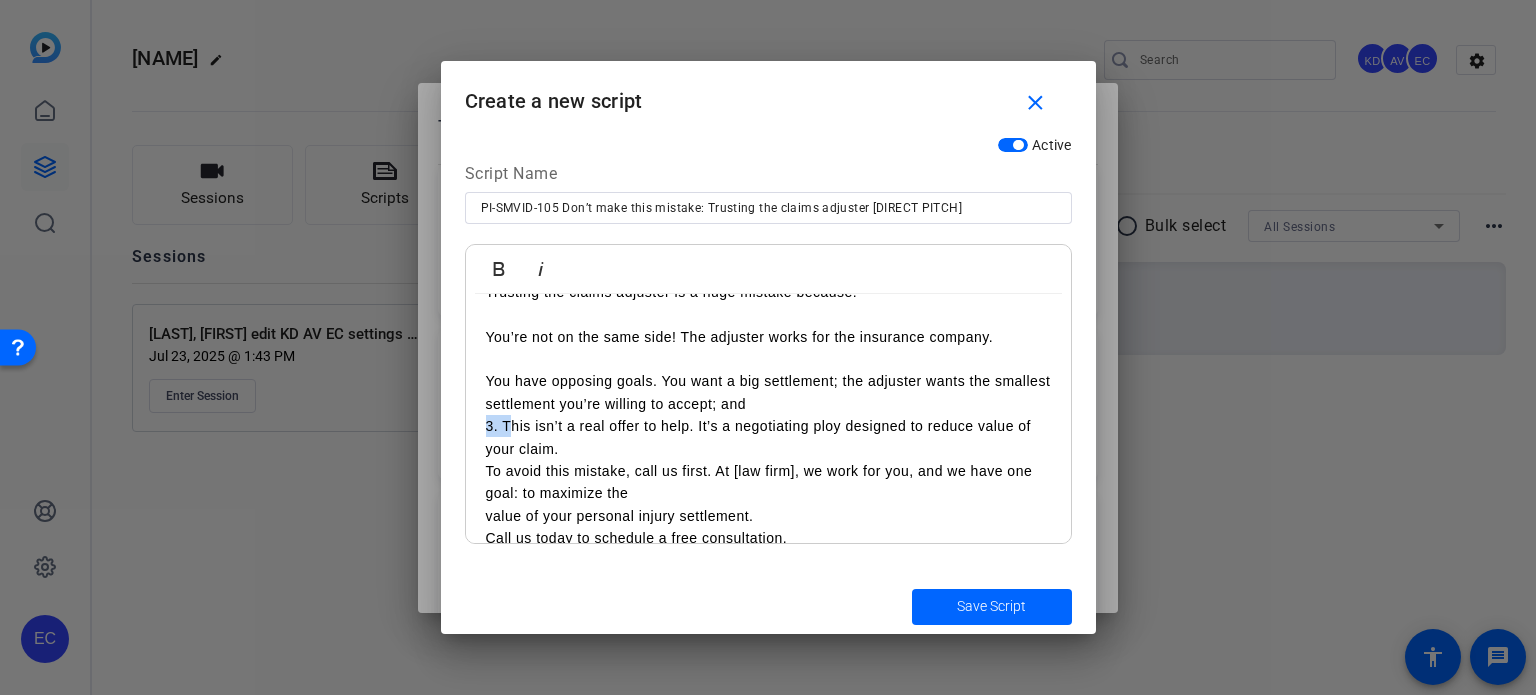 drag, startPoint x: 507, startPoint y: 423, endPoint x: 483, endPoint y: 423, distance: 24 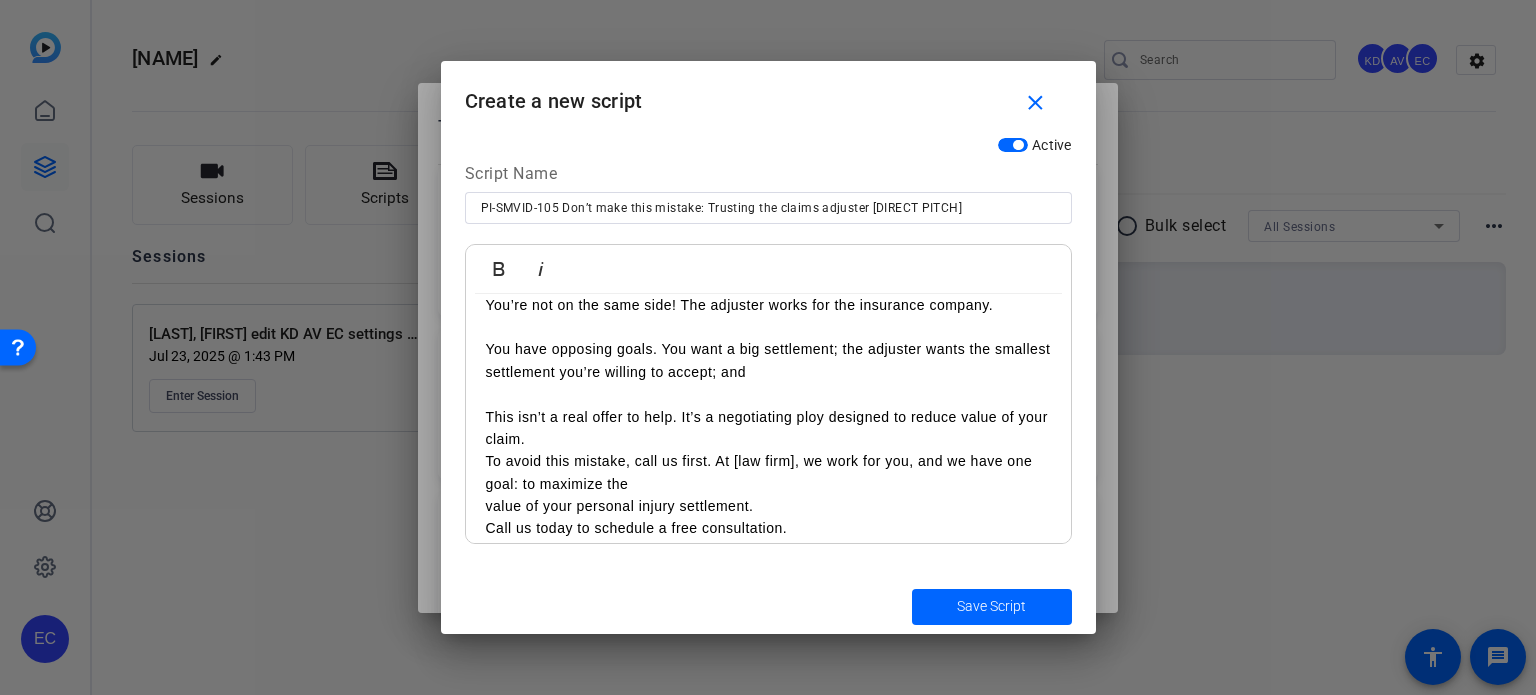 scroll, scrollTop: 148, scrollLeft: 0, axis: vertical 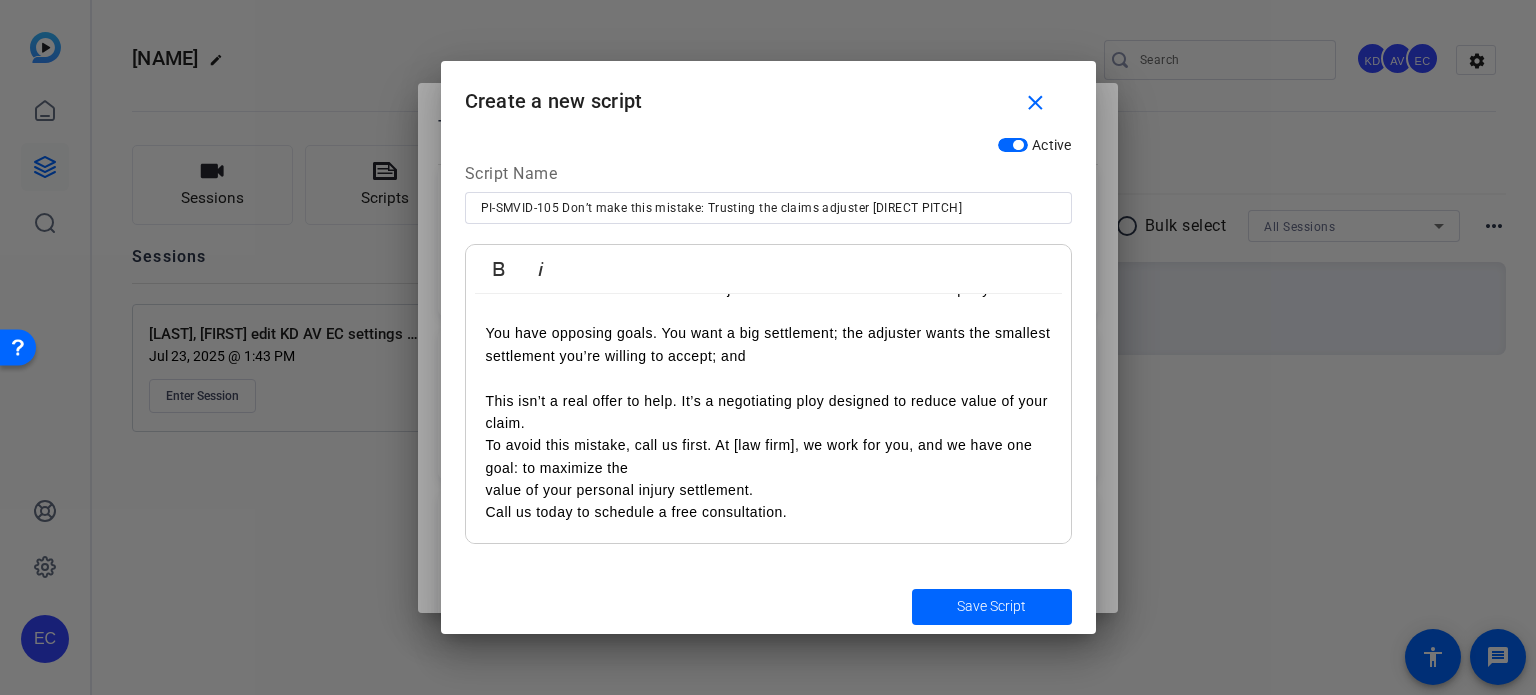 click on "Don’t make this mistake: I don’t need a lawyer. The claims adjuster said he will help me. Trusting the claims adjuster is a huge mistake because: You’re not on the same side! The adjuster works for the insurance company. You have opposing goals. You want a big settlement; the adjuster wants the smallest settlement you’re willing to accept; and This isn’t a real offer to help. It’s a negotiating ploy designed to reduce value of your claim. To avoid this mistake, call us first. At [law firm], we work for you, and we have one goal: to maximize the value of your personal injury settlement. Call us today to schedule a free consultation." at bounding box center (768, 345) 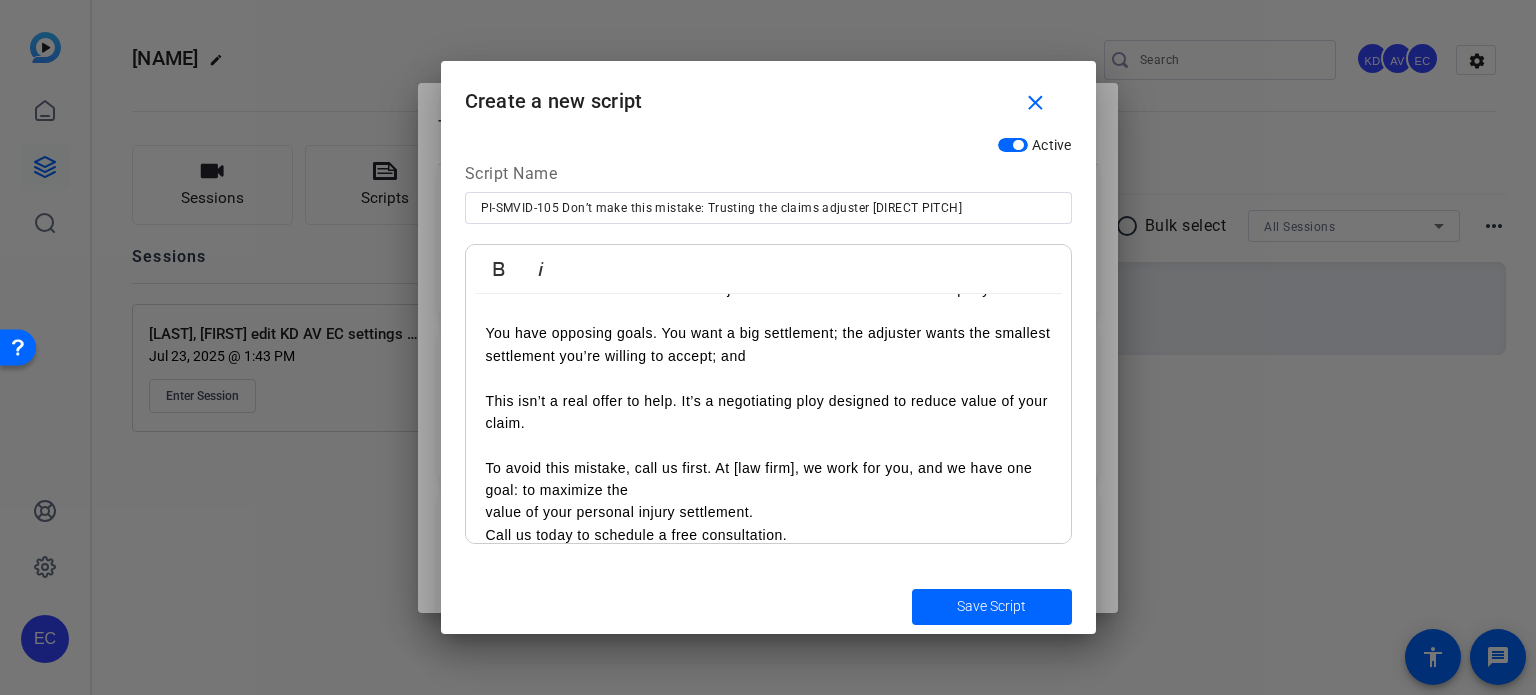 scroll, scrollTop: 170, scrollLeft: 0, axis: vertical 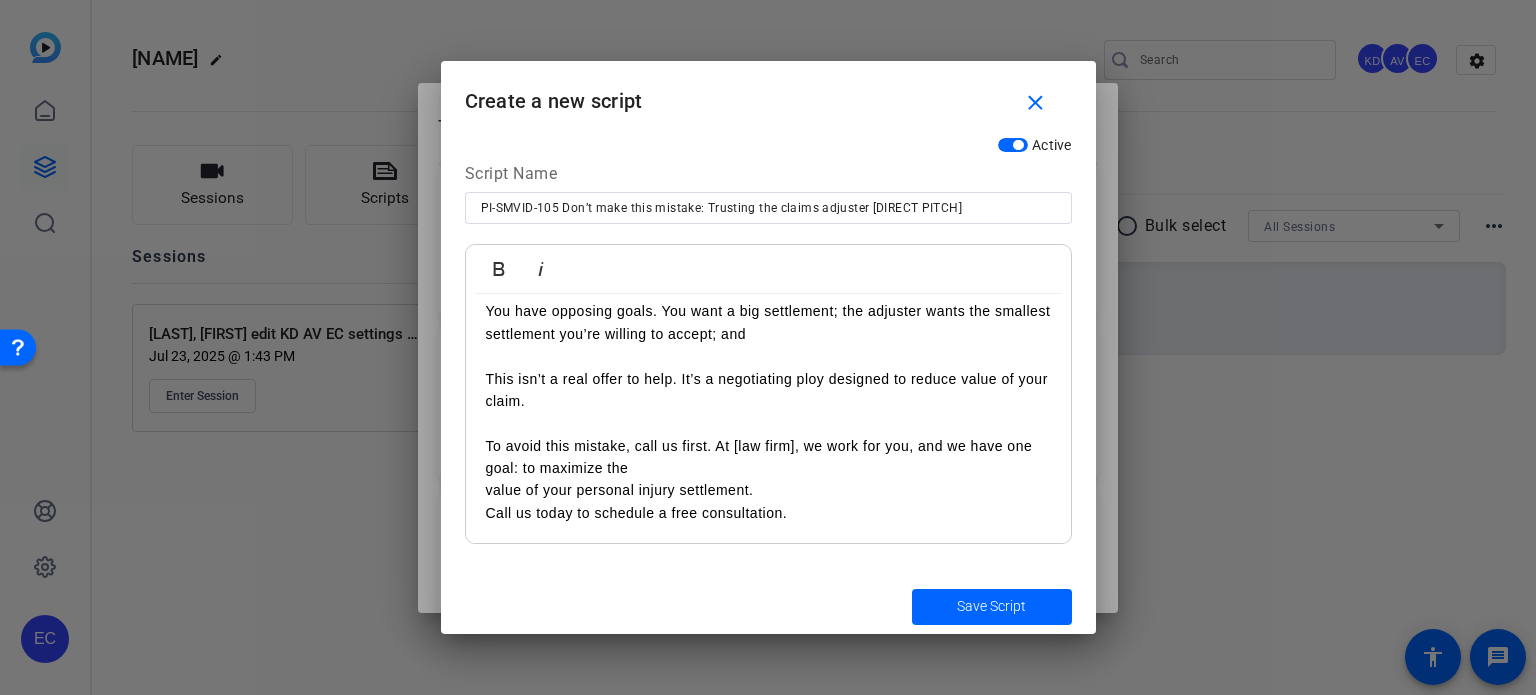 click on "value of your personal injury settlement." at bounding box center (768, 490) 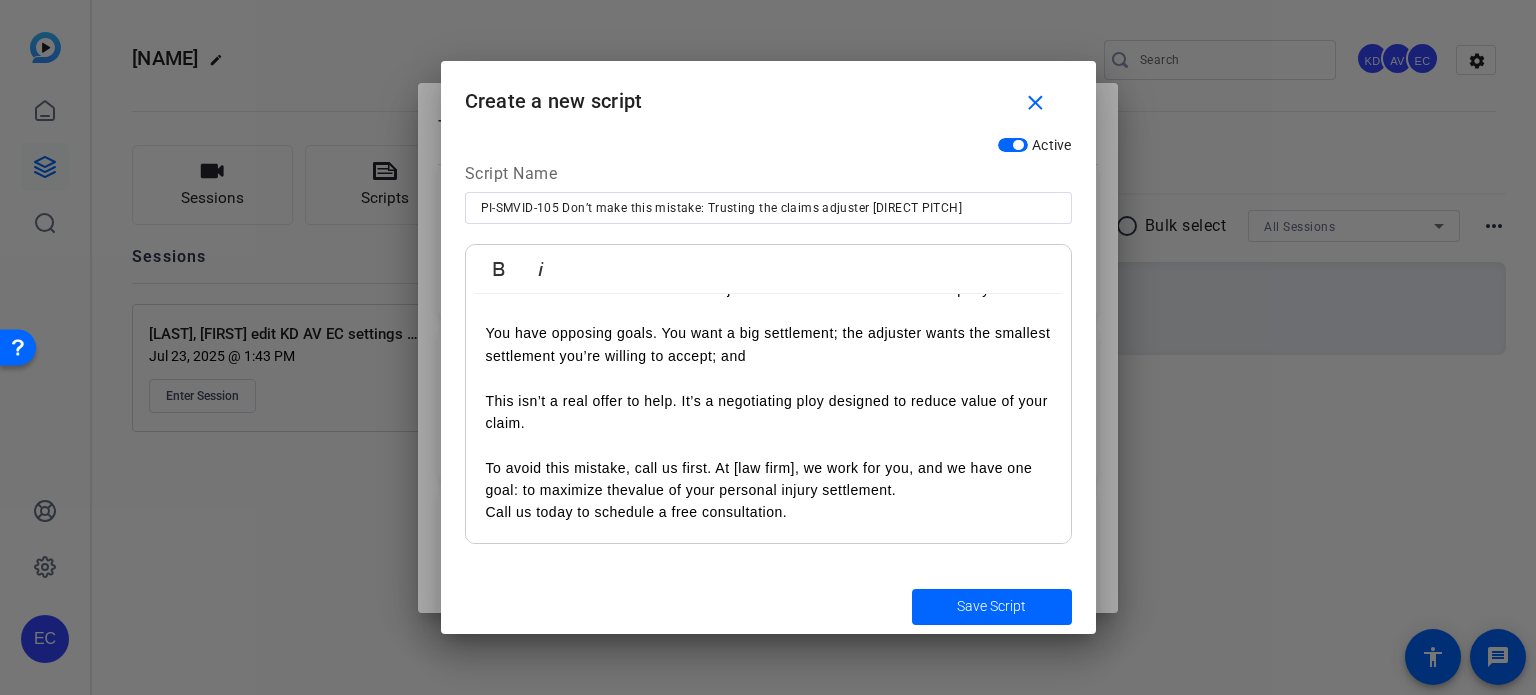 scroll, scrollTop: 148, scrollLeft: 0, axis: vertical 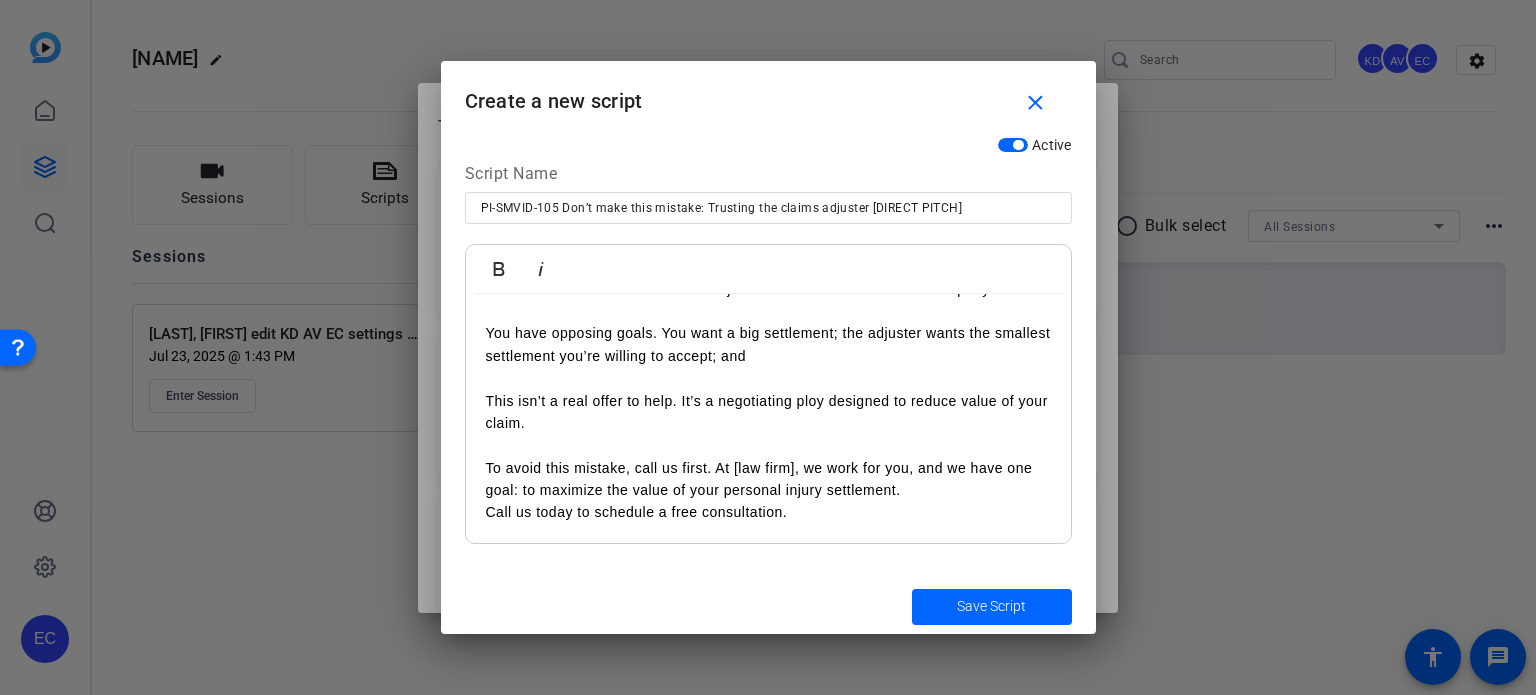 click on "To avoid this mistake, call us first. At [law firm], we work for you, and we have one goal: to maximize the value of your personal injury settlement." at bounding box center [768, 479] 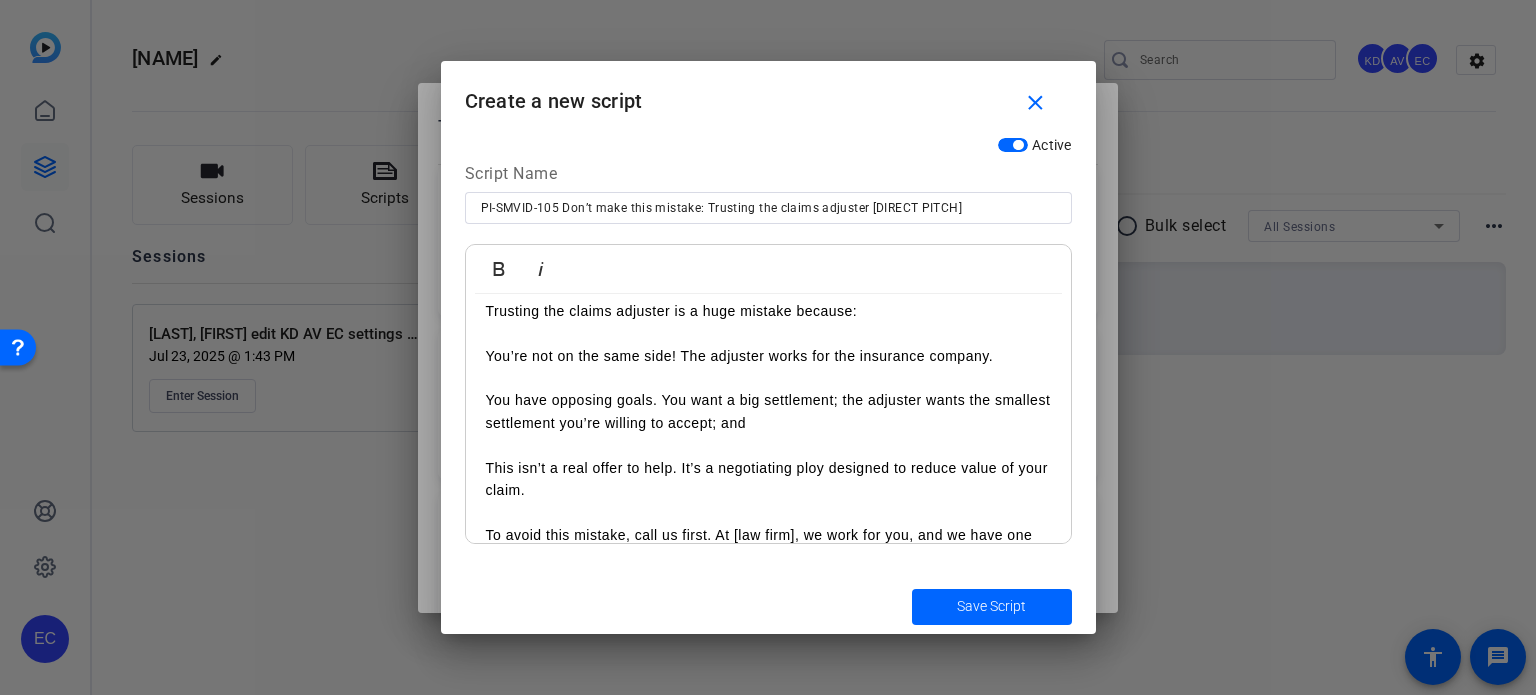 scroll, scrollTop: 170, scrollLeft: 0, axis: vertical 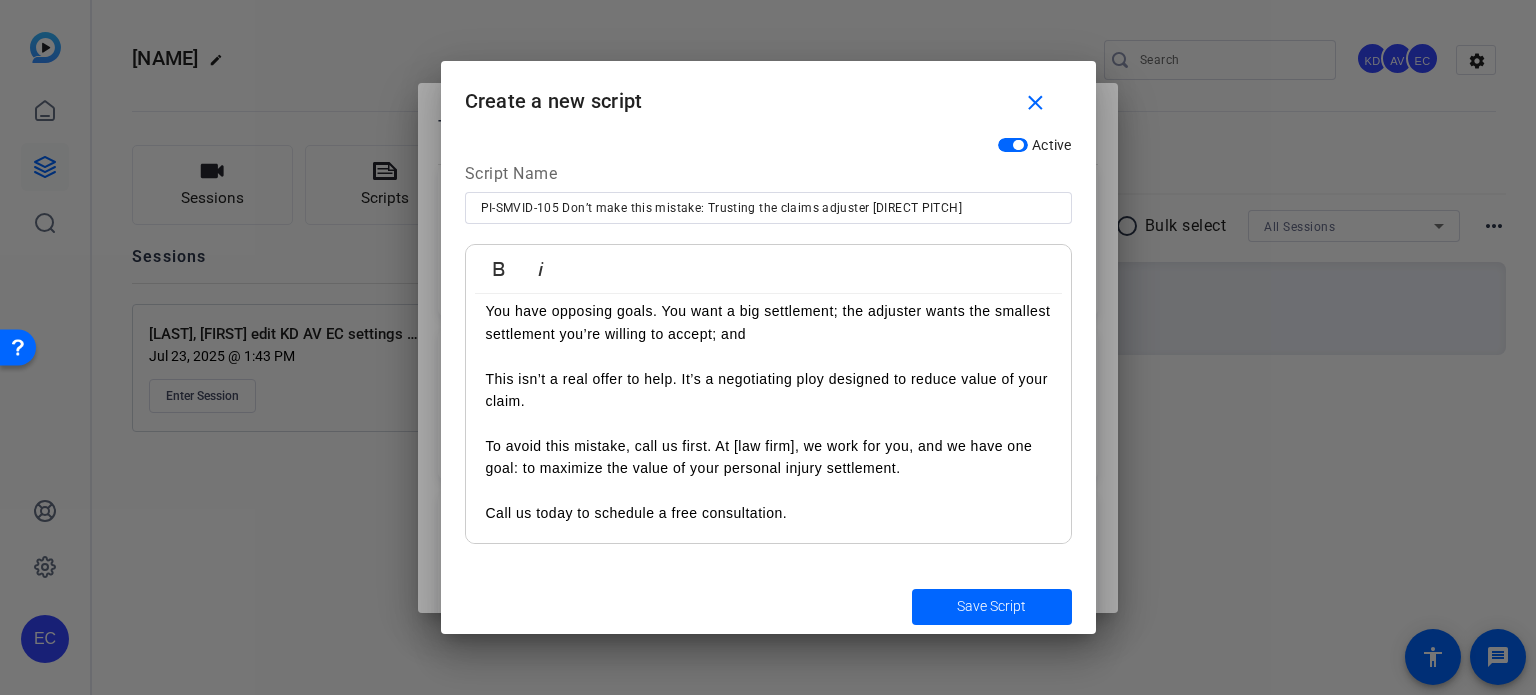 click at bounding box center (992, 607) 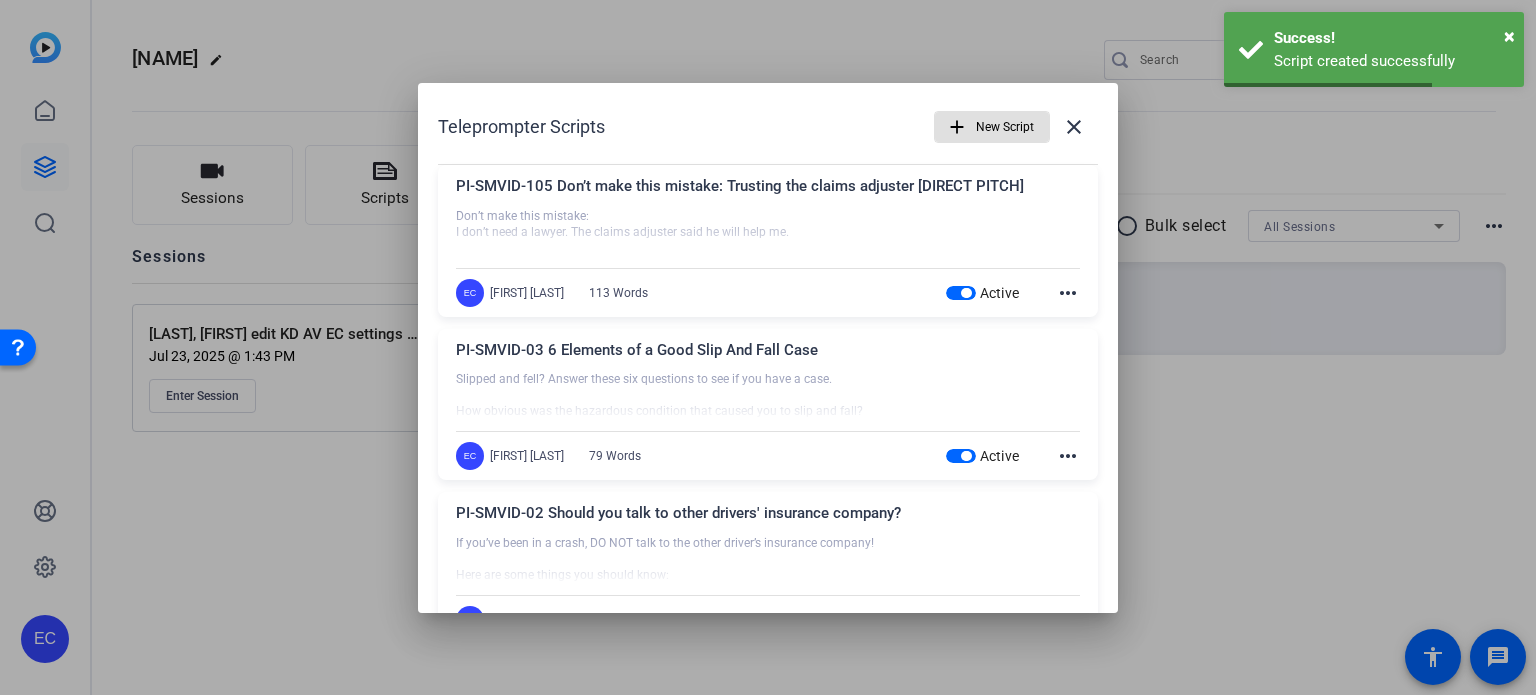 click on "New Script" at bounding box center (1005, 127) 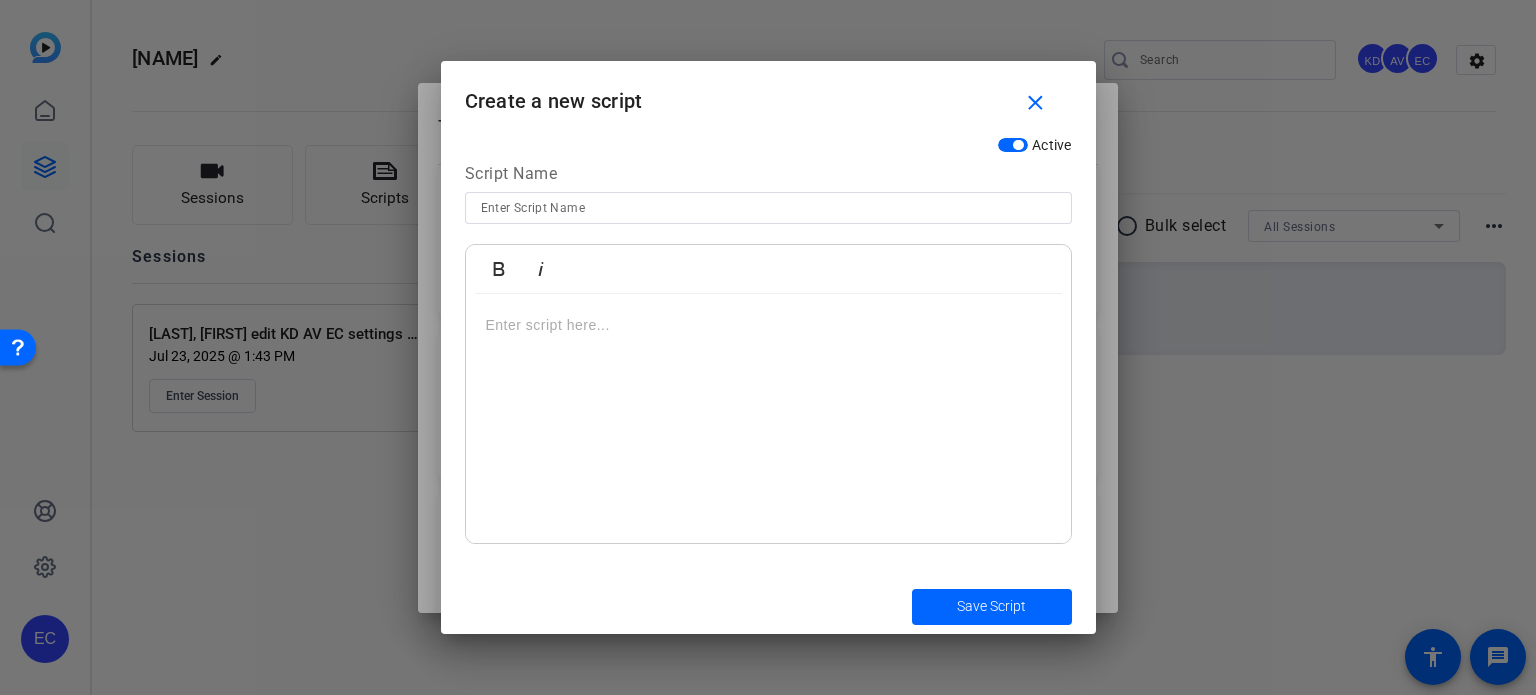 click at bounding box center [768, 208] 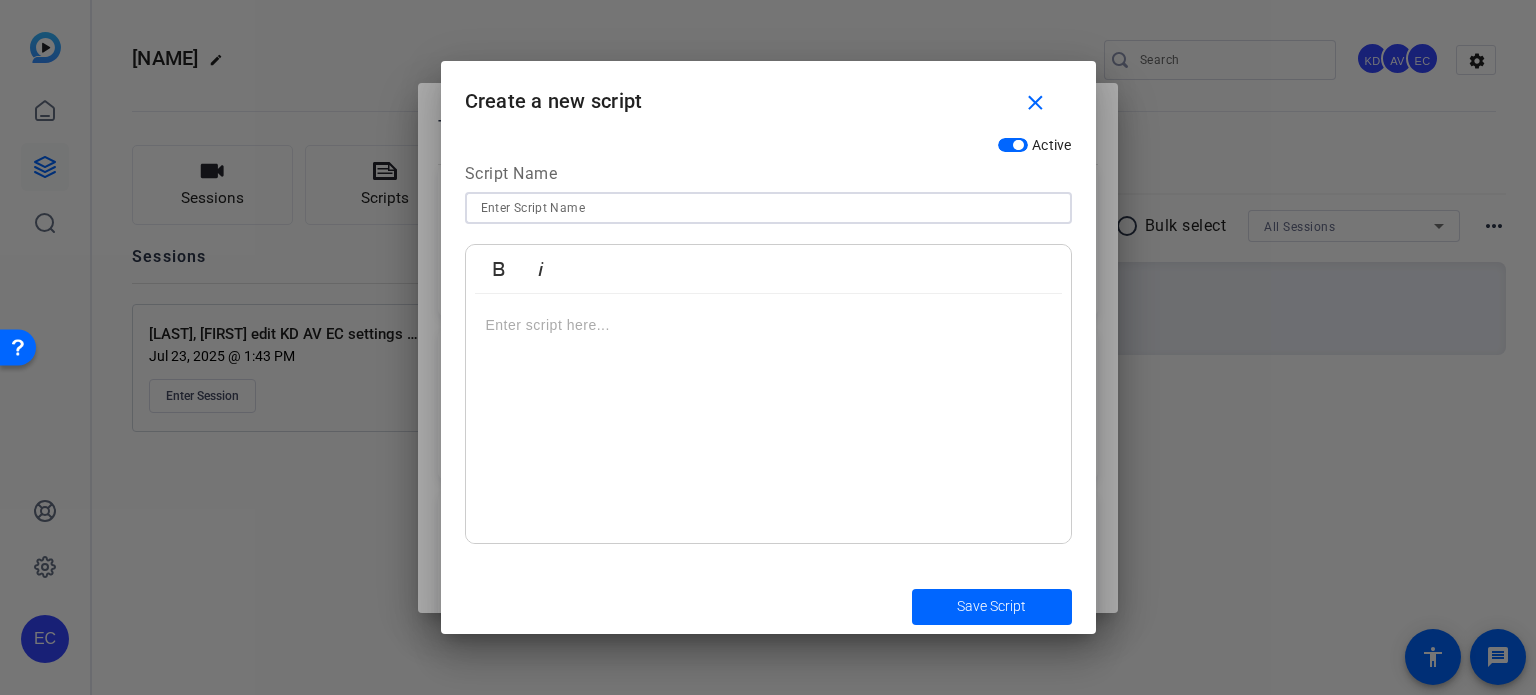 paste on "PI-SMVID-106 We know how to value your claim and negotiate a fair settlement [DIRECT PITCH]" 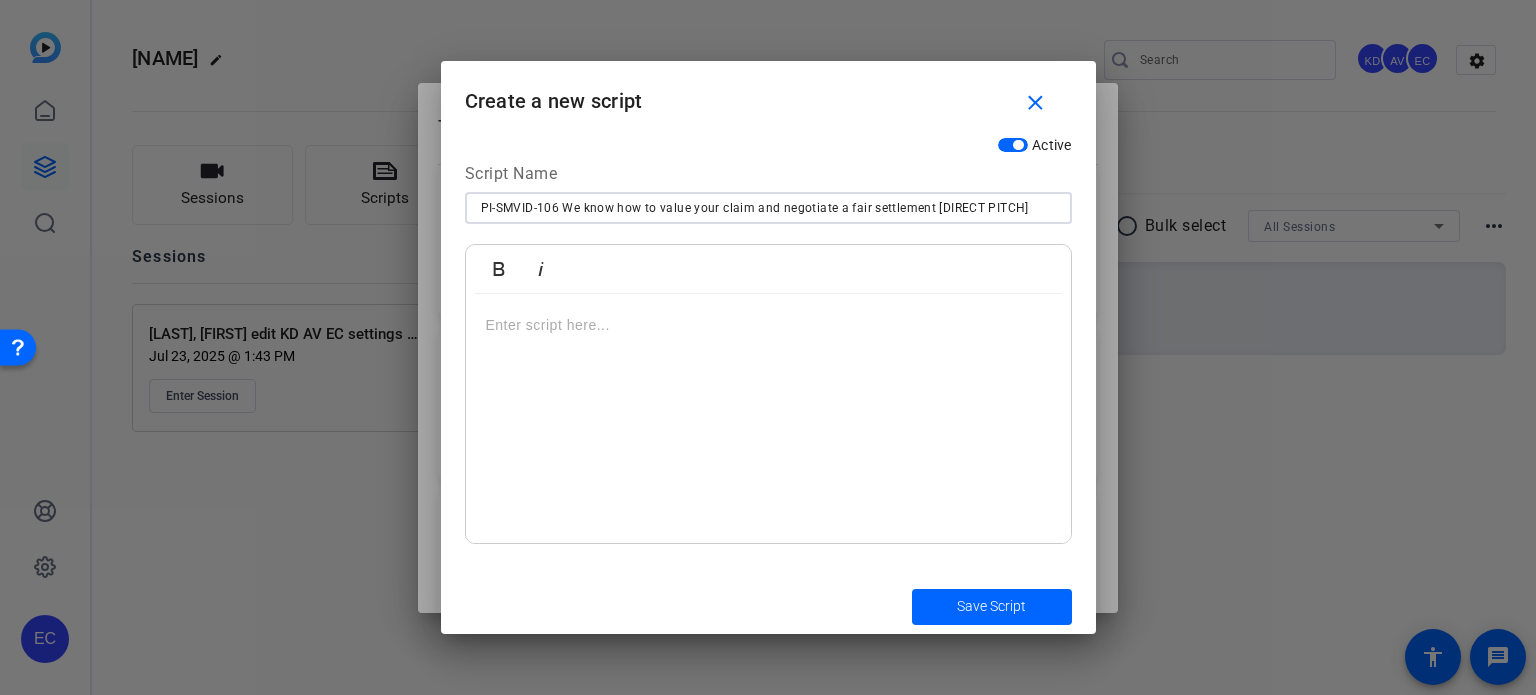 type on "PI-SMVID-106 We know how to value your claim and negotiate a fair settlement [DIRECT PITCH]" 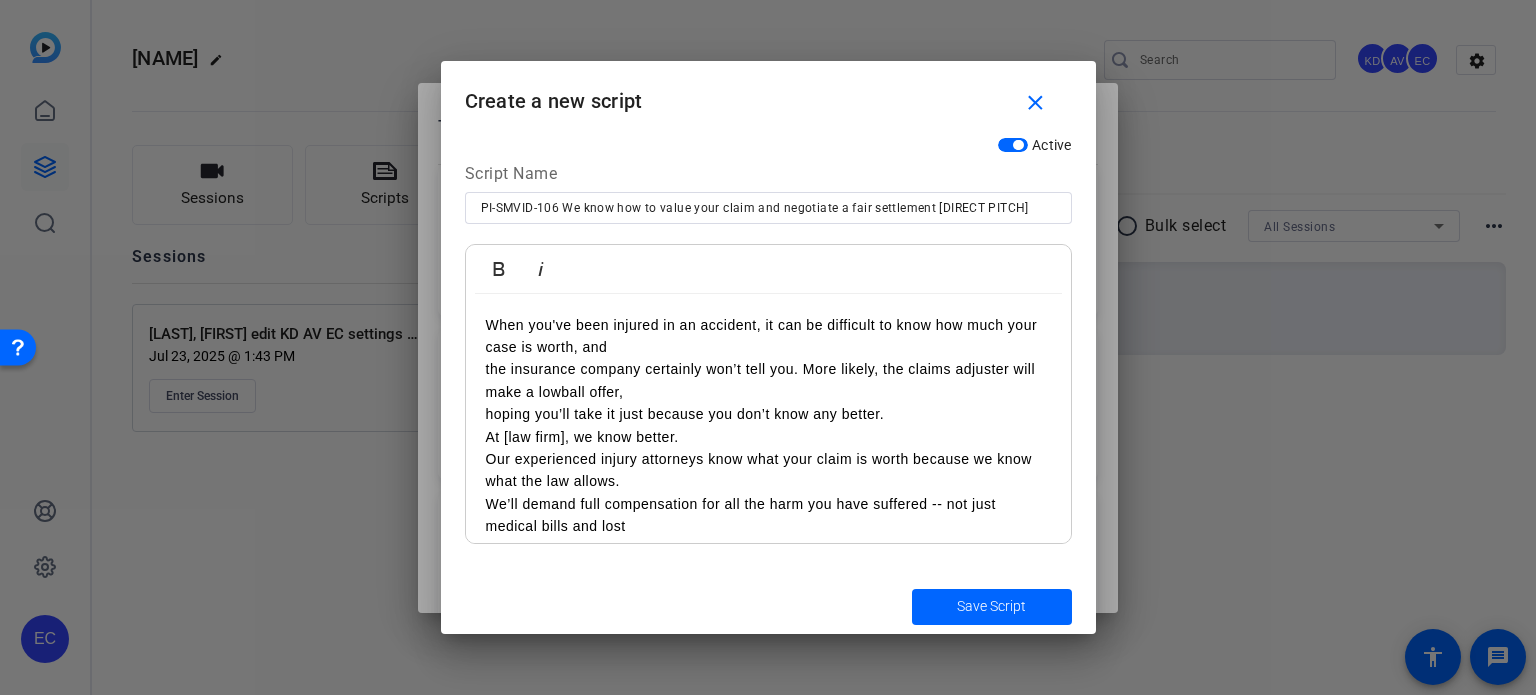 scroll, scrollTop: 40, scrollLeft: 0, axis: vertical 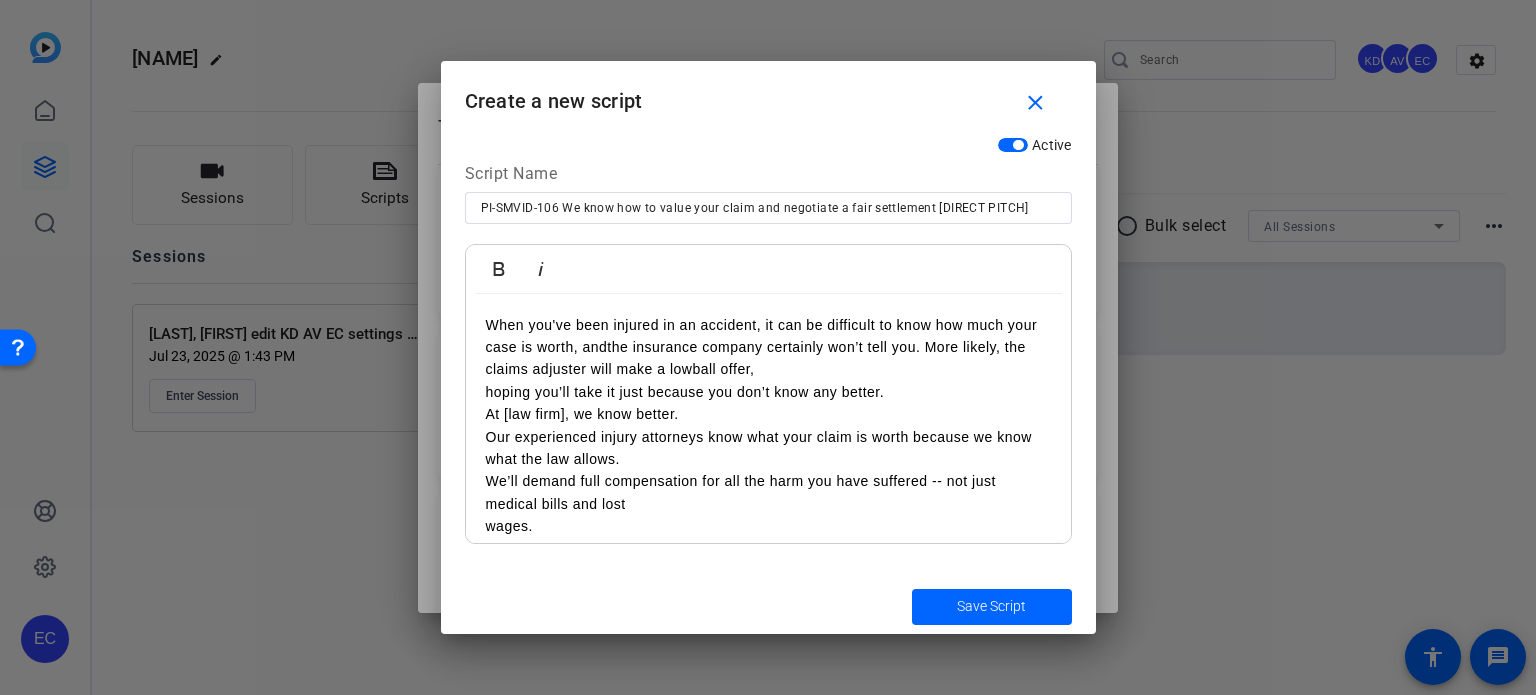 type 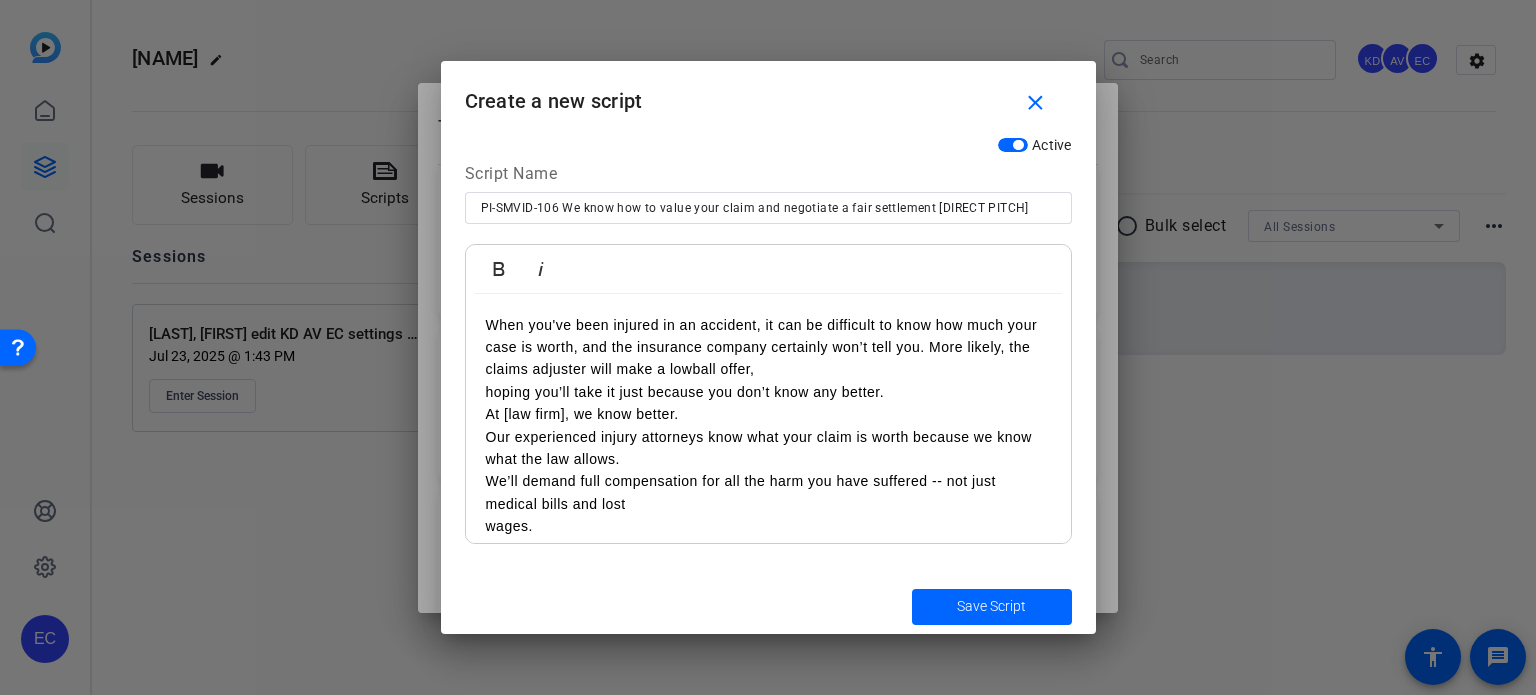 click on "When you've been injured in an accident, it can be difficult to know how much your case is worth, and the insurance company certainly won’t tell you. More likely, the claims adjuster will make a lowball offer, hoping you’ll take it just because you don’t know any better. At [law firm], we know better. Our experienced injury attorneys know what your claim is worth because we know what the law allows. We’ll demand full compensation for all the harm you have suffered -- not just medical bills and lost wages. Don’t leave money on the table. Call us to schedule a free consultation." at bounding box center [768, 437] 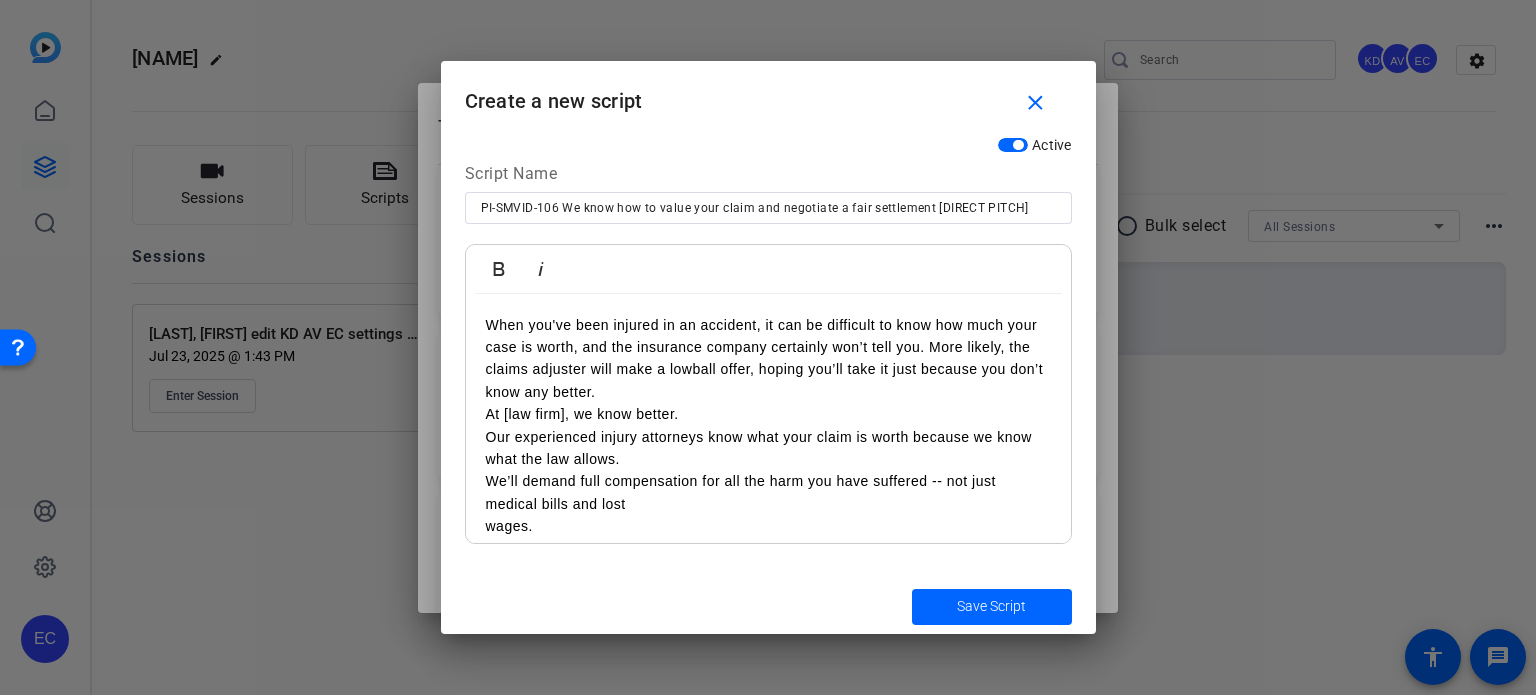 click on "When you've been injured in an accident, it can be difficult to know how much your case is worth, and the insurance company certainly won’t tell you. More likely, the claims adjuster will make a lowball offer, hoping you’ll take it just because you don’t know any better." at bounding box center (768, 359) 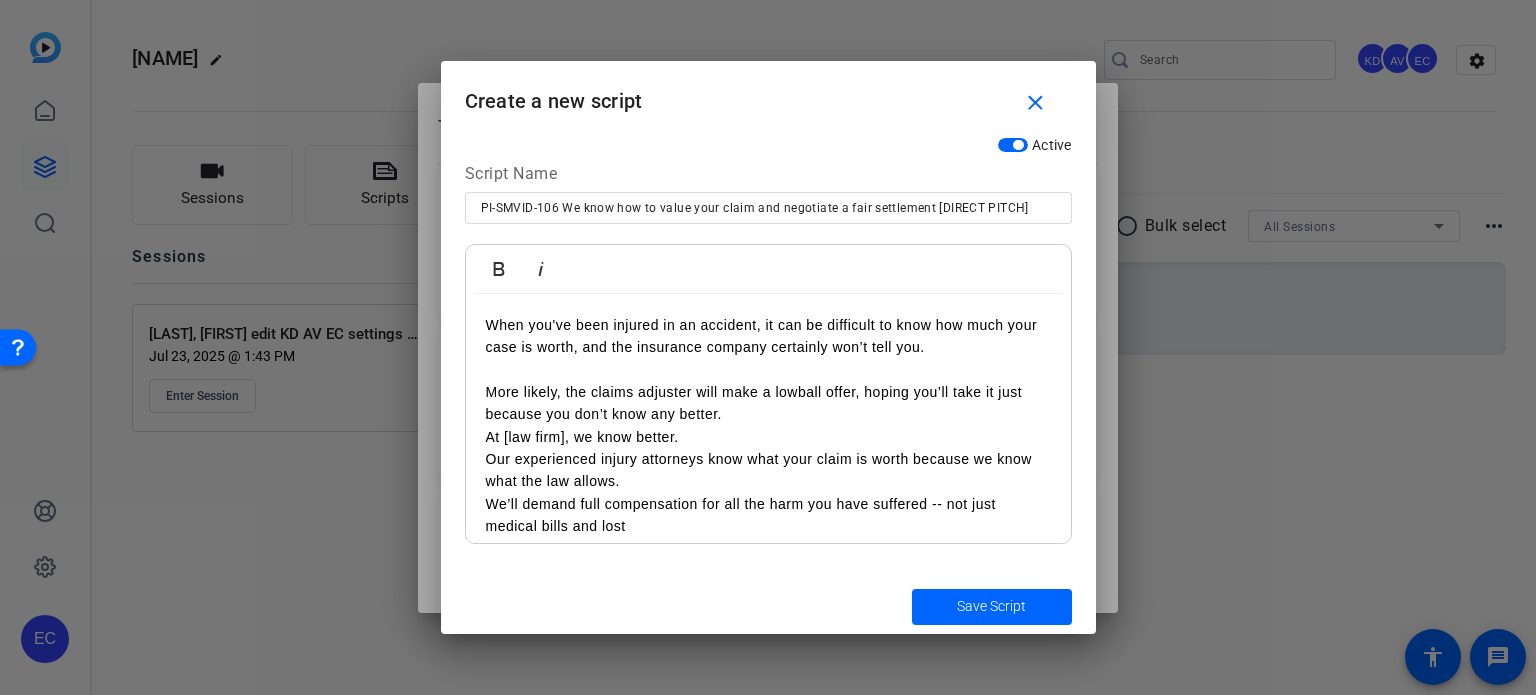 click on "More likely, the claims adjuster will make a lowball offer, hoping you’ll take it just because you don’t know any better." at bounding box center [768, 403] 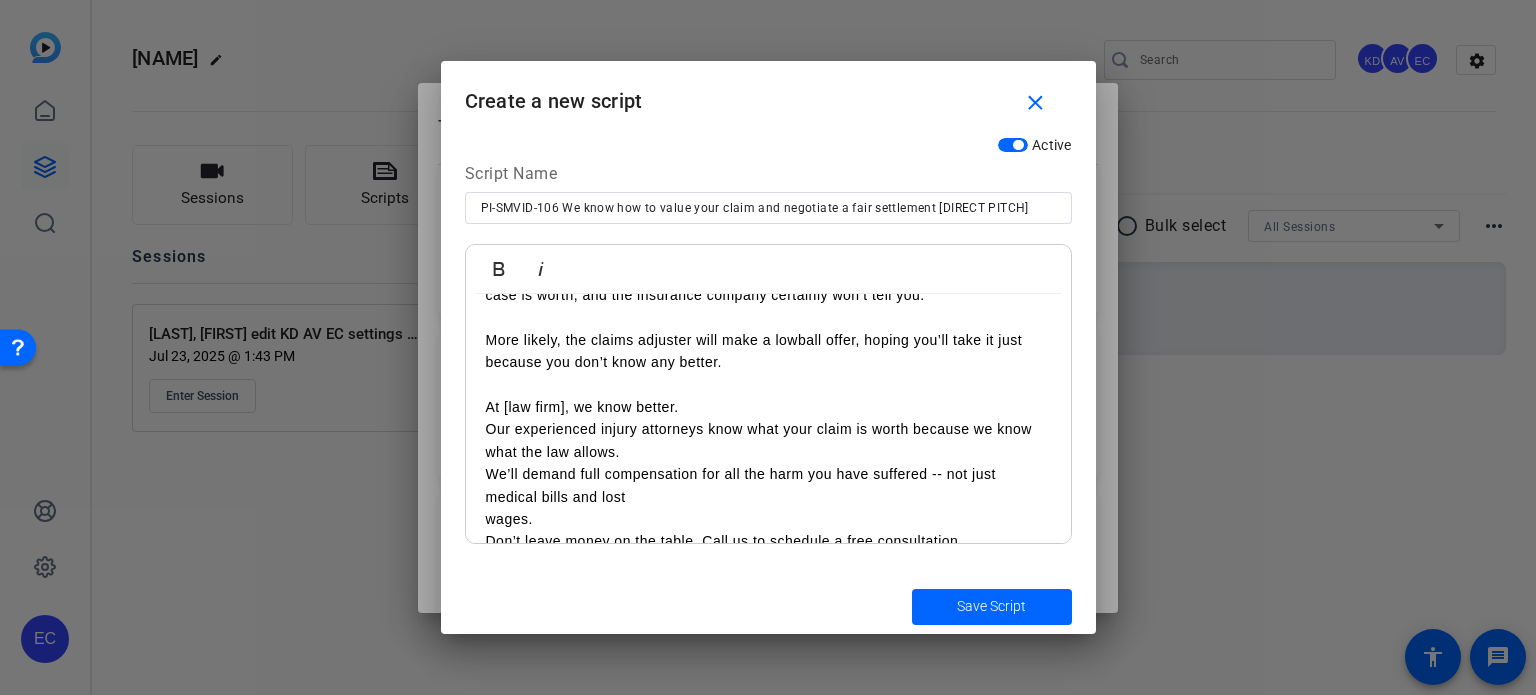 scroll, scrollTop: 80, scrollLeft: 0, axis: vertical 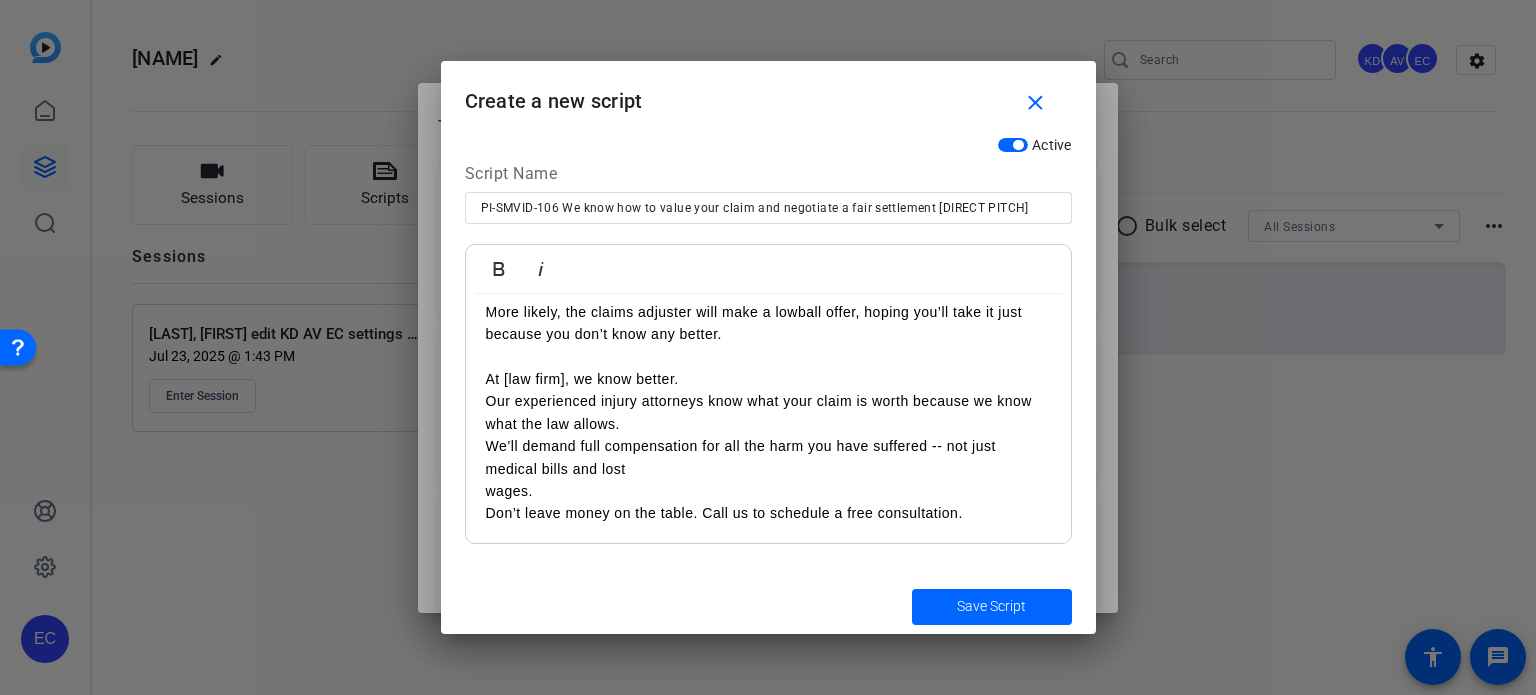click on "At [law firm], we know better." at bounding box center [768, 379] 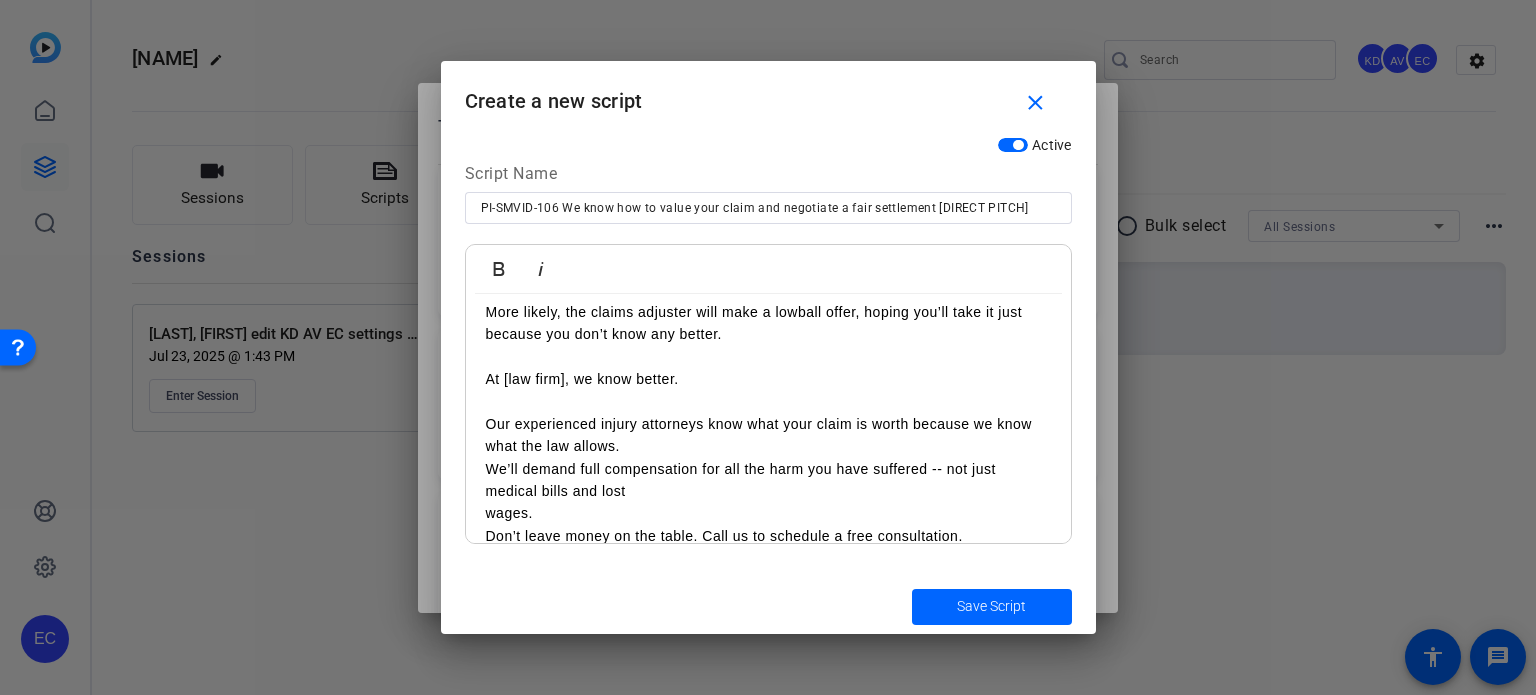 click on "Our experienced injury attorneys know what your claim is worth because we know what the law allows." at bounding box center (768, 435) 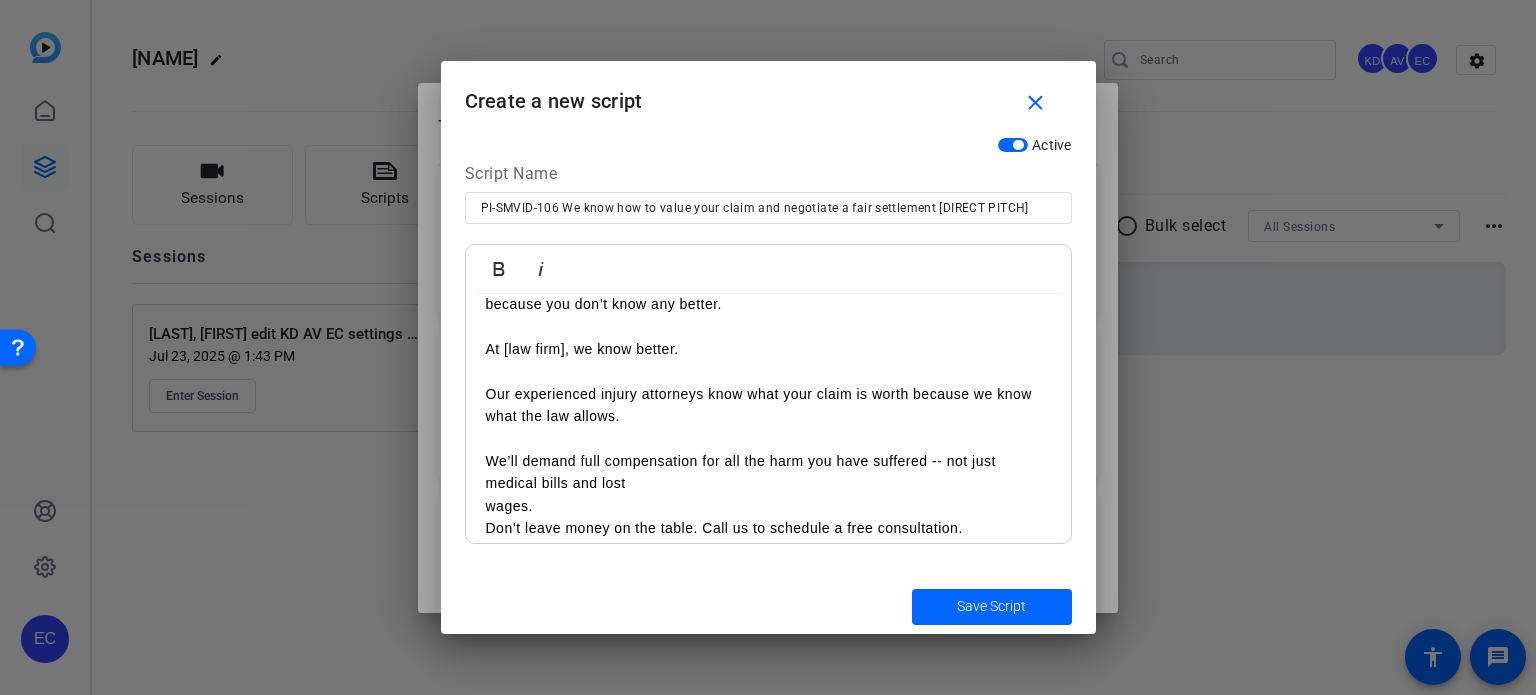 scroll, scrollTop: 125, scrollLeft: 0, axis: vertical 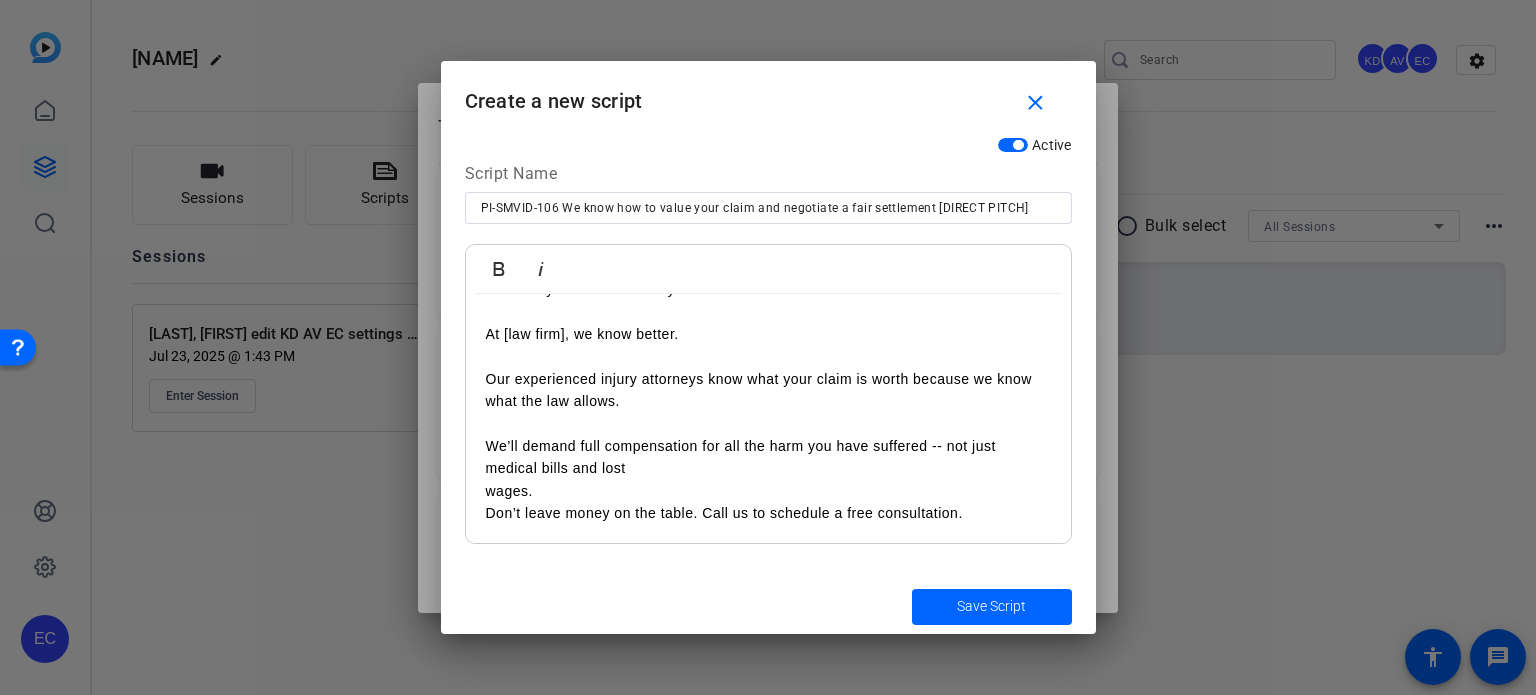 click on "wages." at bounding box center (768, 491) 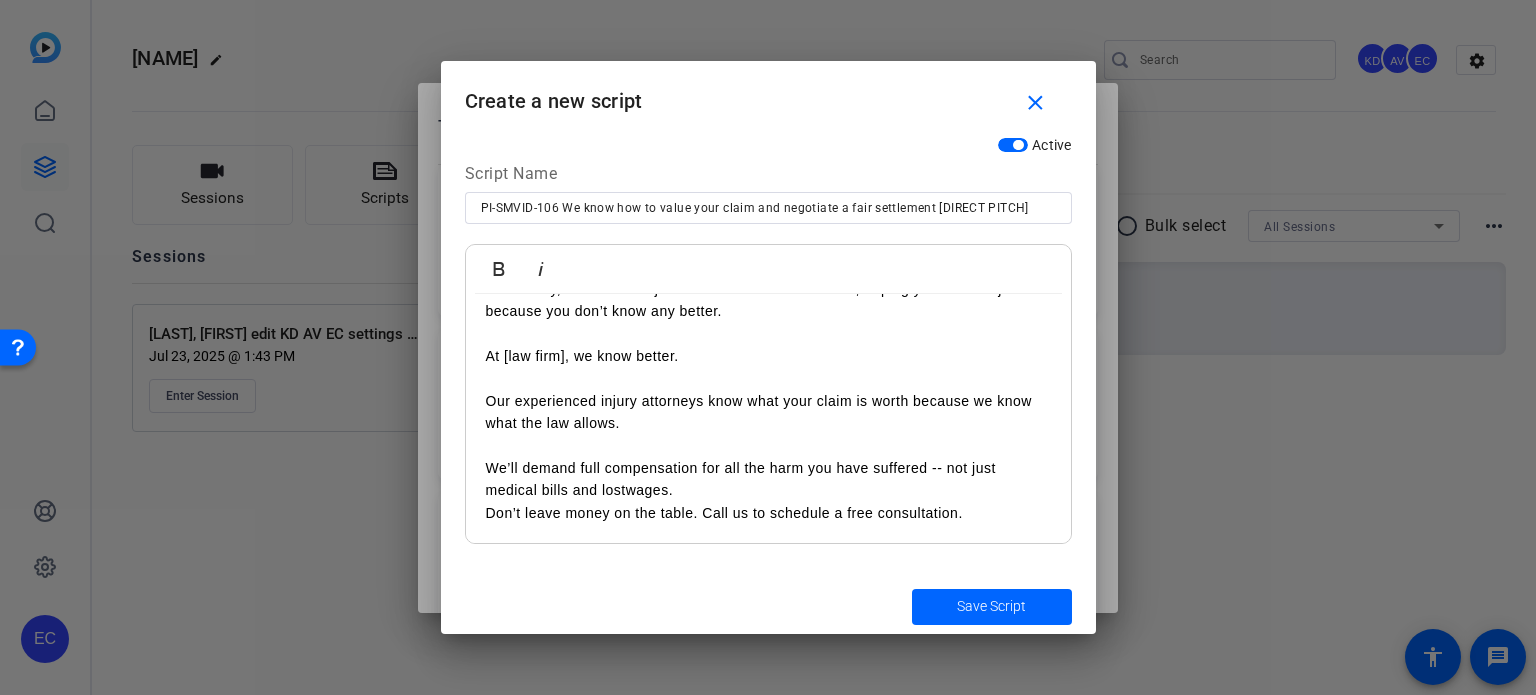 scroll, scrollTop: 103, scrollLeft: 0, axis: vertical 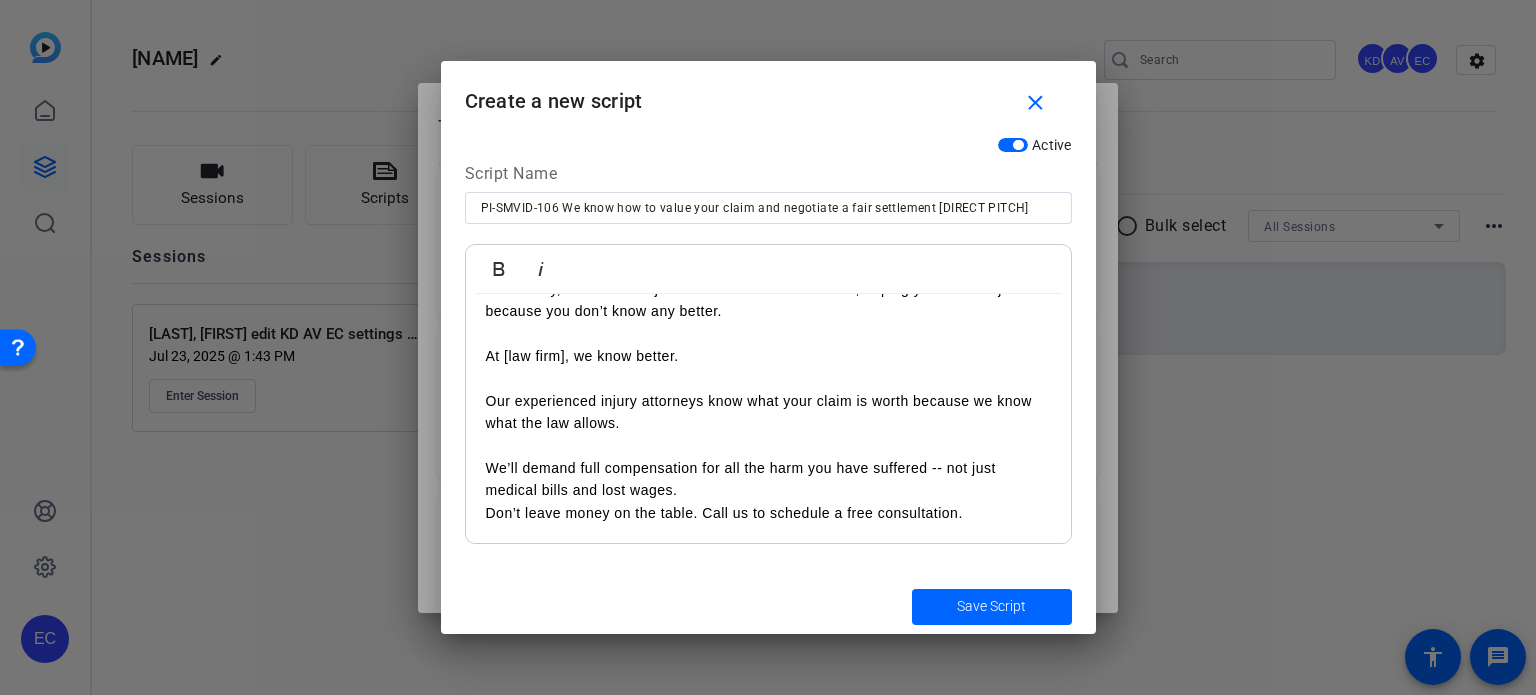 click on "We’ll demand full compensation for all the harm you have suffered -- not just medical bills and lost wages." at bounding box center (768, 479) 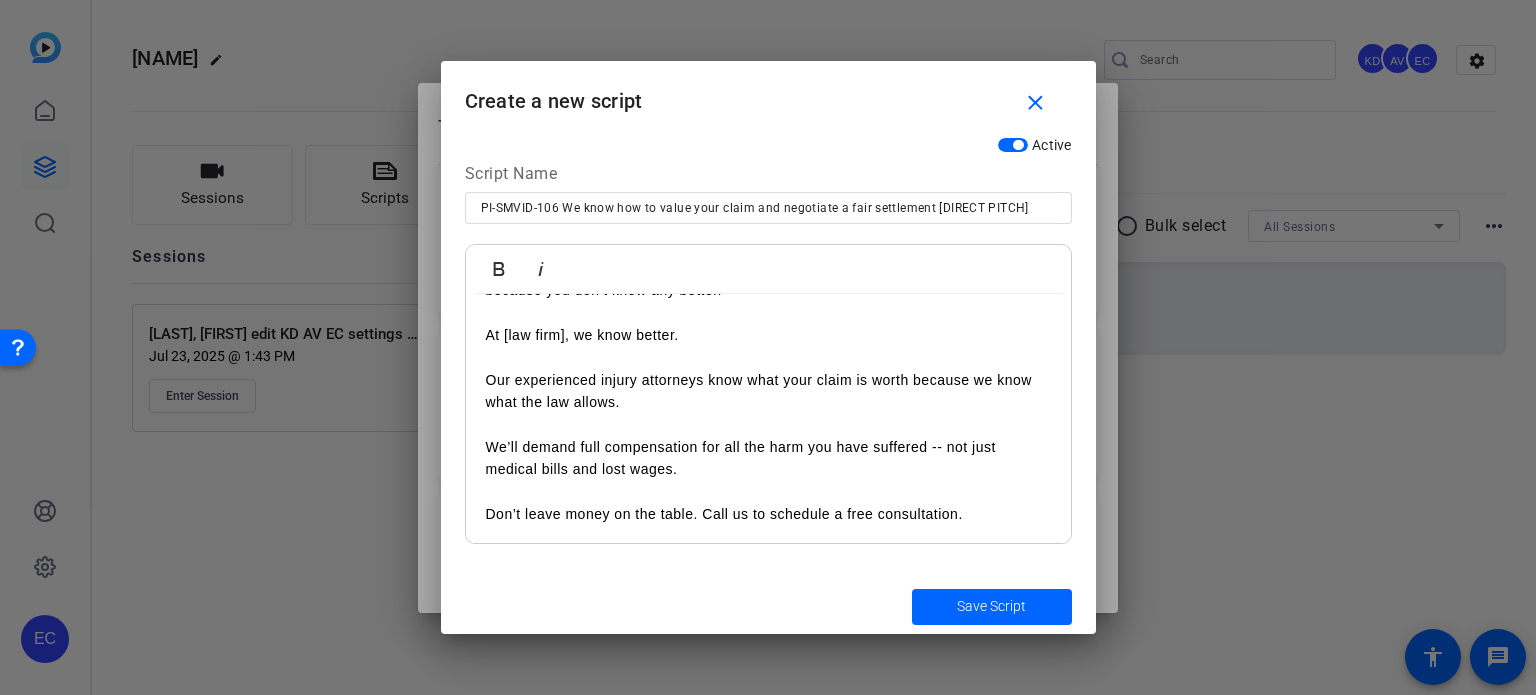 scroll, scrollTop: 125, scrollLeft: 0, axis: vertical 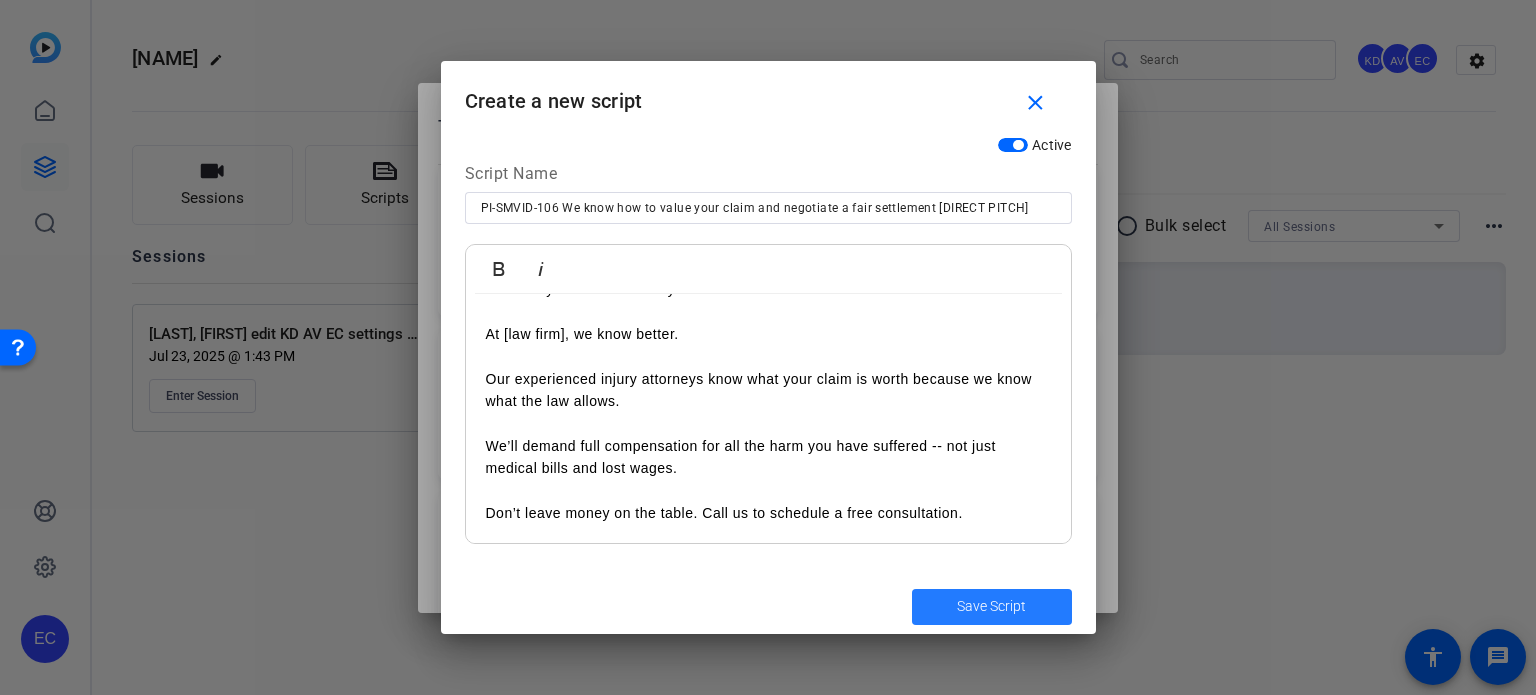 click on "Save Script" at bounding box center [991, 606] 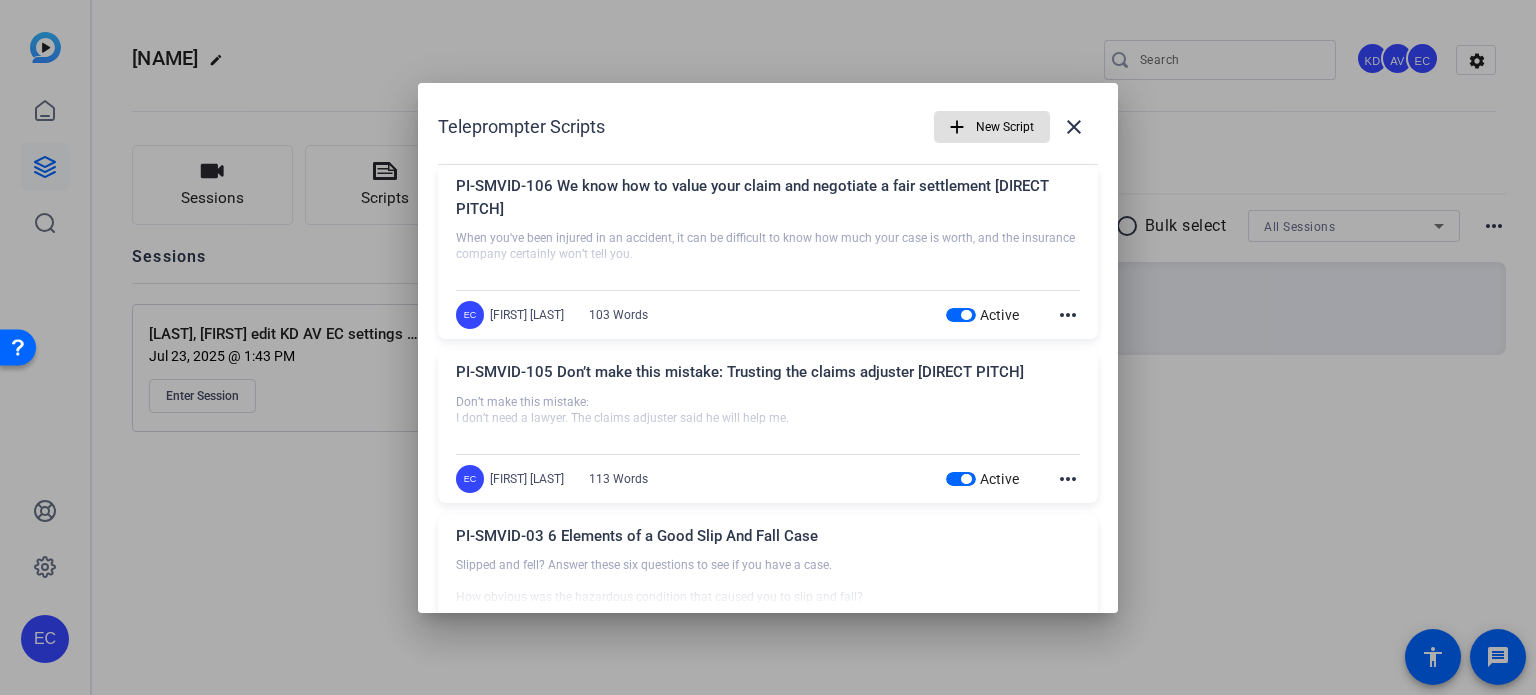 click on "New Script" at bounding box center (1005, 127) 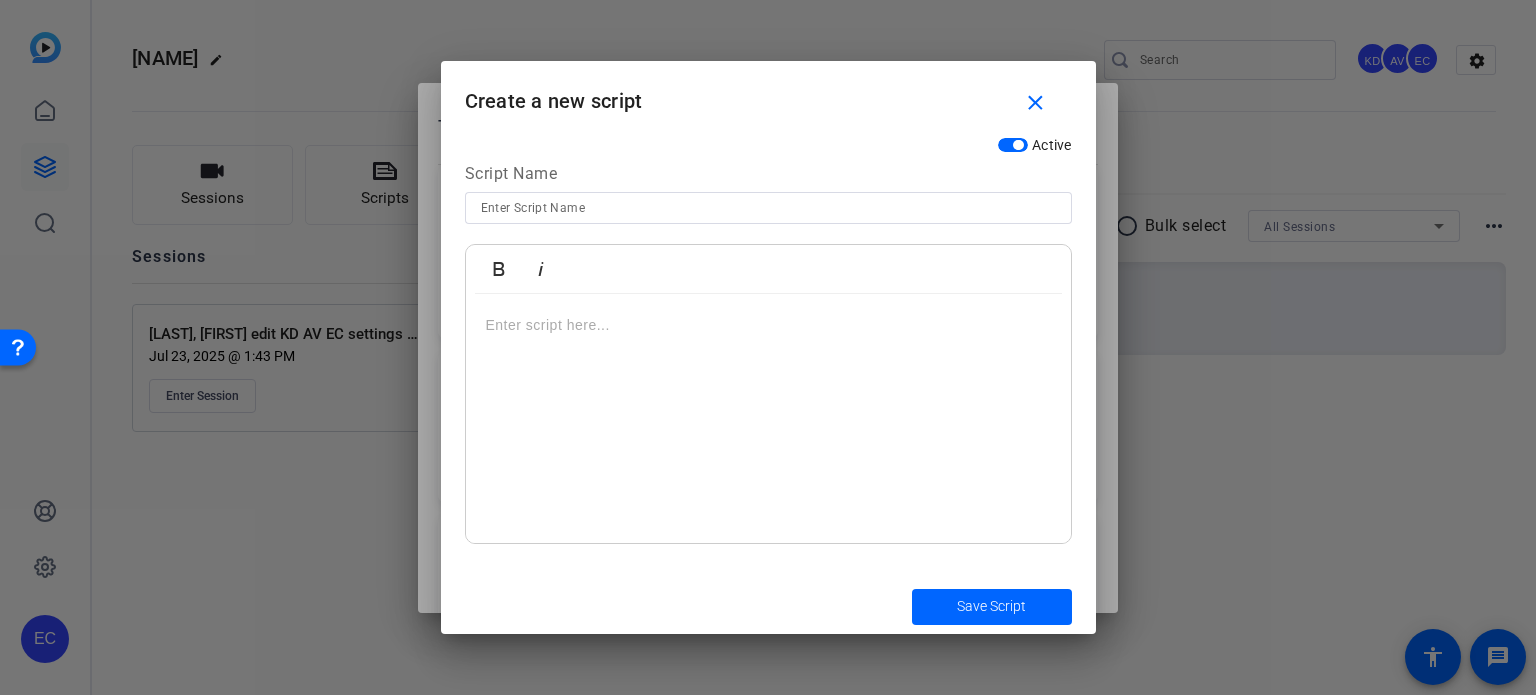 click at bounding box center (768, 208) 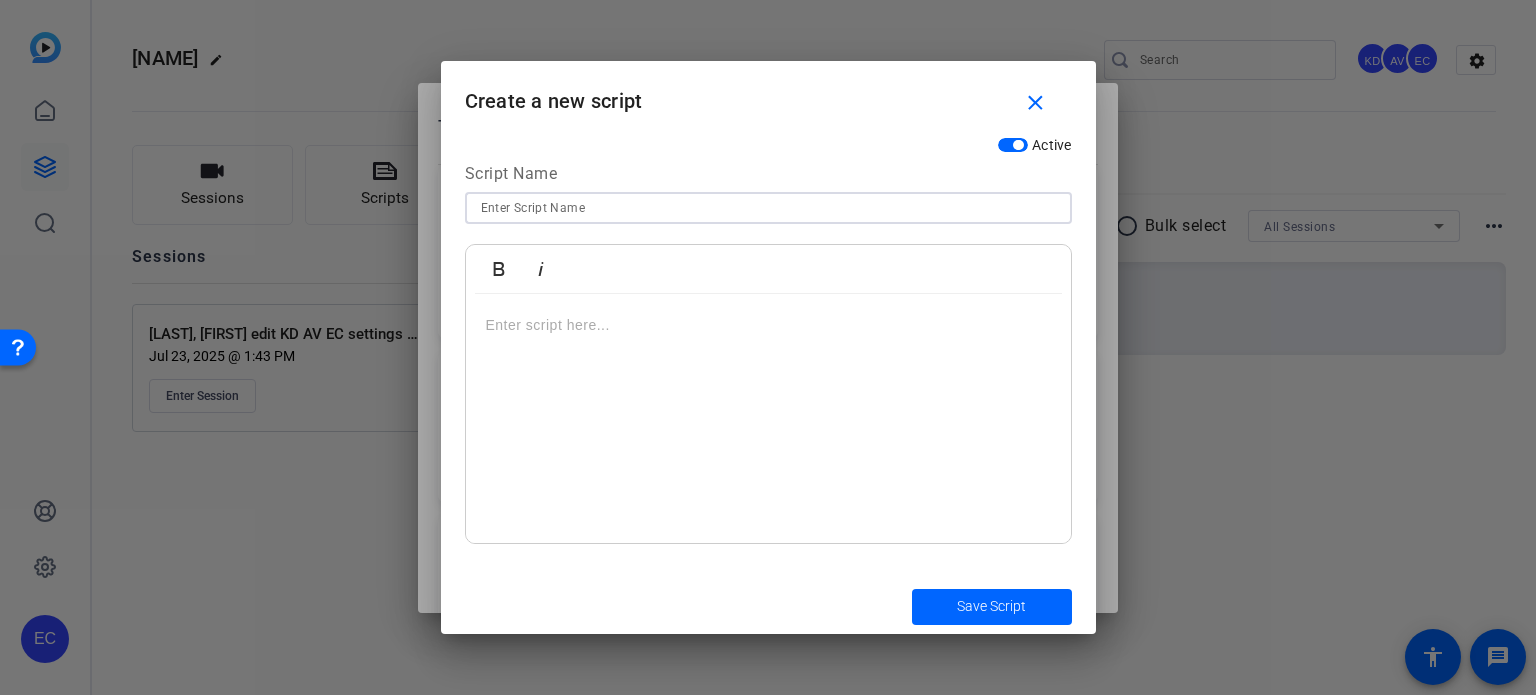 click at bounding box center [768, 208] 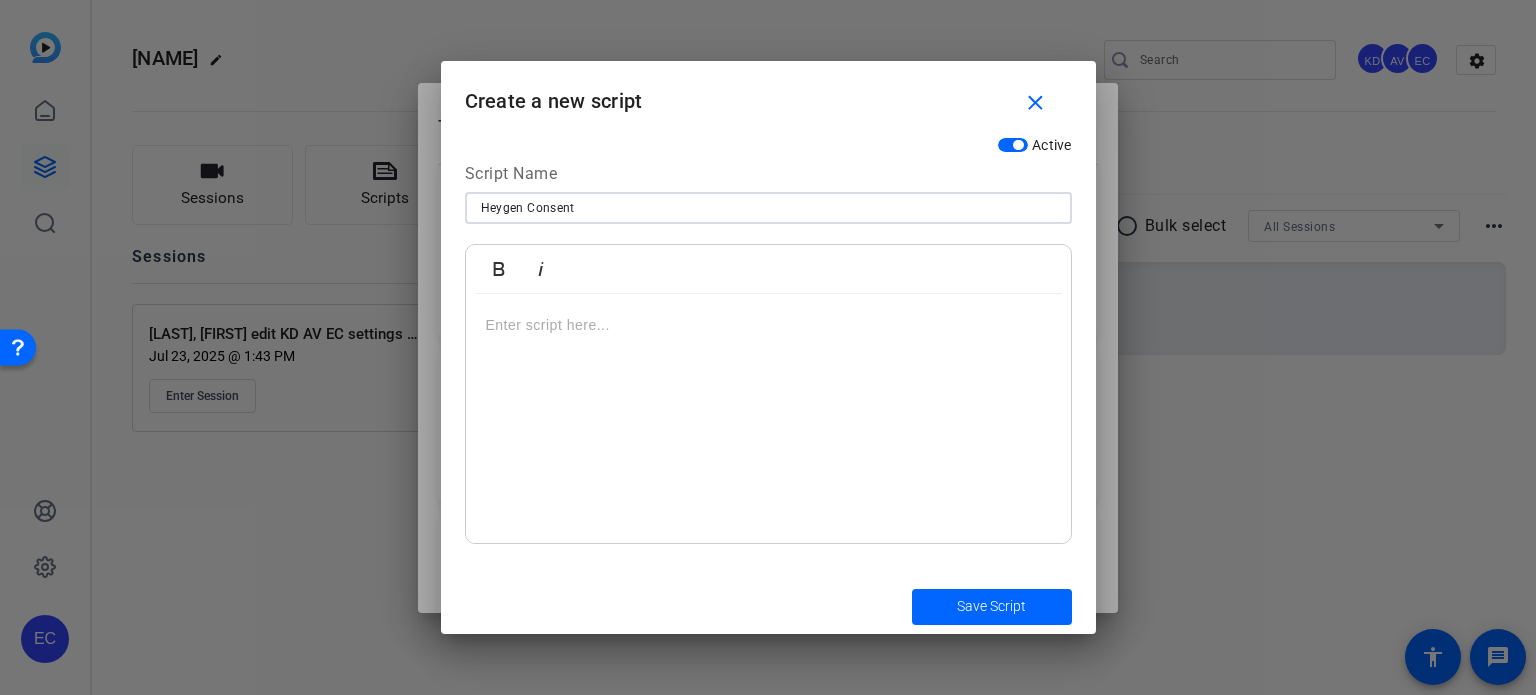 type on "Heygen Consent" 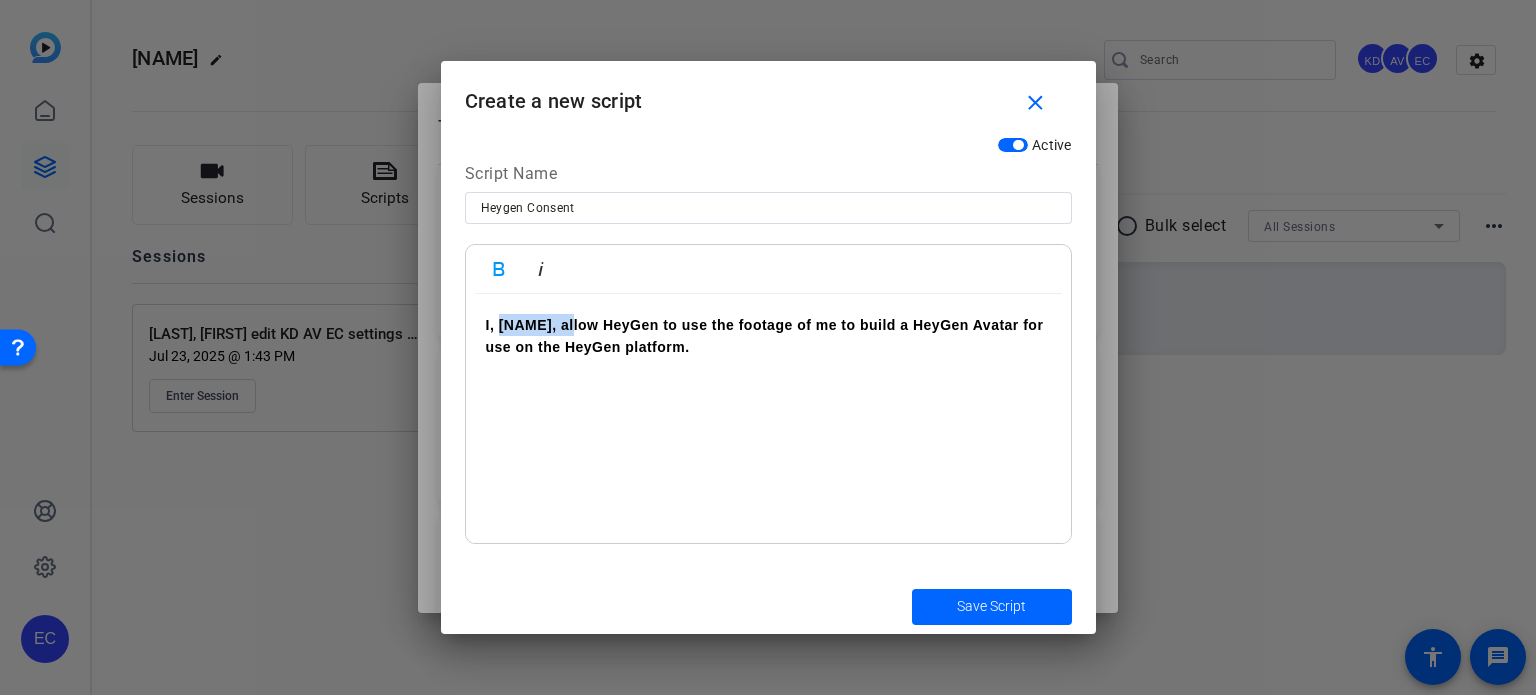 drag, startPoint x: 572, startPoint y: 323, endPoint x: 501, endPoint y: 328, distance: 71.17584 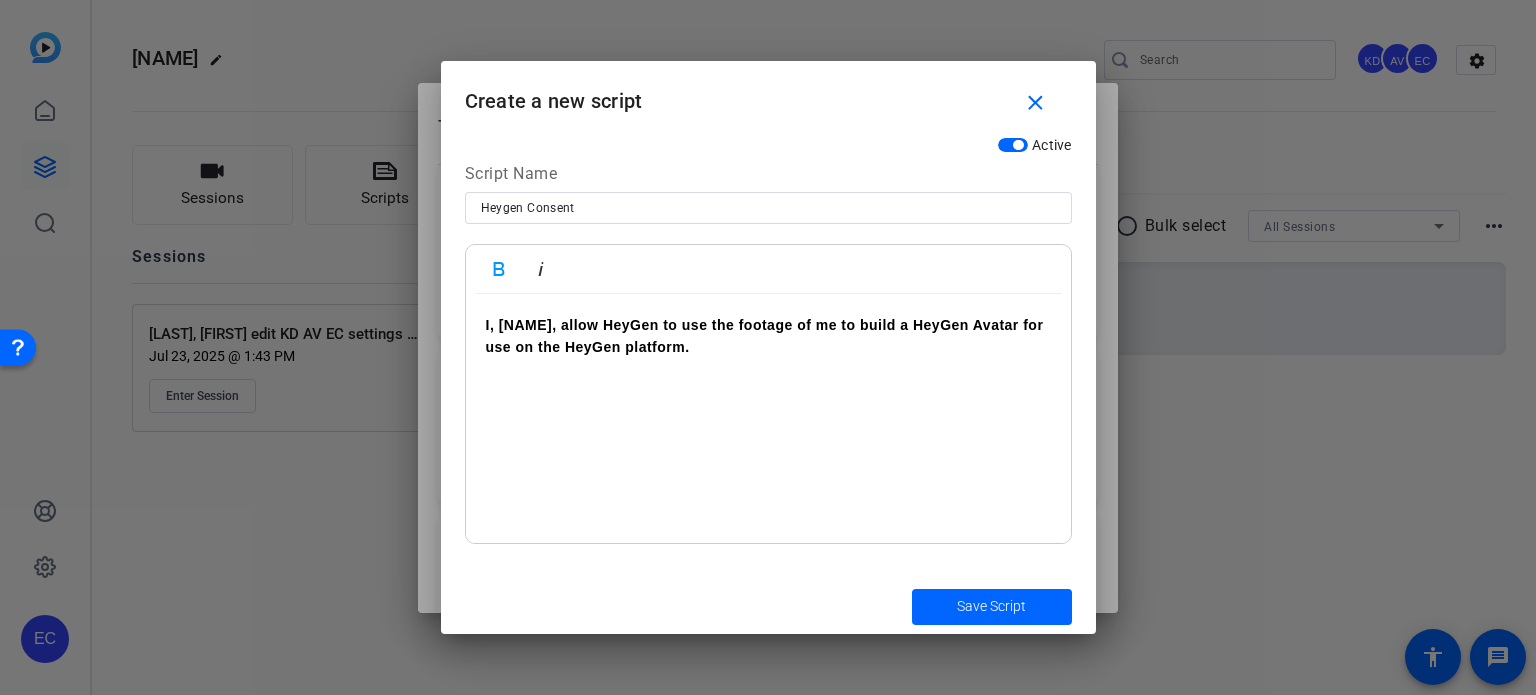 type 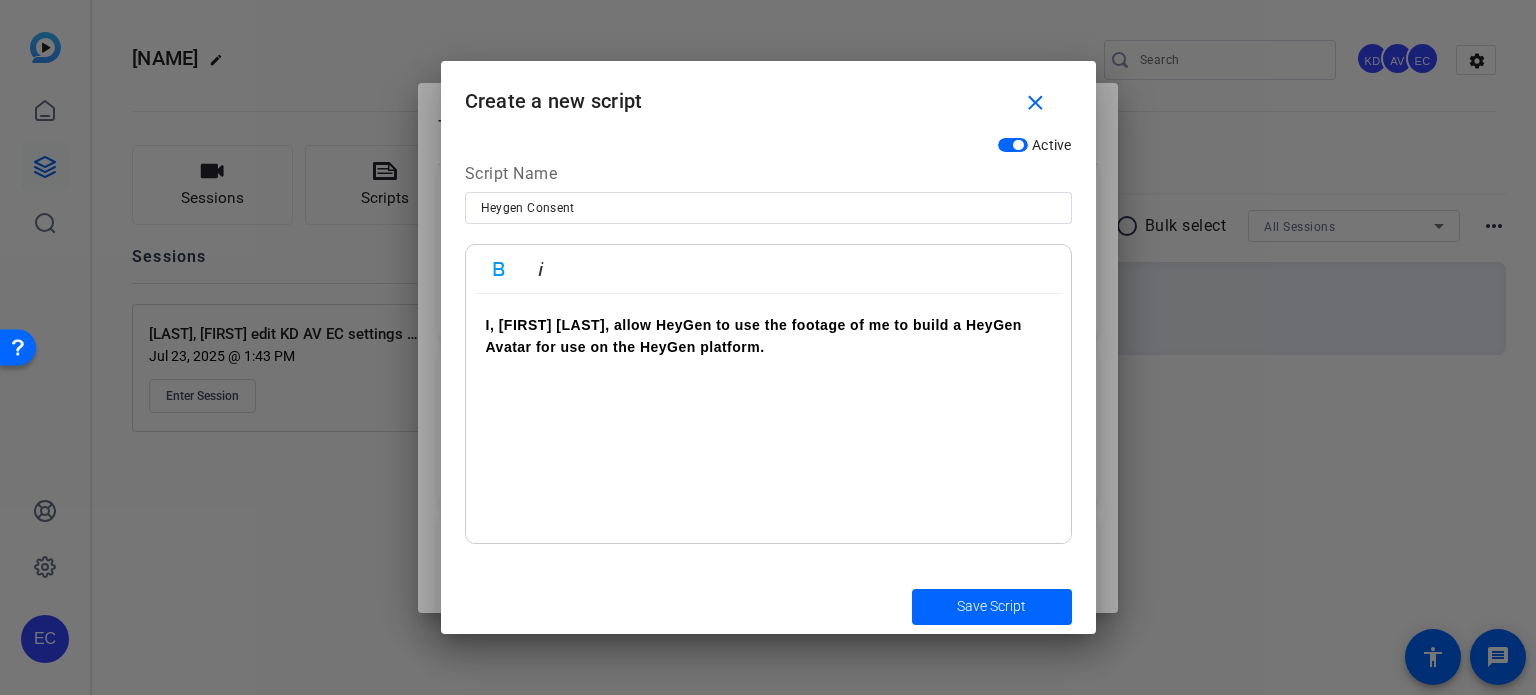 click on "Save Script" at bounding box center (991, 606) 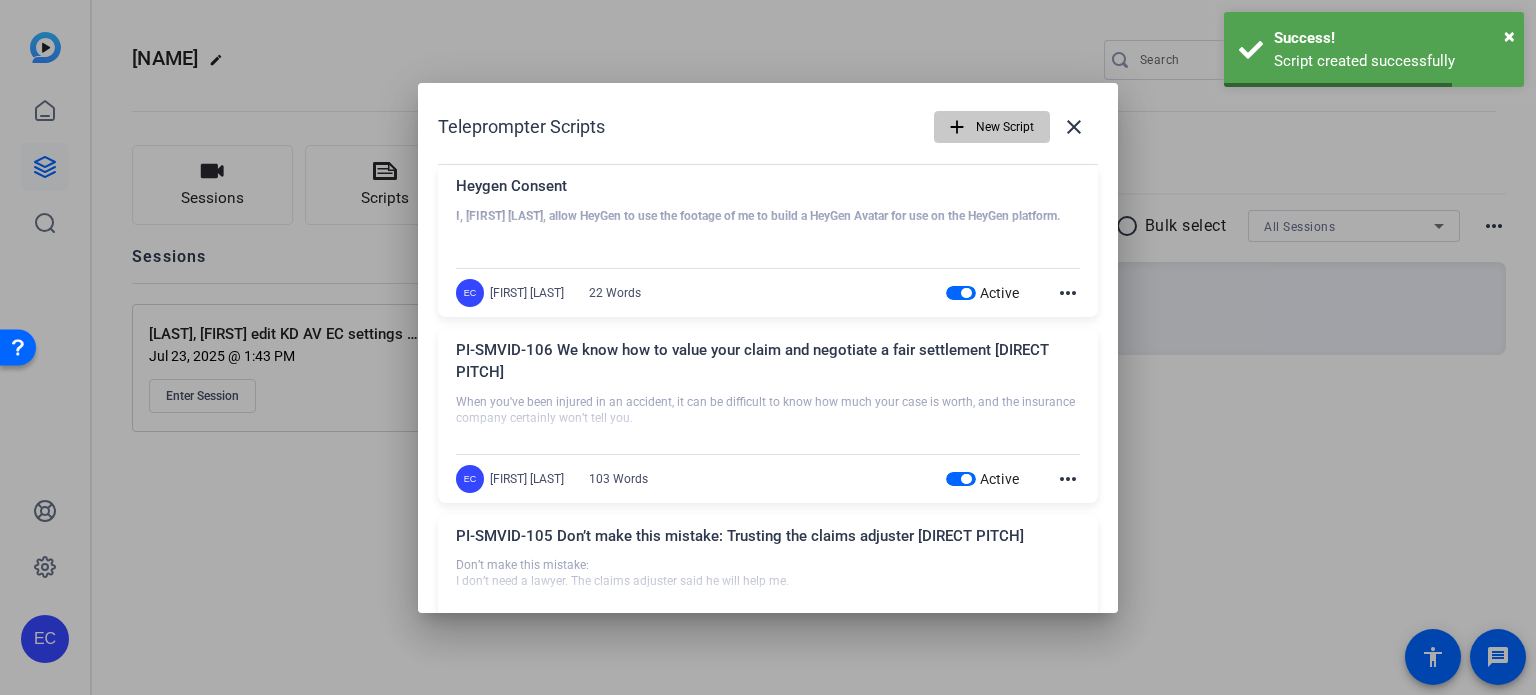 click on "New Script" at bounding box center (1005, 127) 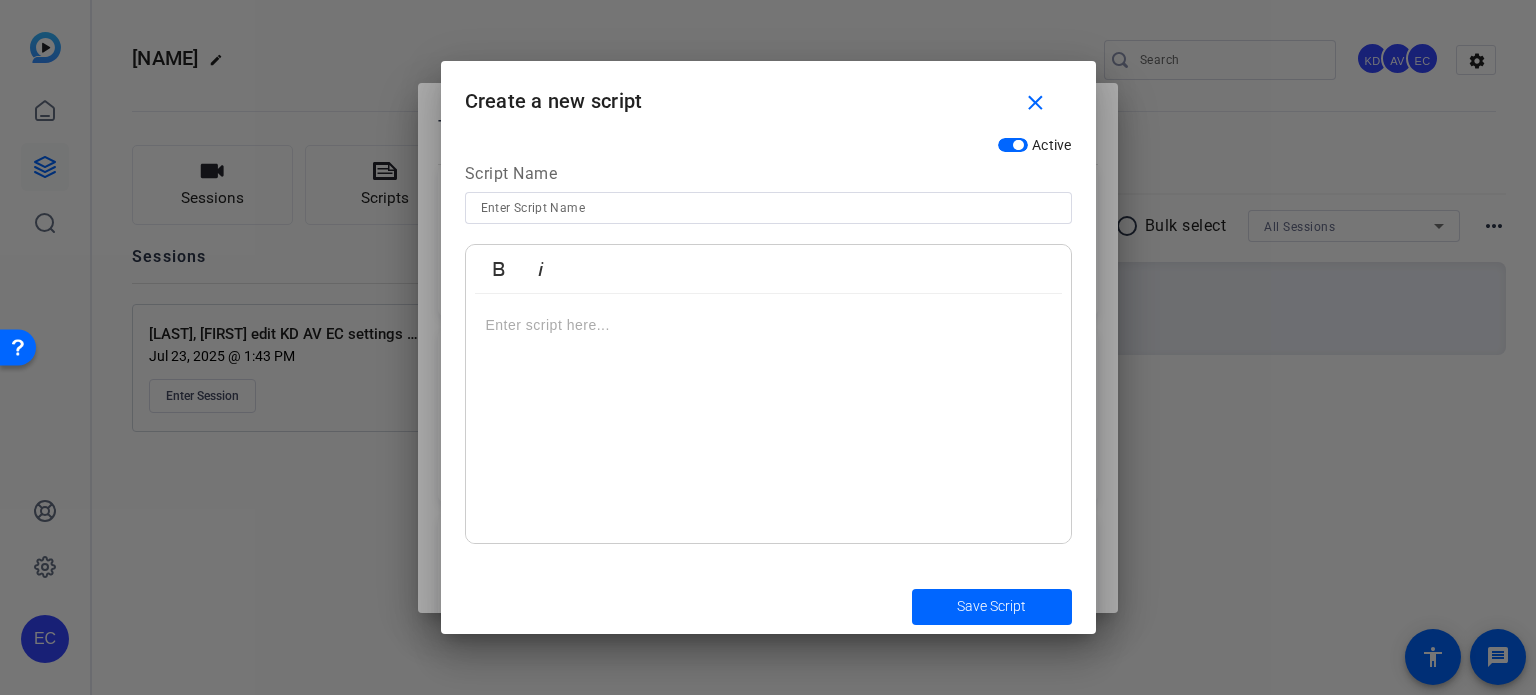 click at bounding box center [768, 208] 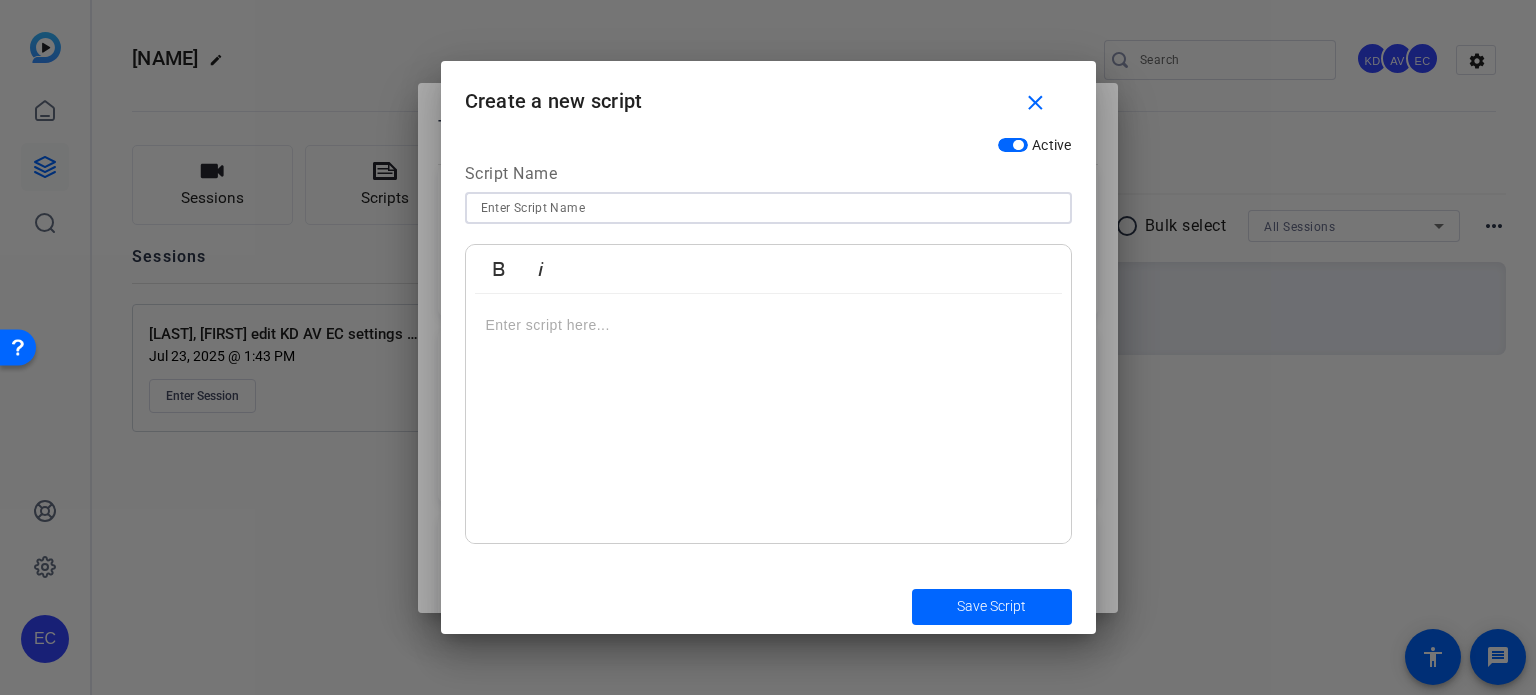paste on "HeyGen Script - CATS" 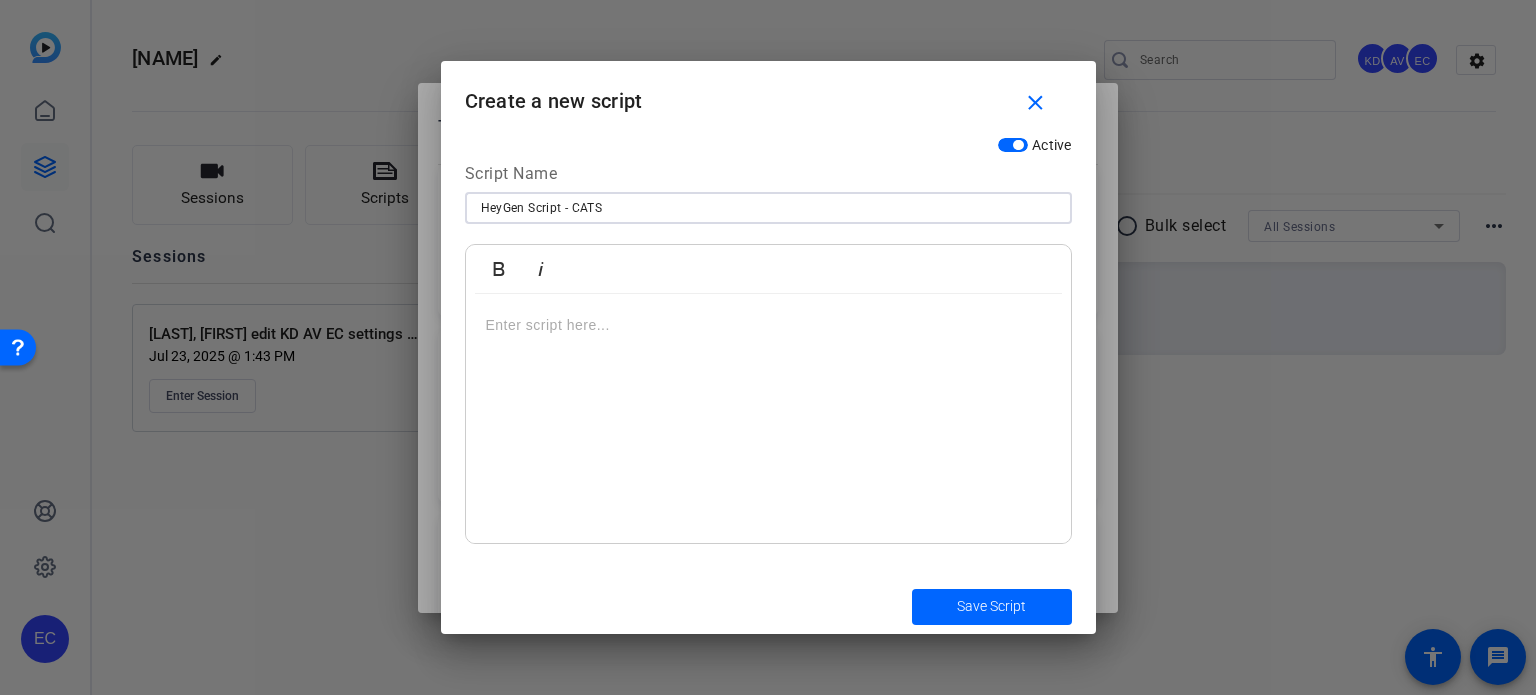 type on "HeyGen Script - CATS" 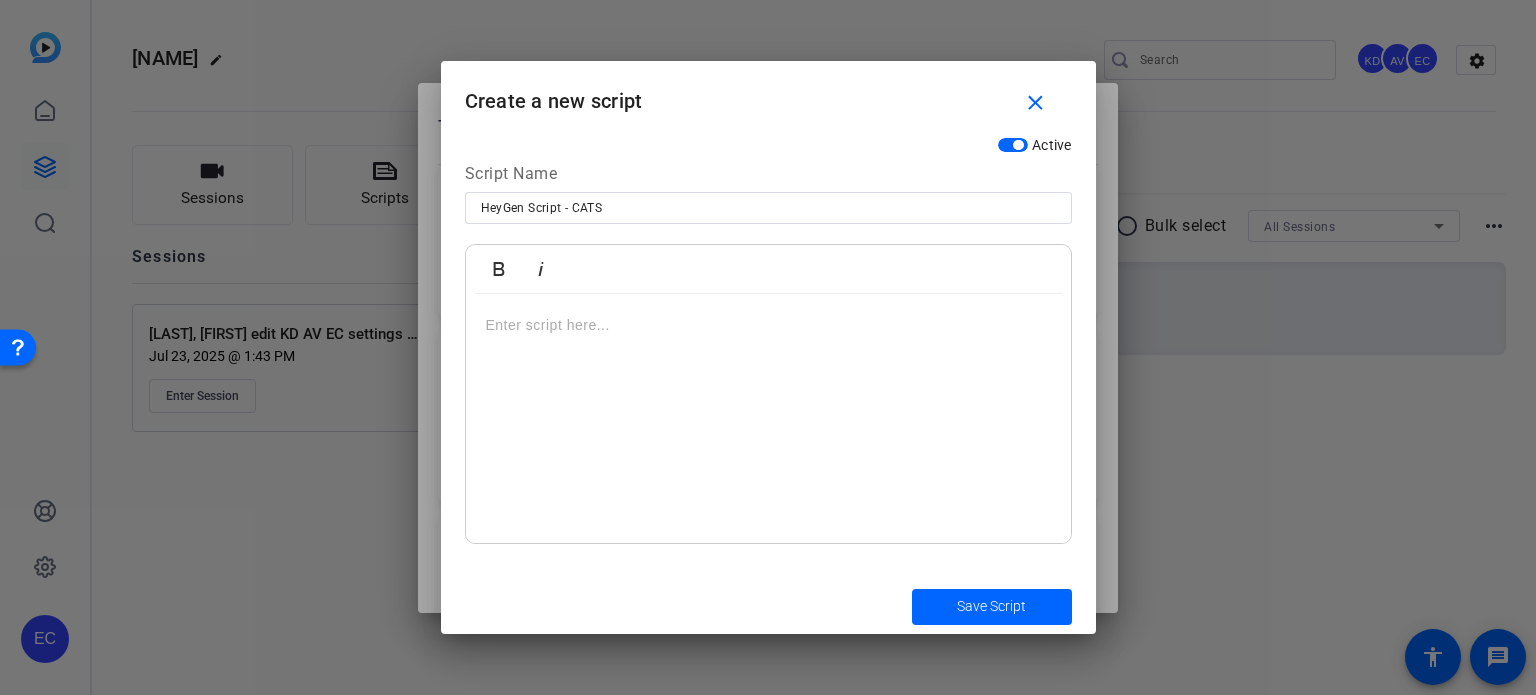 scroll, scrollTop: 891, scrollLeft: 0, axis: vertical 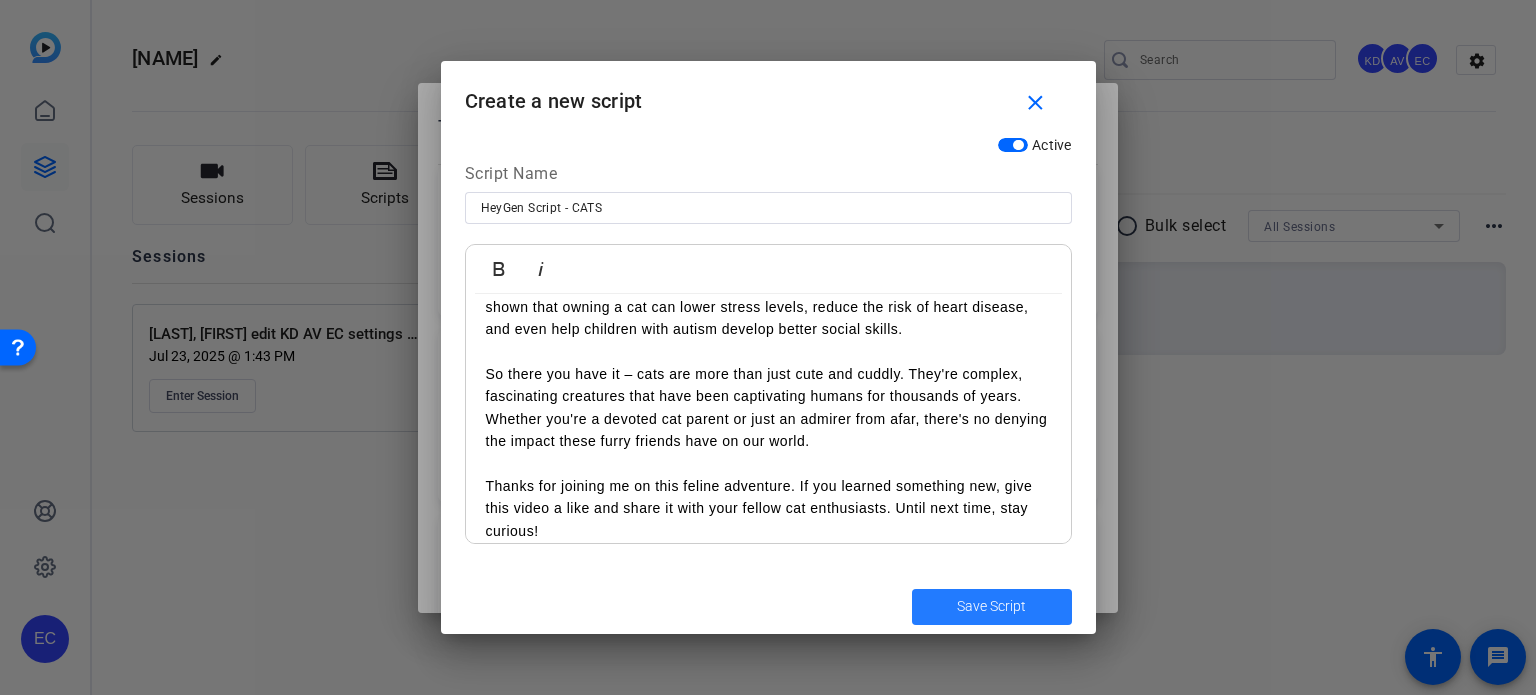 click at bounding box center (992, 607) 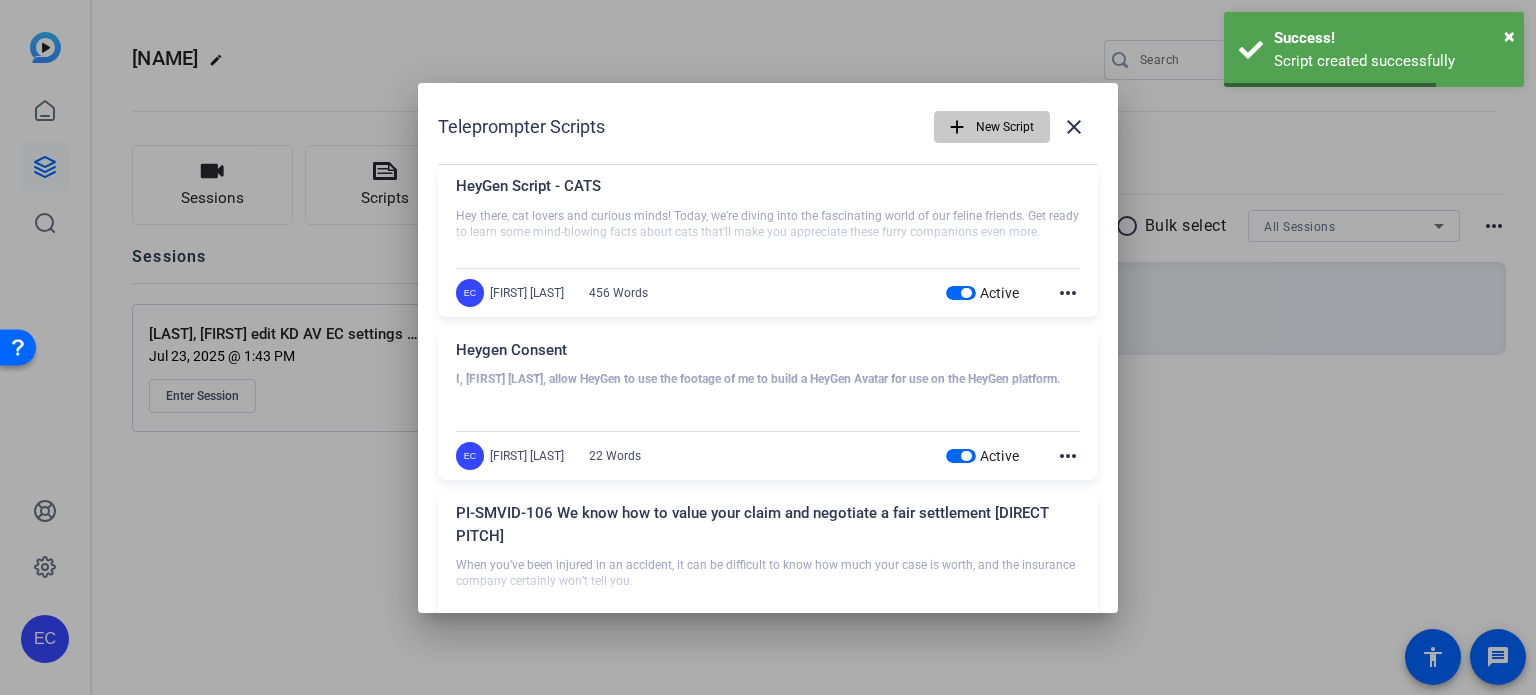 click on "New Script" at bounding box center (1005, 127) 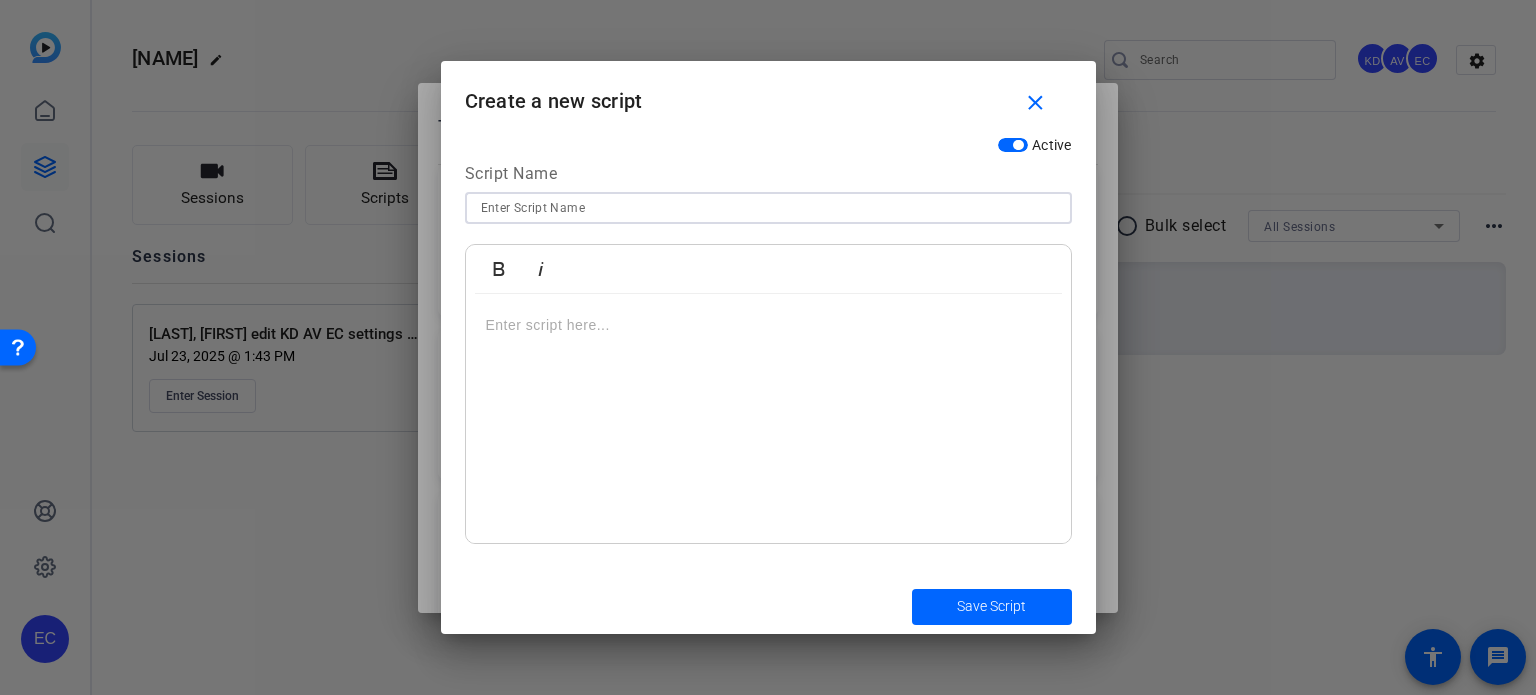 click at bounding box center [768, 208] 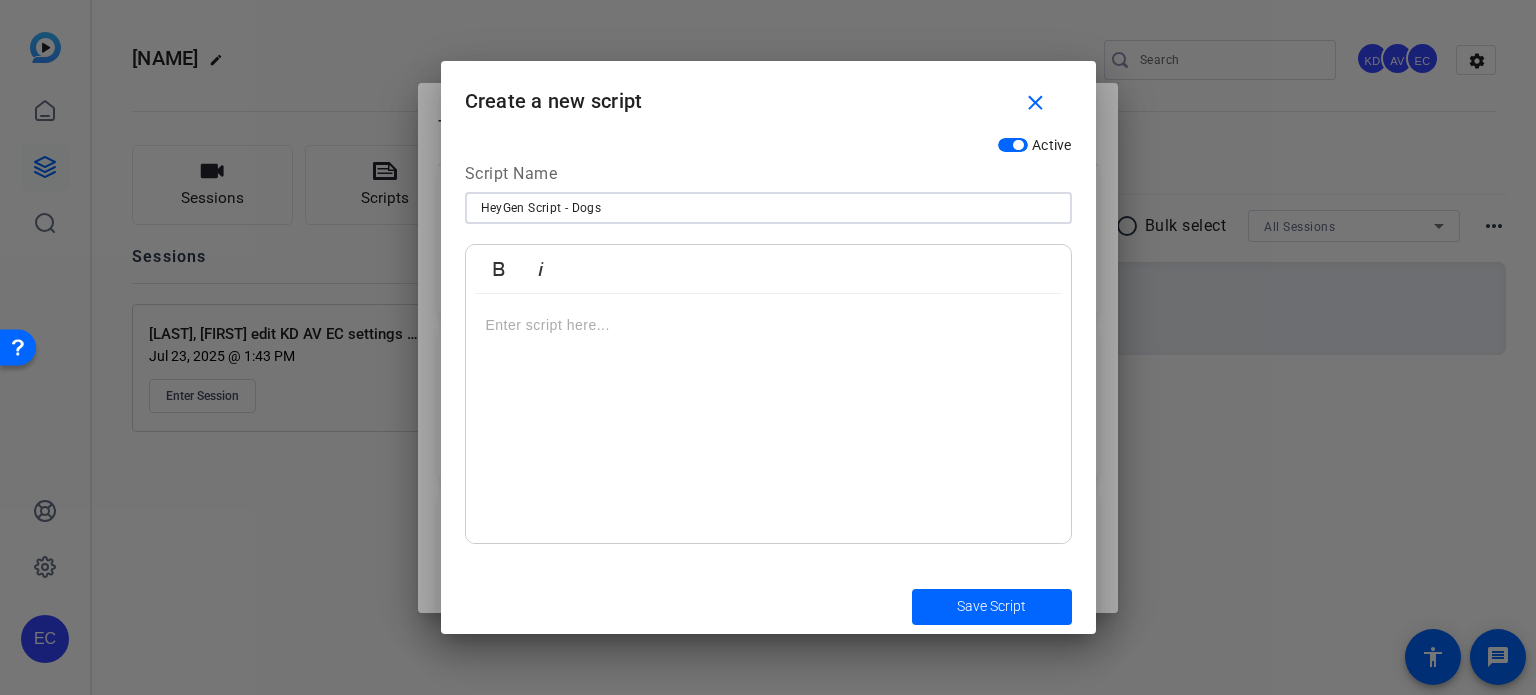type on "HeyGen Script - Dogs" 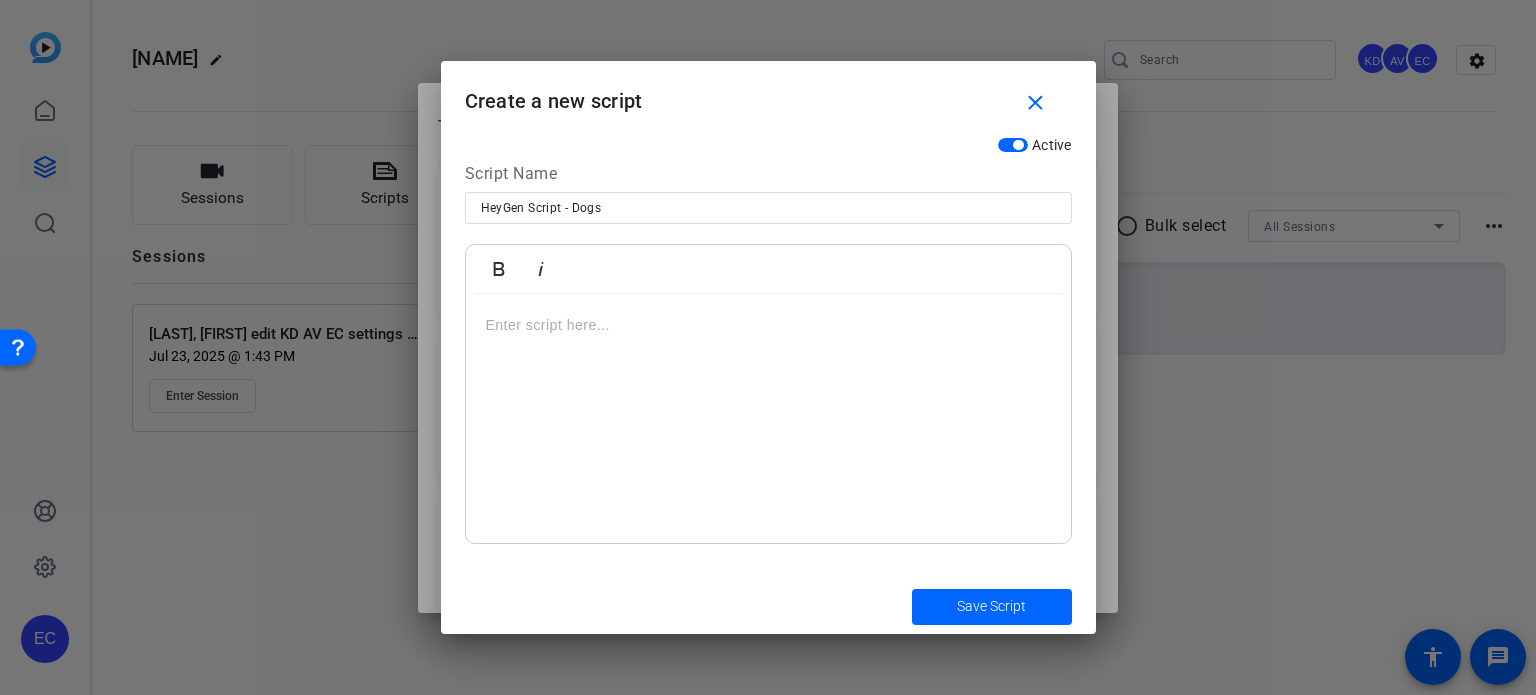 scroll, scrollTop: 846, scrollLeft: 0, axis: vertical 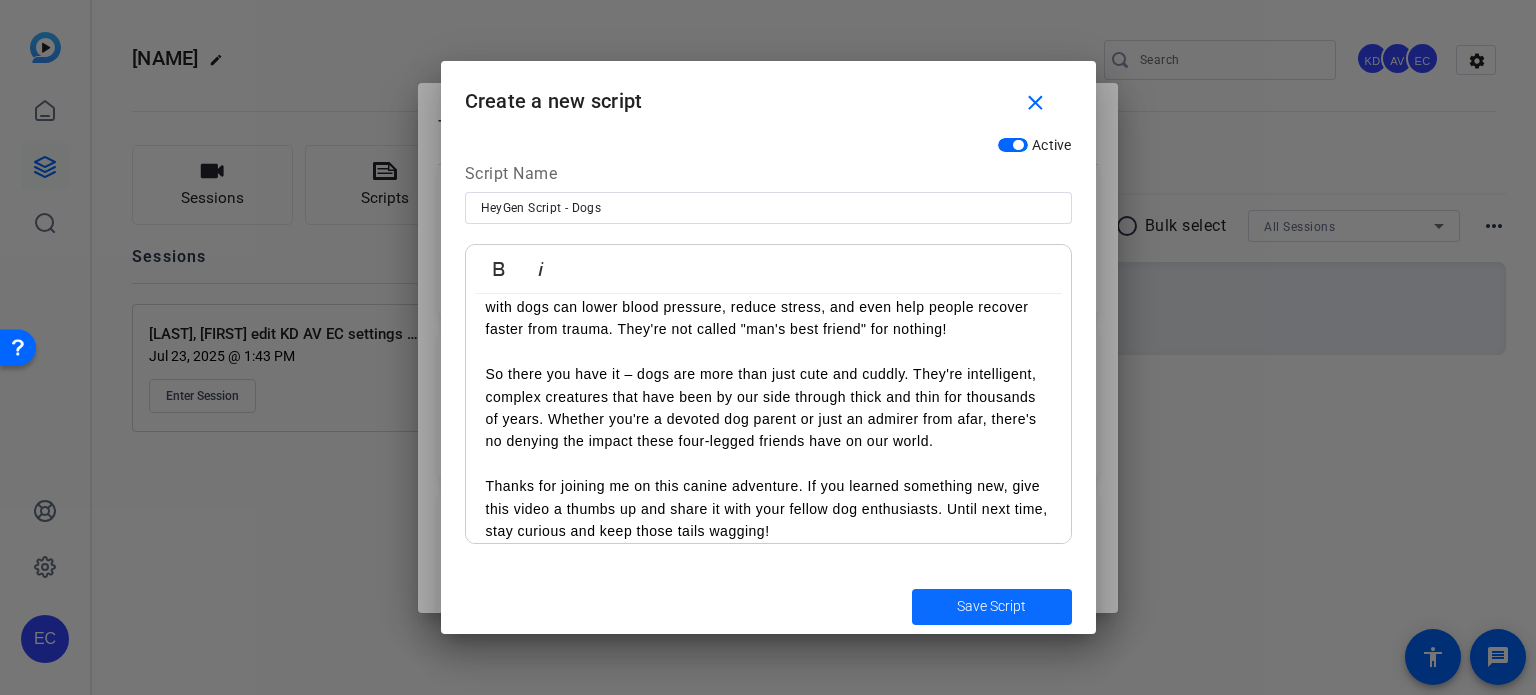 click on "Save Script" at bounding box center [991, 606] 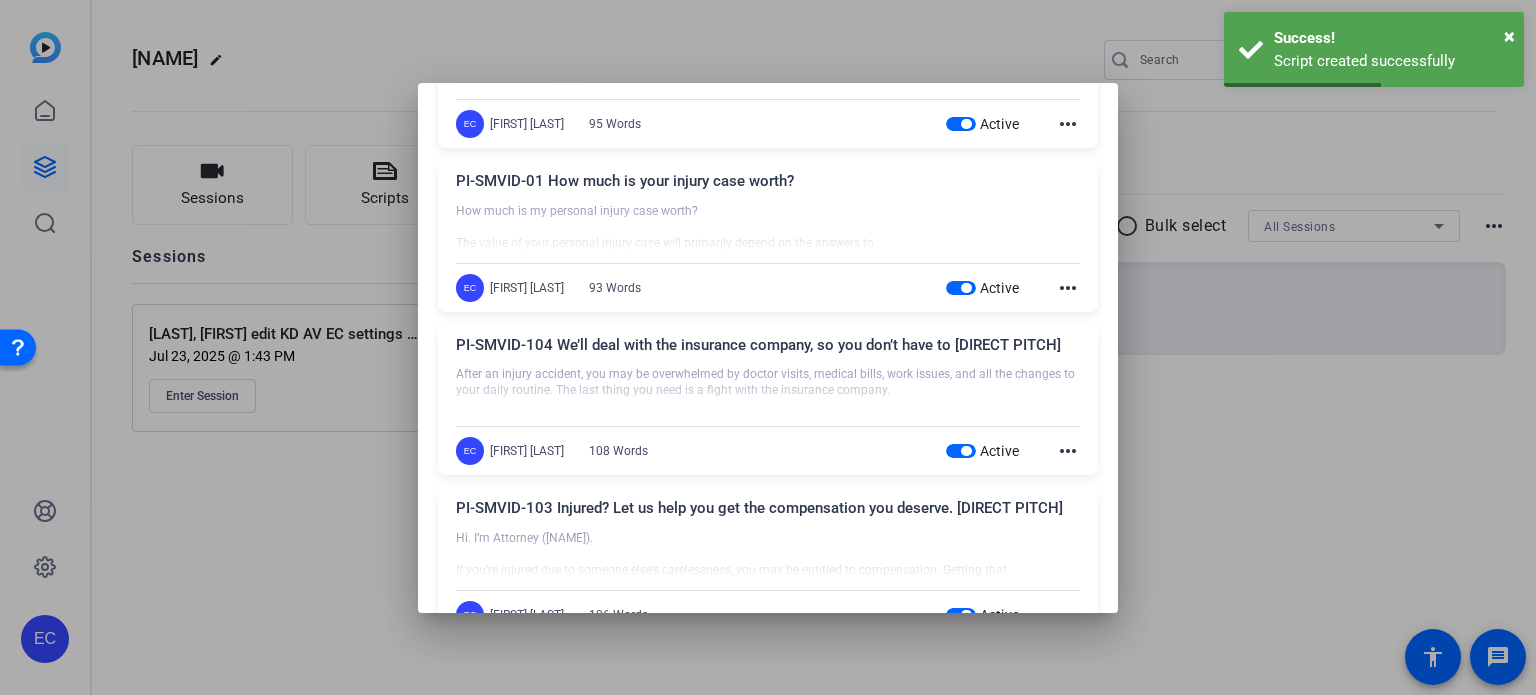 scroll, scrollTop: 1228, scrollLeft: 0, axis: vertical 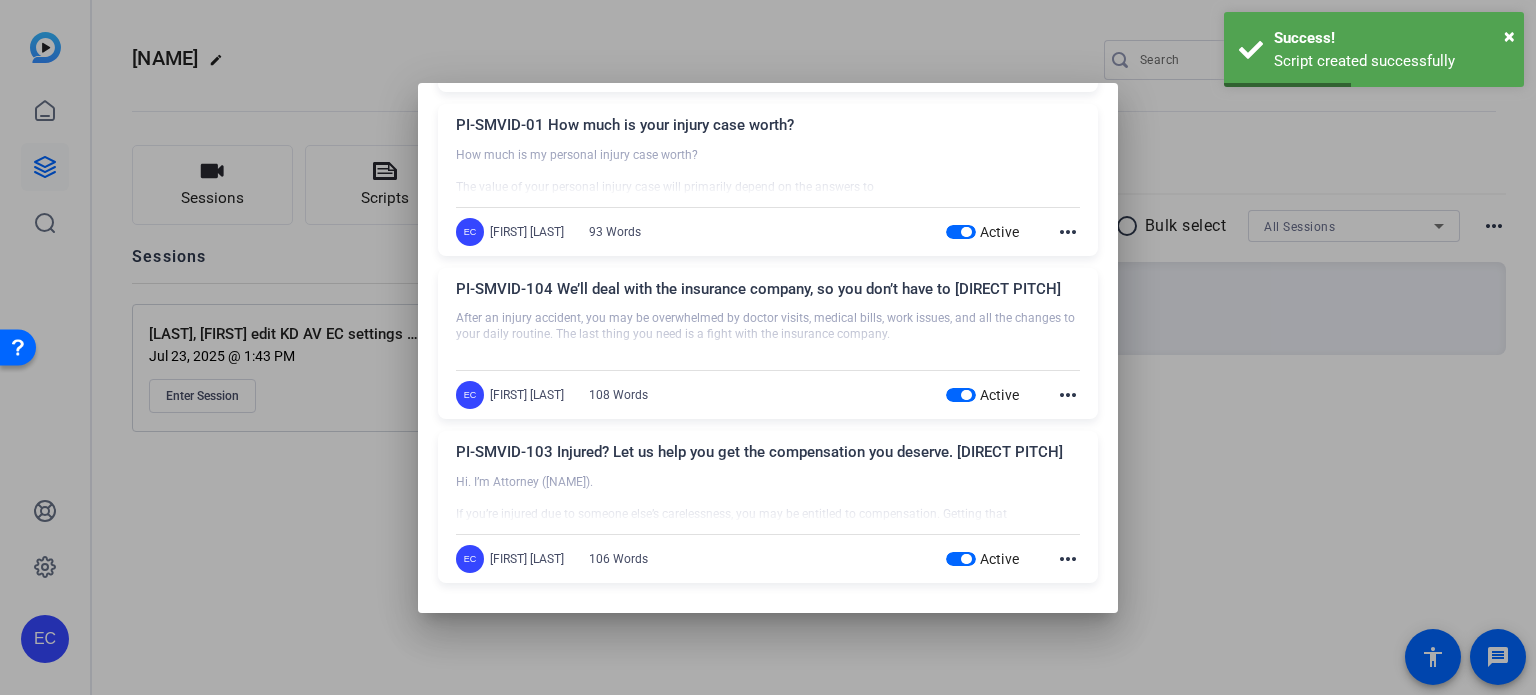 click at bounding box center (768, 347) 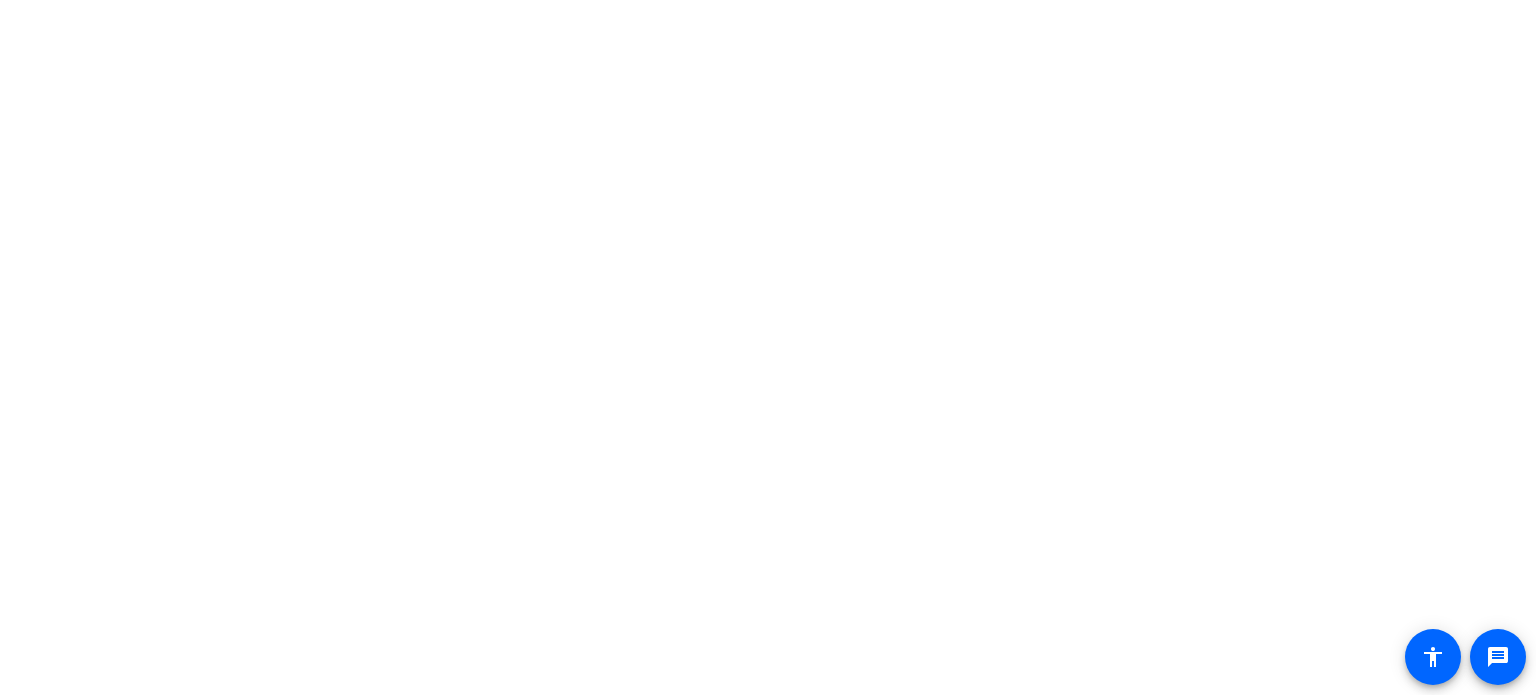 scroll, scrollTop: 0, scrollLeft: 0, axis: both 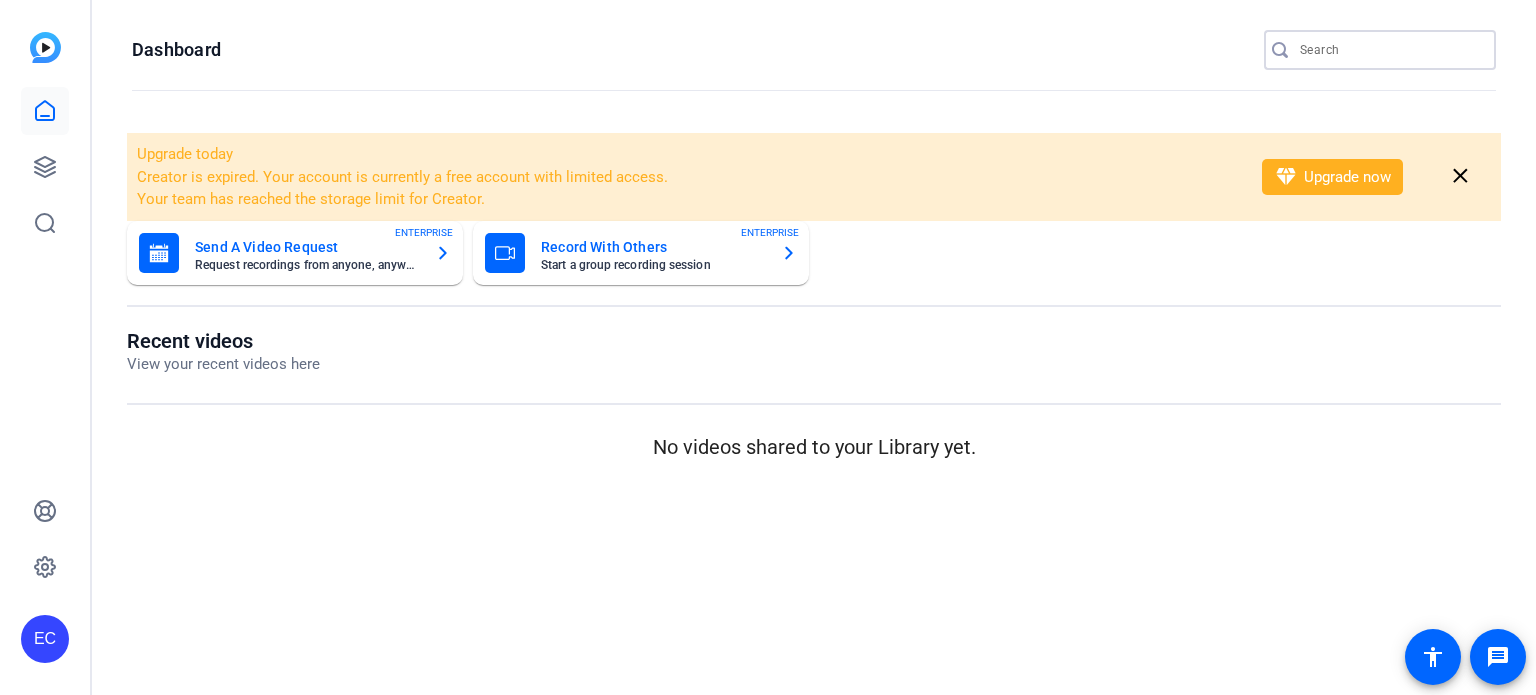 click at bounding box center (1390, 50) 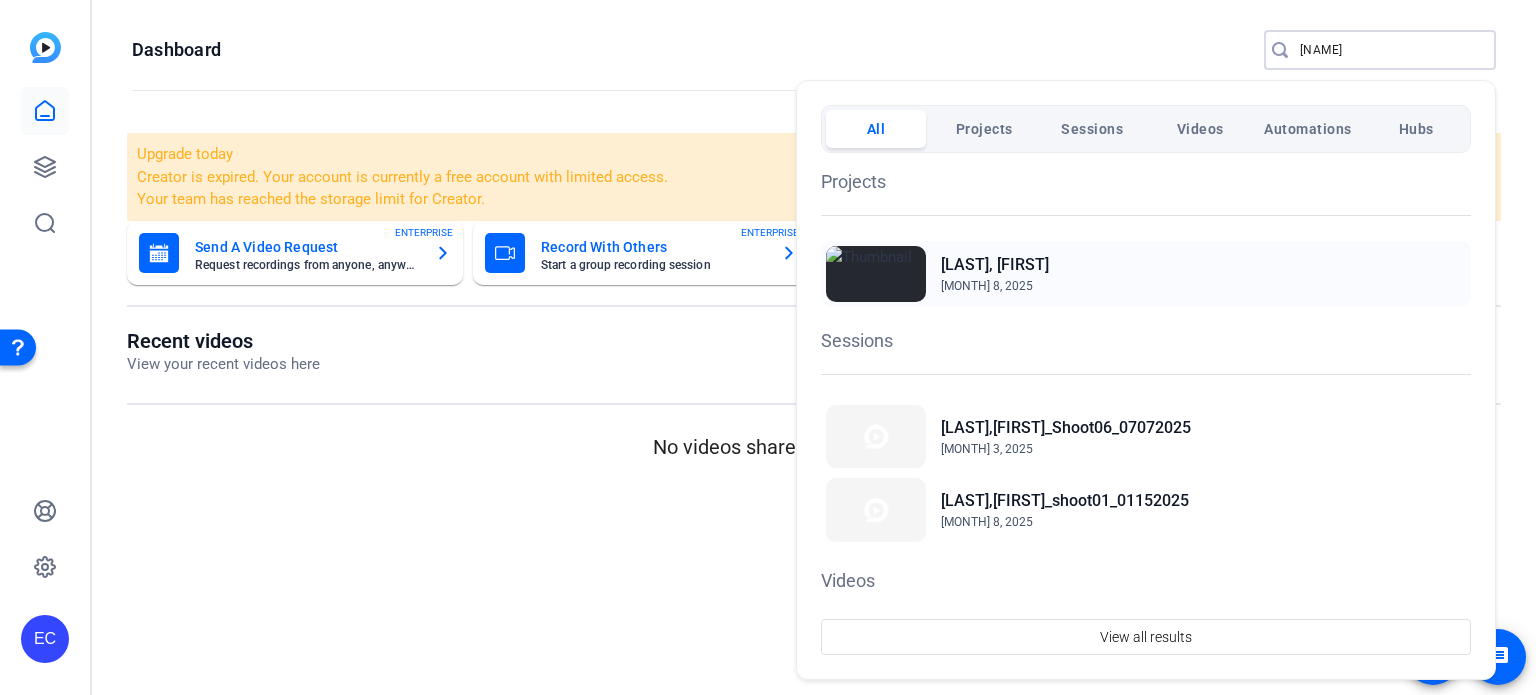 type on "derek" 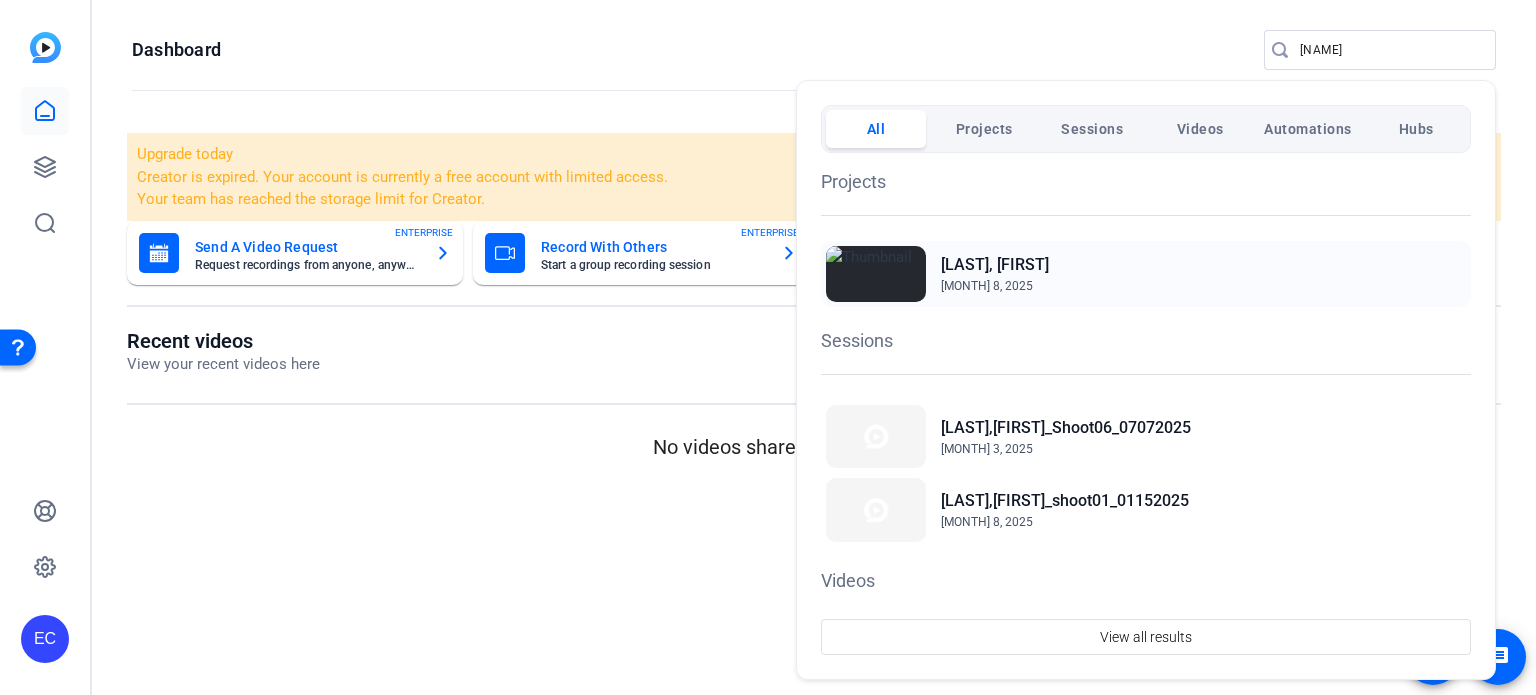 click on "[LAST], [FIRST]" at bounding box center [995, 265] 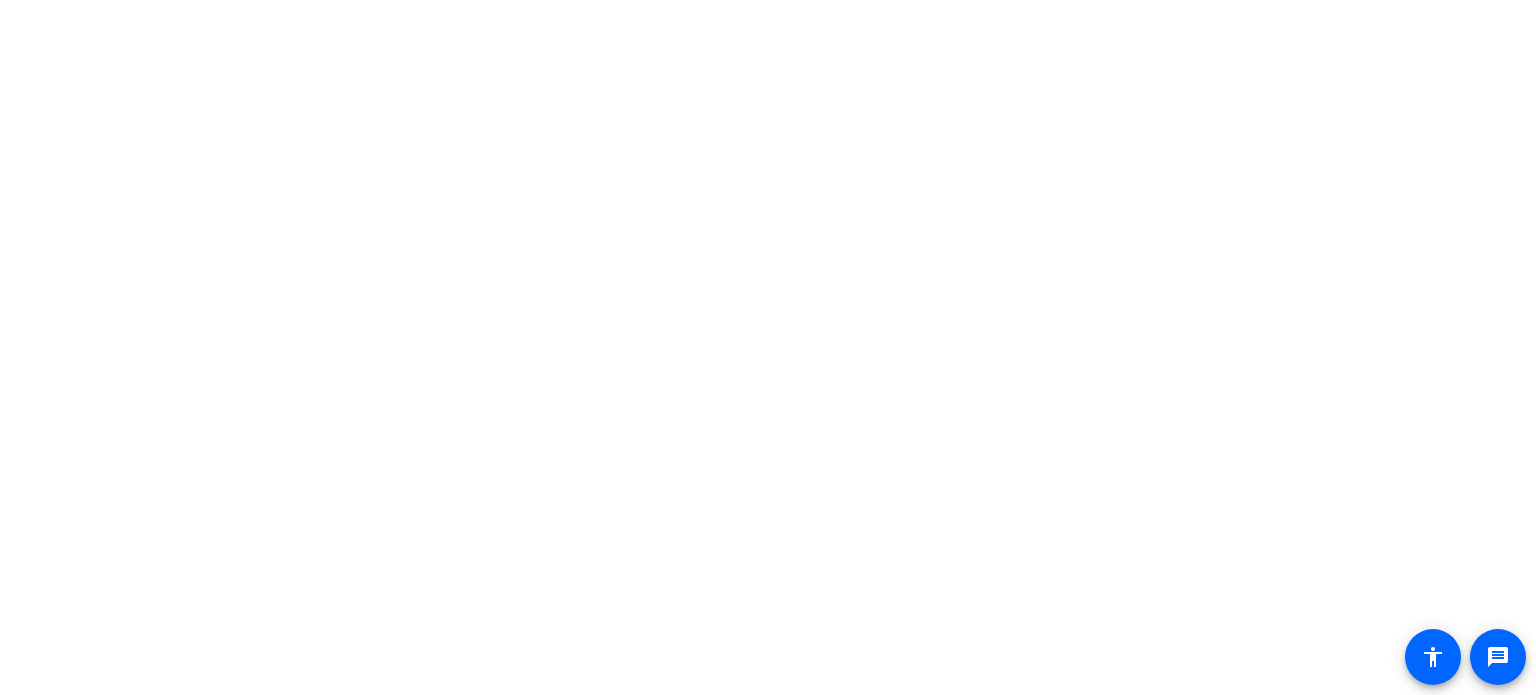 scroll, scrollTop: 0, scrollLeft: 0, axis: both 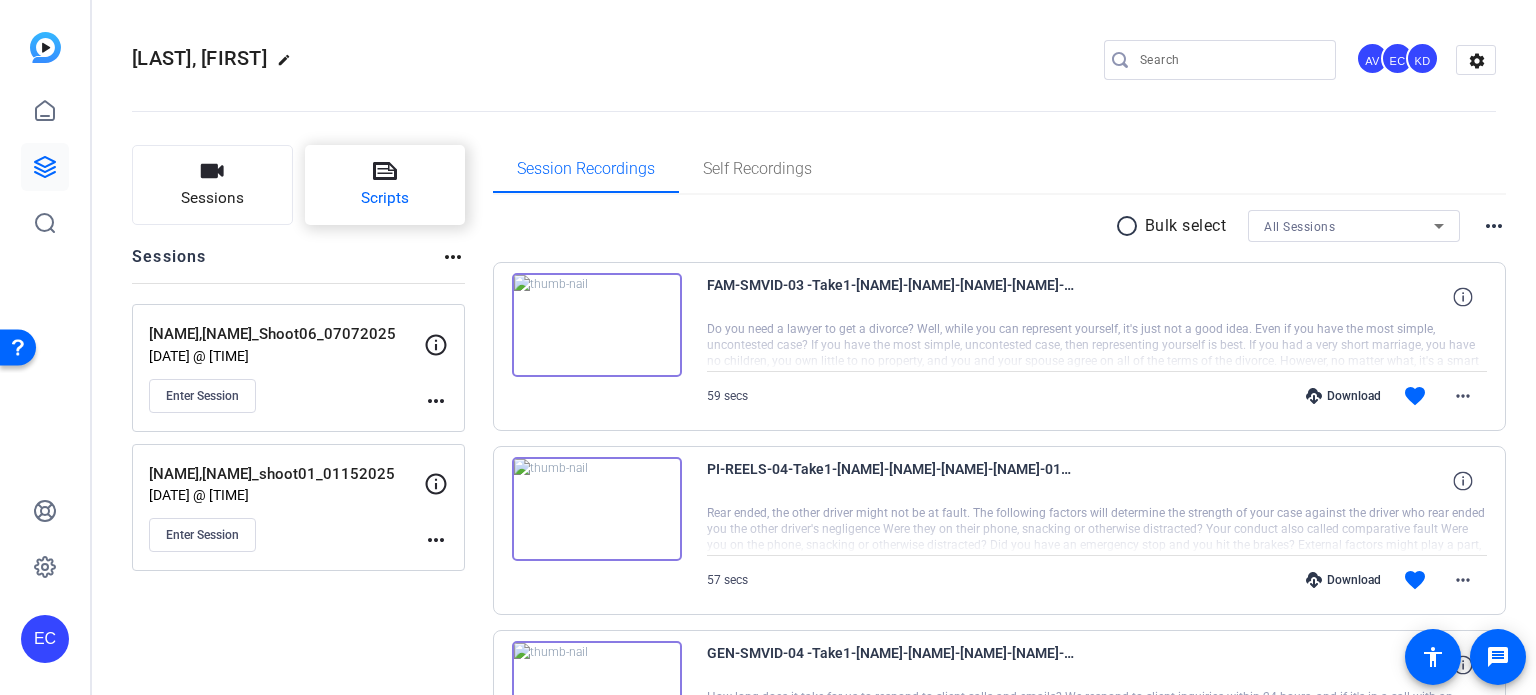 click on "Scripts" 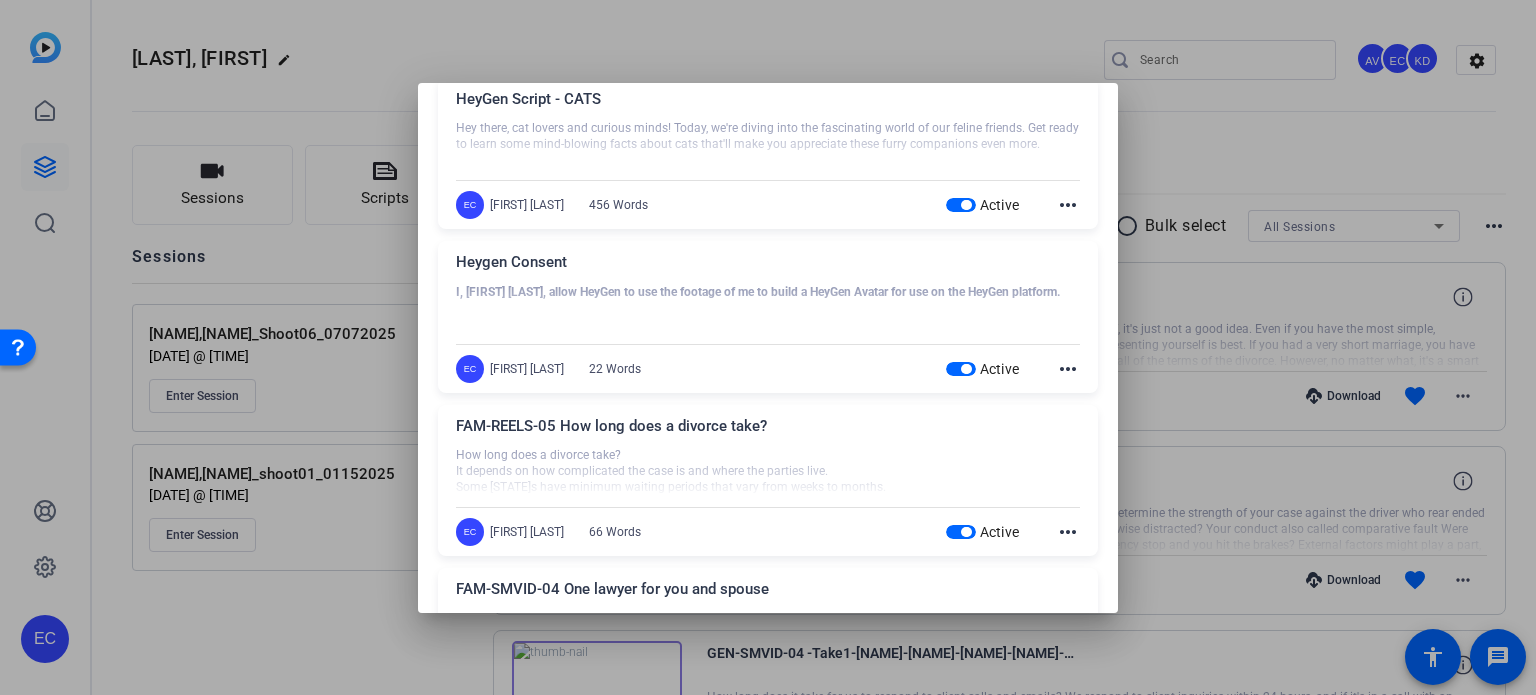 scroll, scrollTop: 1200, scrollLeft: 0, axis: vertical 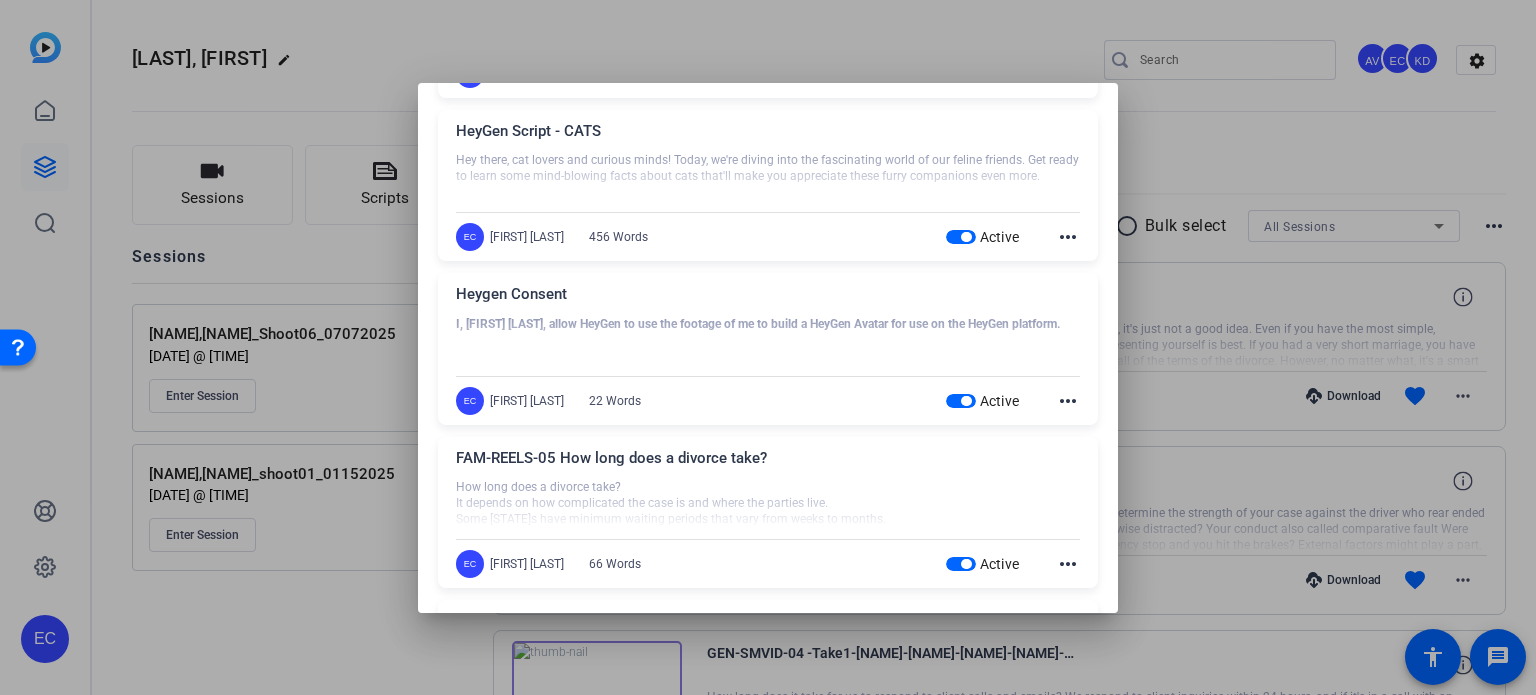 click on "more_horiz" 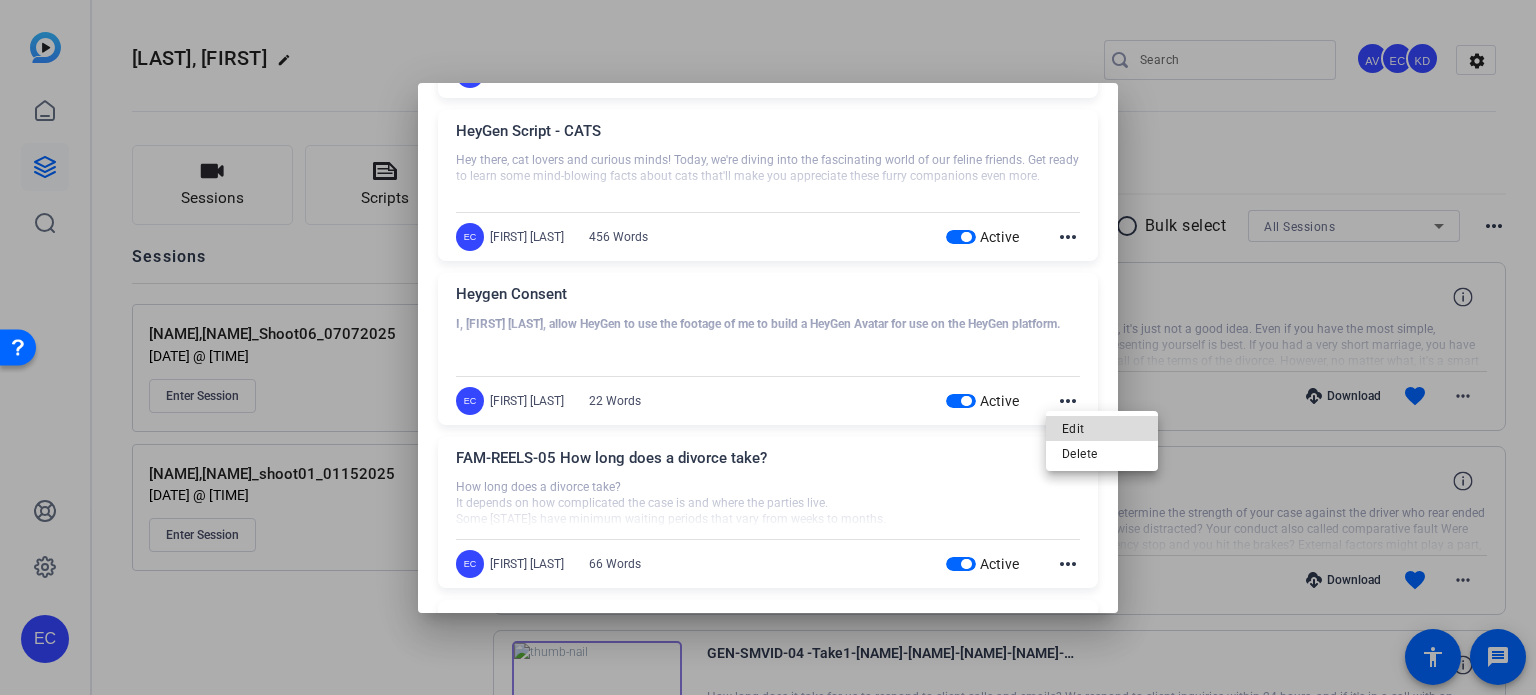 click on "Edit" at bounding box center [1102, 428] 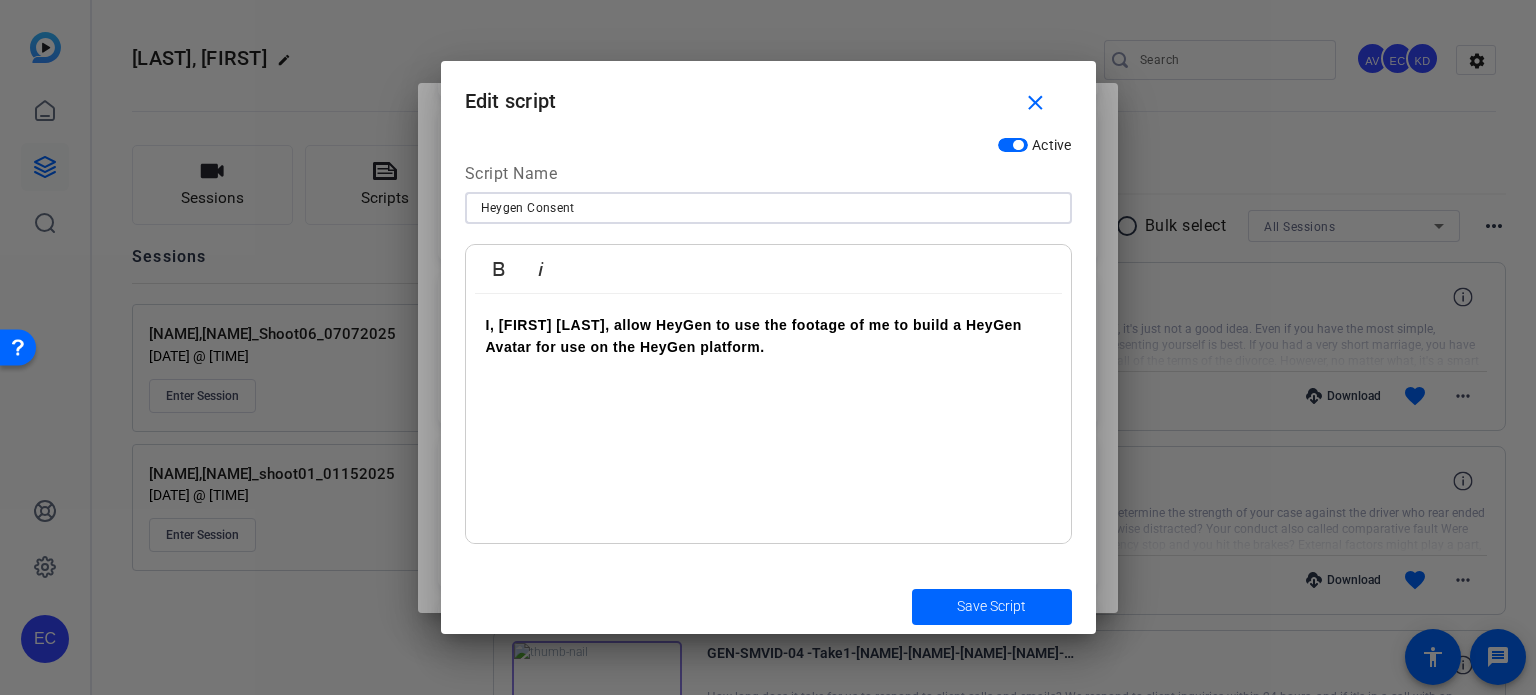 drag, startPoint x: 178, startPoint y: 142, endPoint x: 140, endPoint y: 131, distance: 39.56008 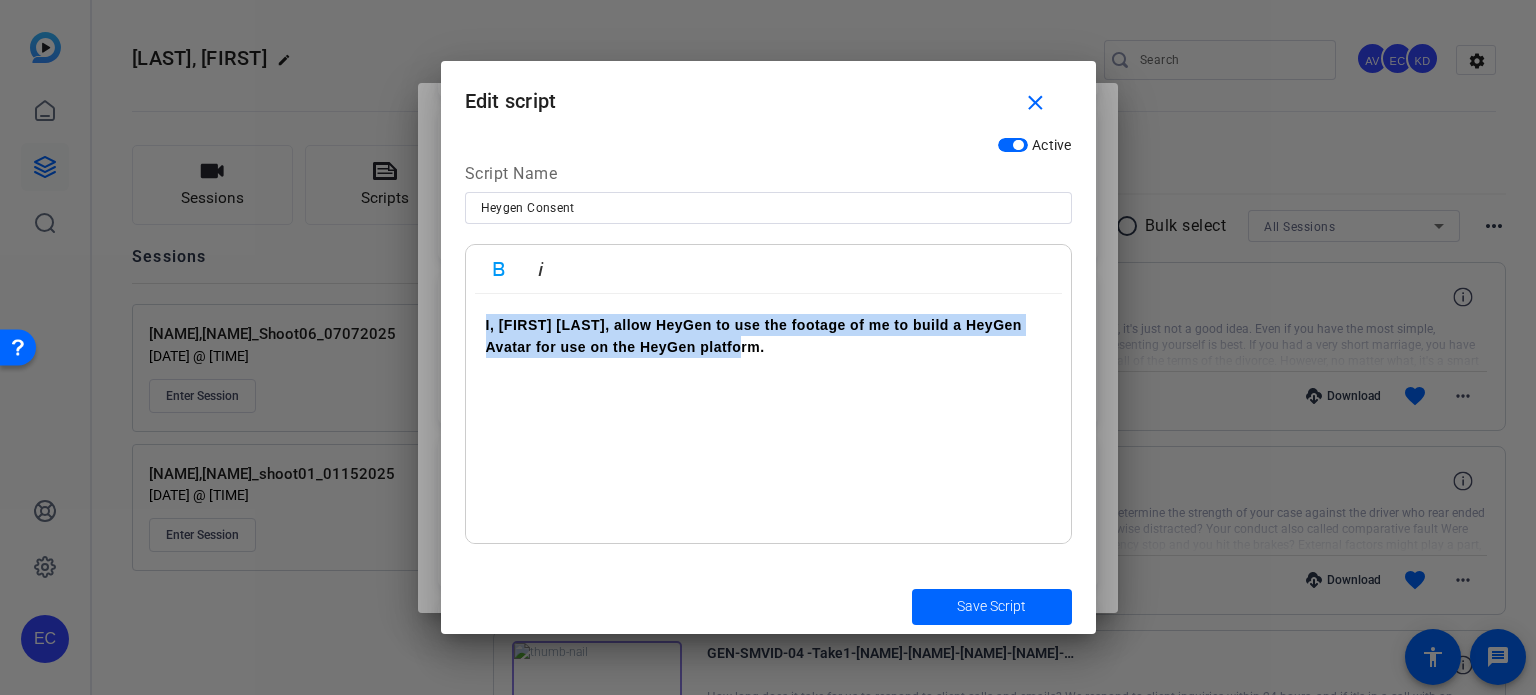 drag, startPoint x: 731, startPoint y: 347, endPoint x: 292, endPoint y: 229, distance: 454.5822 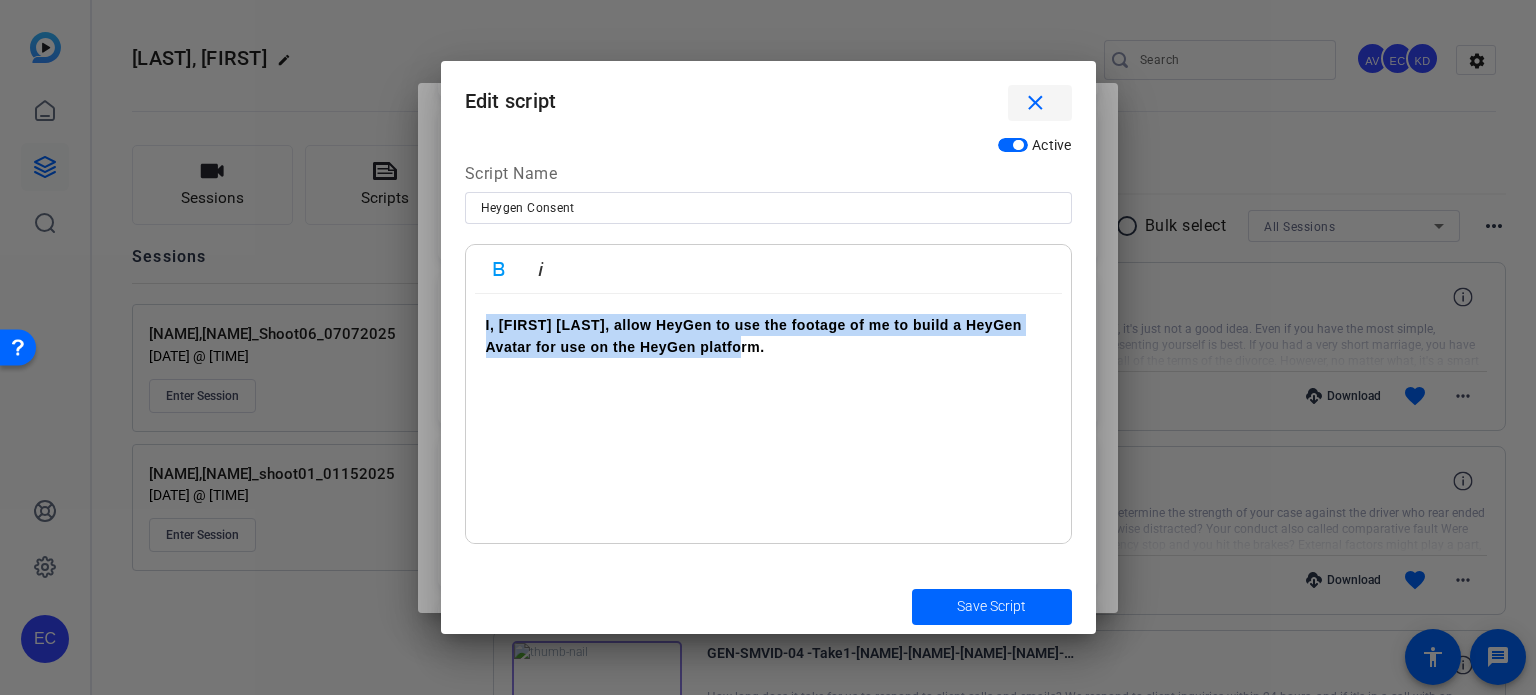 click on "close" at bounding box center (1035, 103) 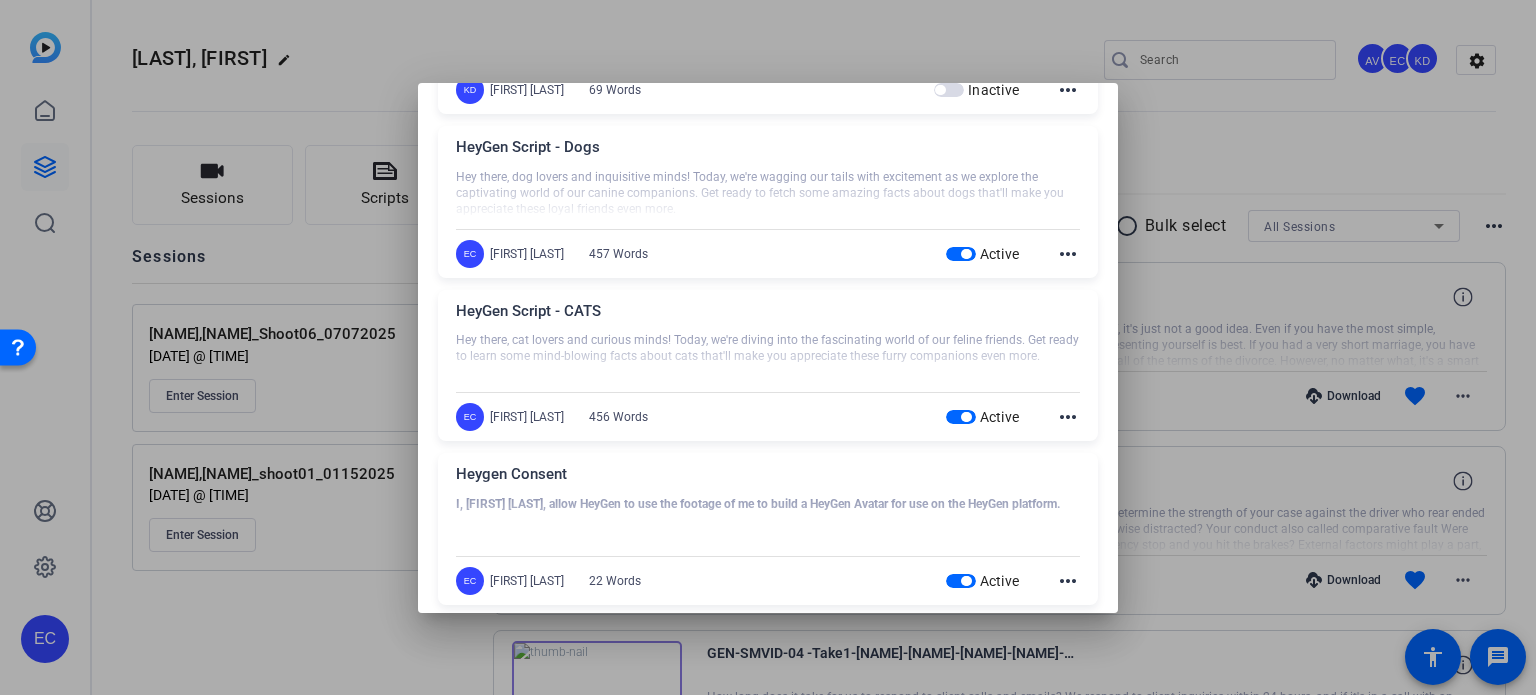 scroll, scrollTop: 1000, scrollLeft: 0, axis: vertical 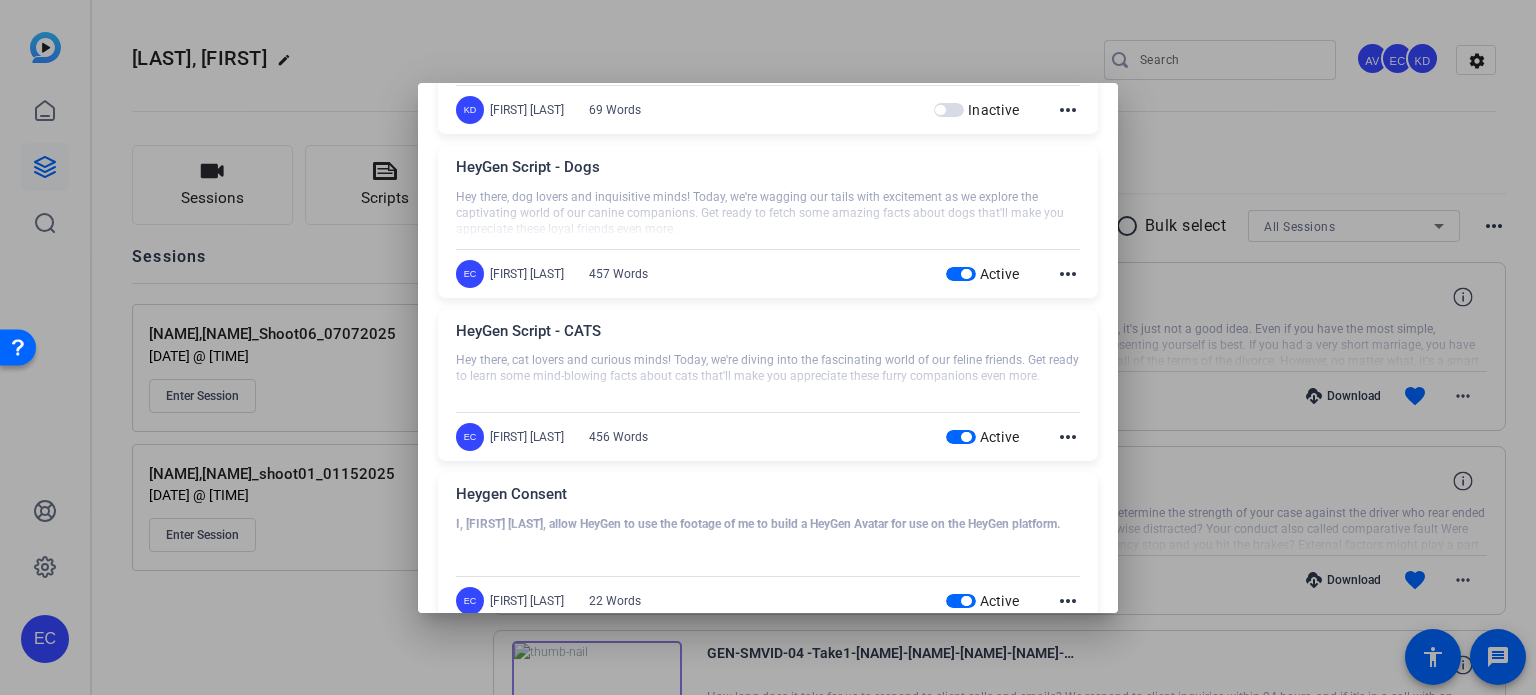 click on "more_horiz" 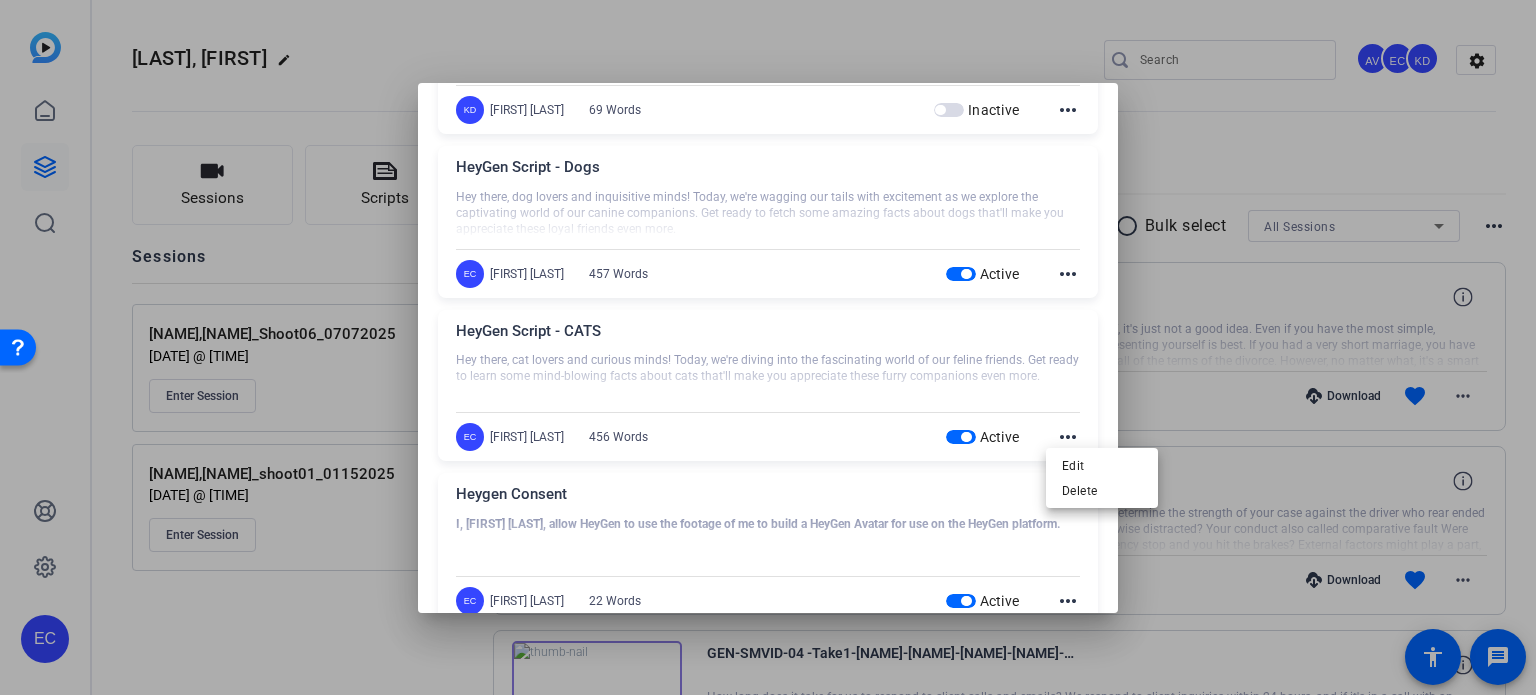 click on "Edit Delete" at bounding box center [1102, 478] 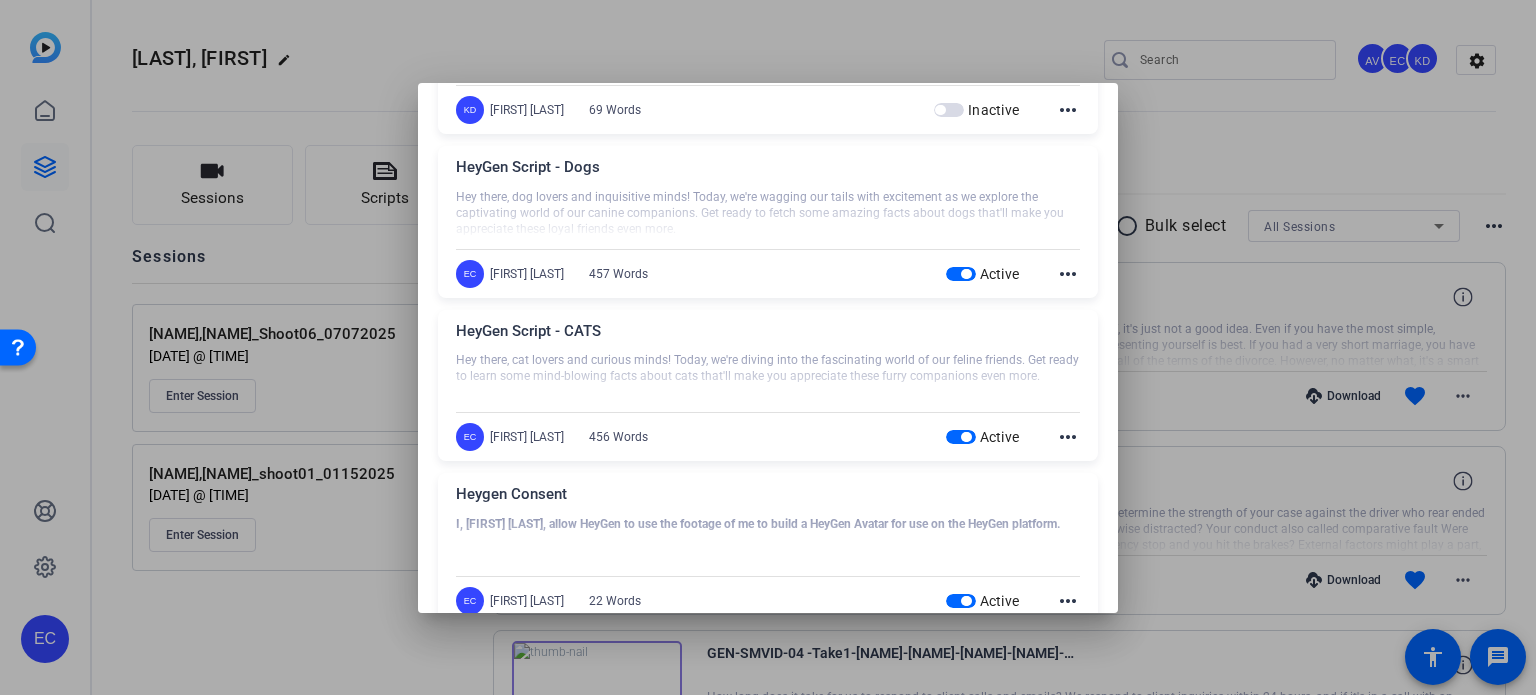 click on "more_horiz" 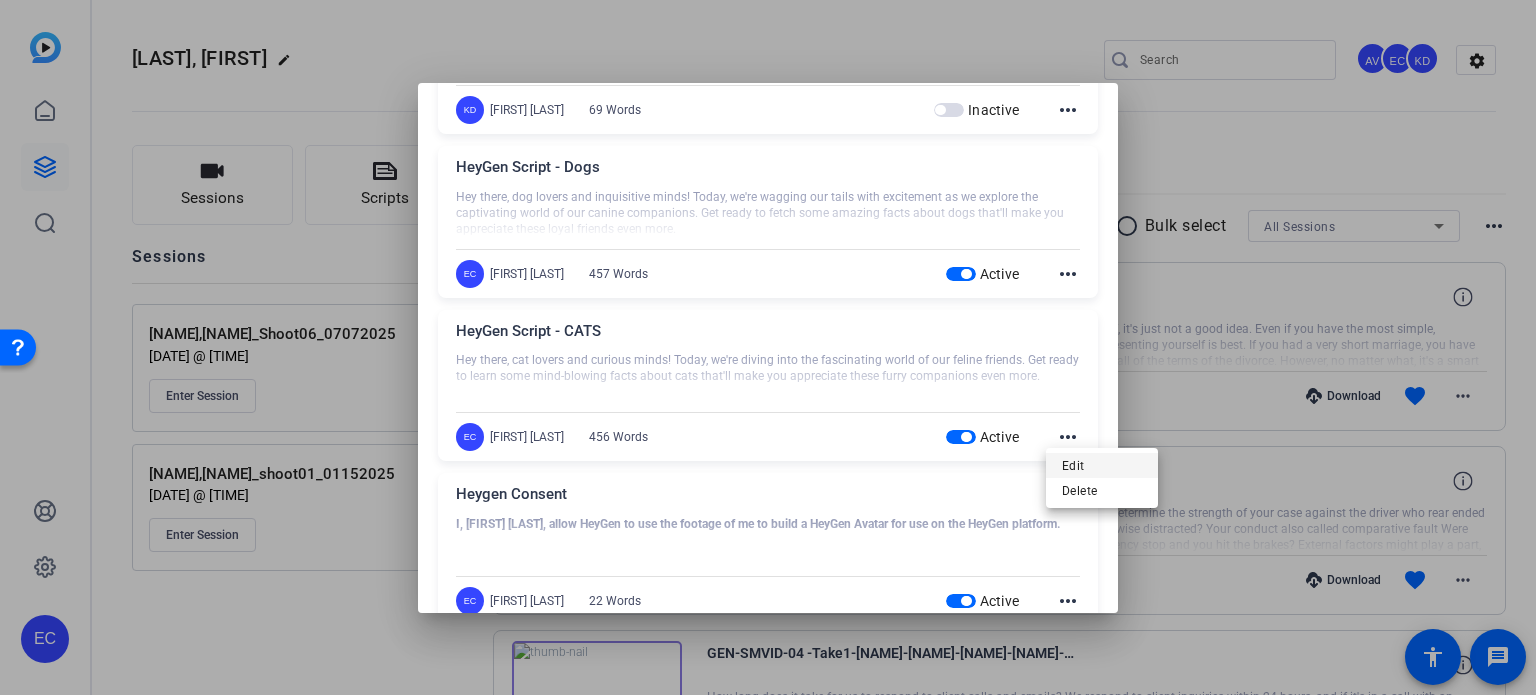 click on "Edit" at bounding box center (1102, 465) 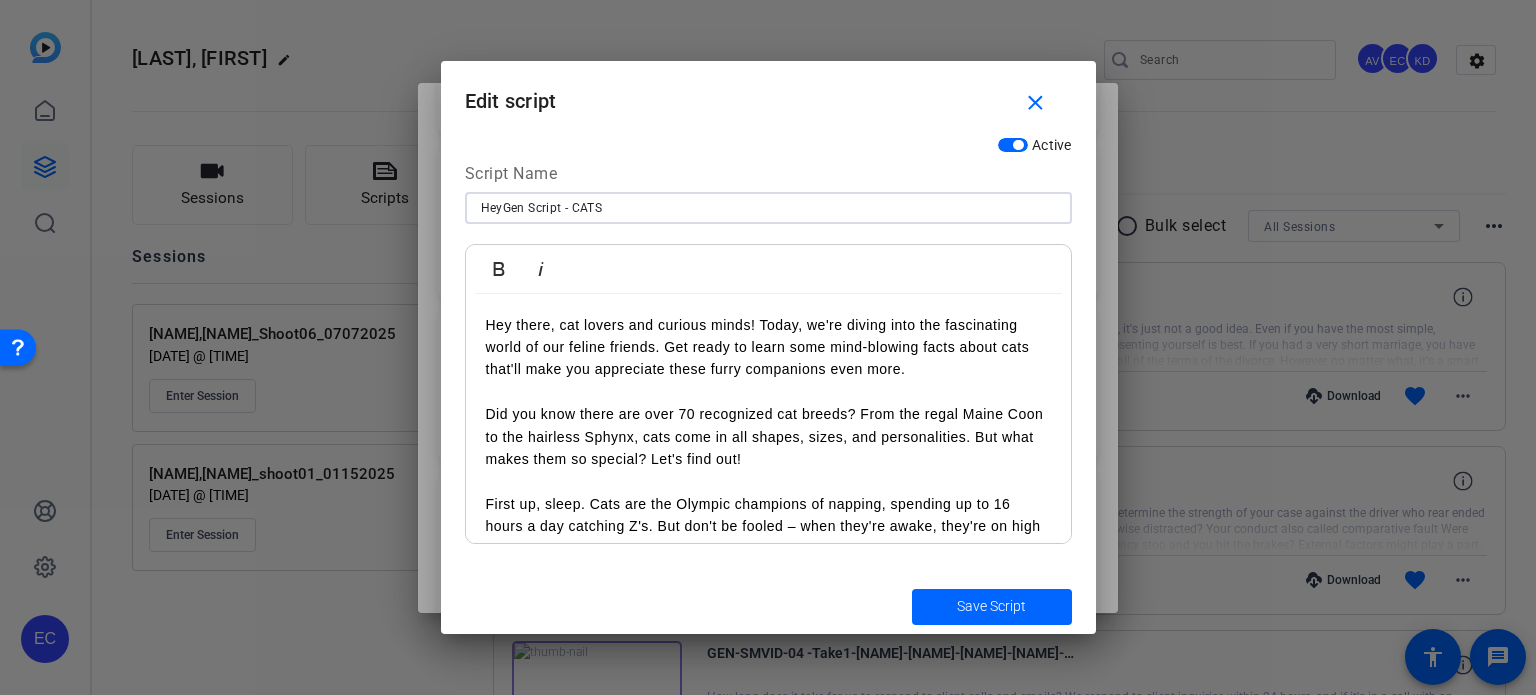 drag, startPoint x: 617, startPoint y: 210, endPoint x: 0, endPoint y: 91, distance: 628.3709 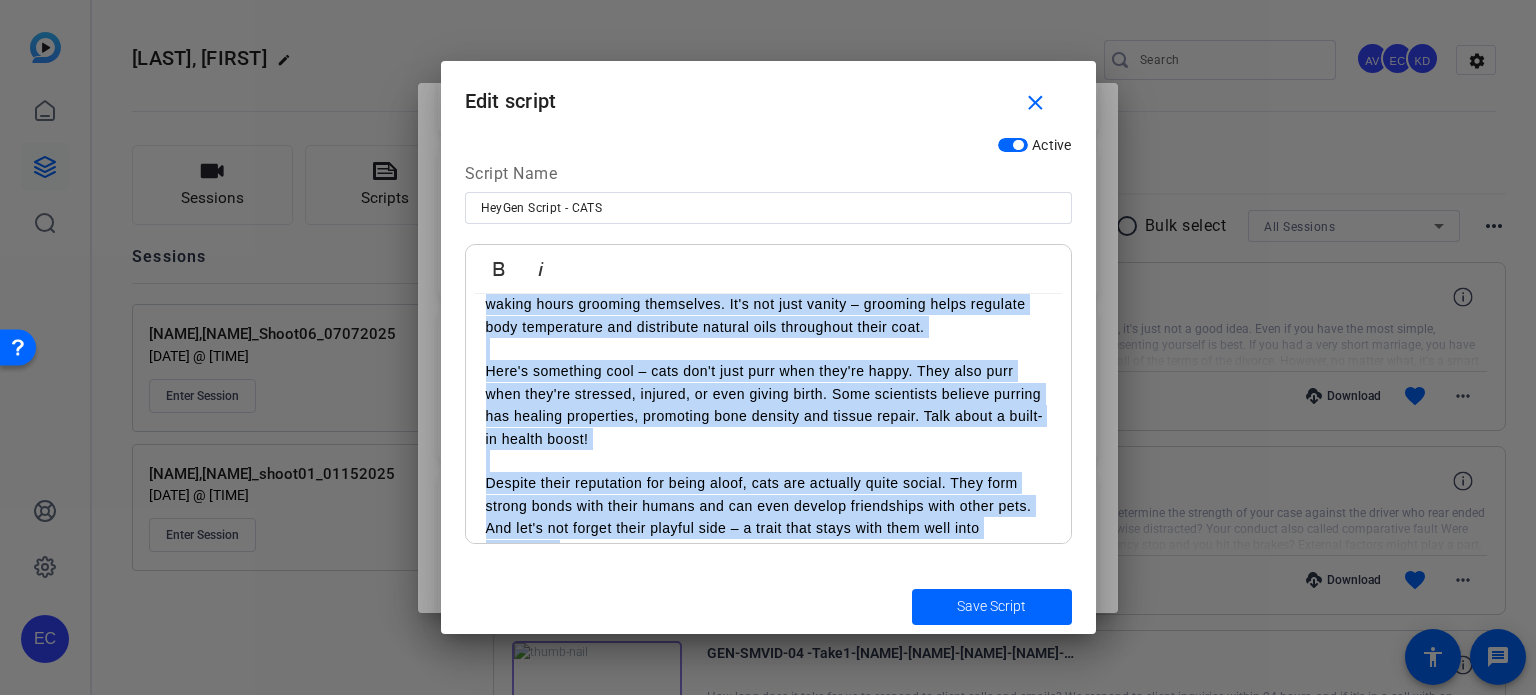 scroll, scrollTop: 909, scrollLeft: 0, axis: vertical 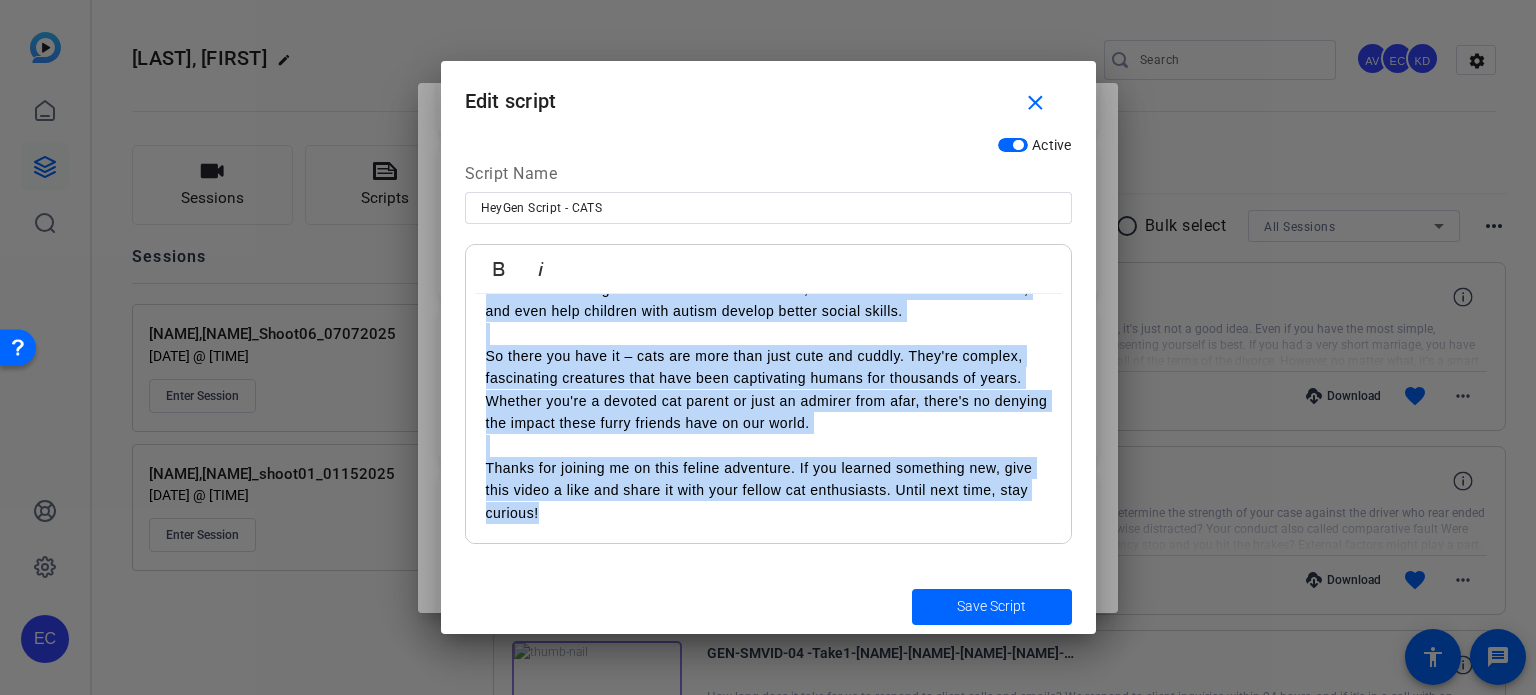 drag, startPoint x: 488, startPoint y: 326, endPoint x: 1168, endPoint y: 676, distance: 764.78754 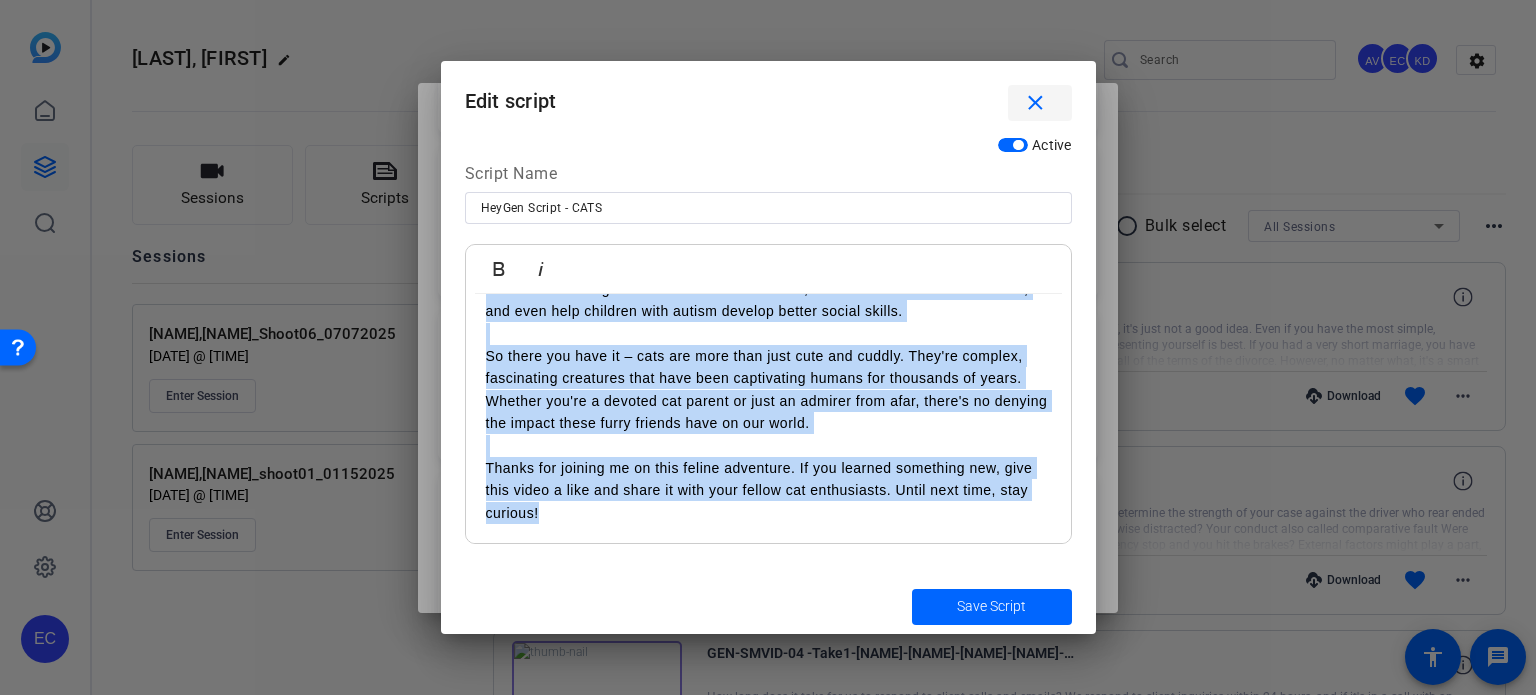 click on "close" at bounding box center [1035, 103] 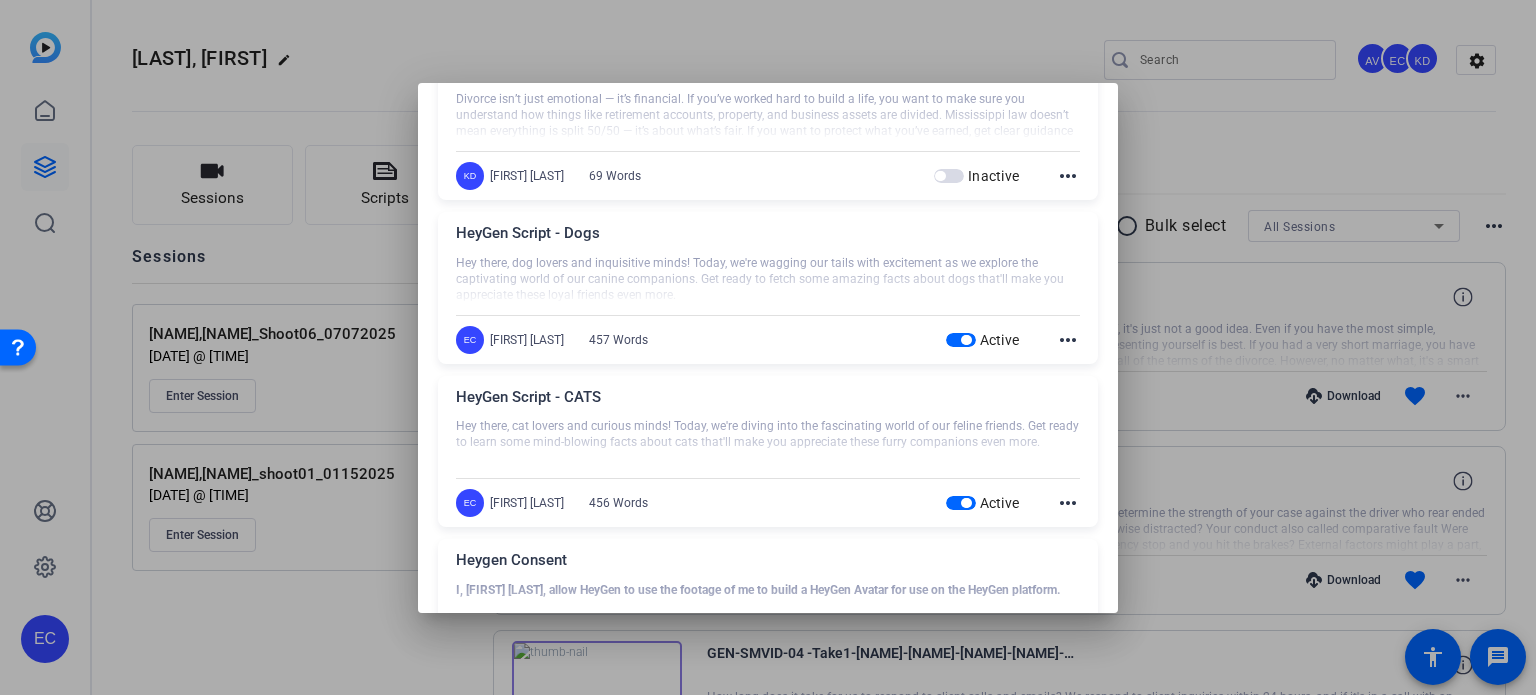 scroll, scrollTop: 900, scrollLeft: 0, axis: vertical 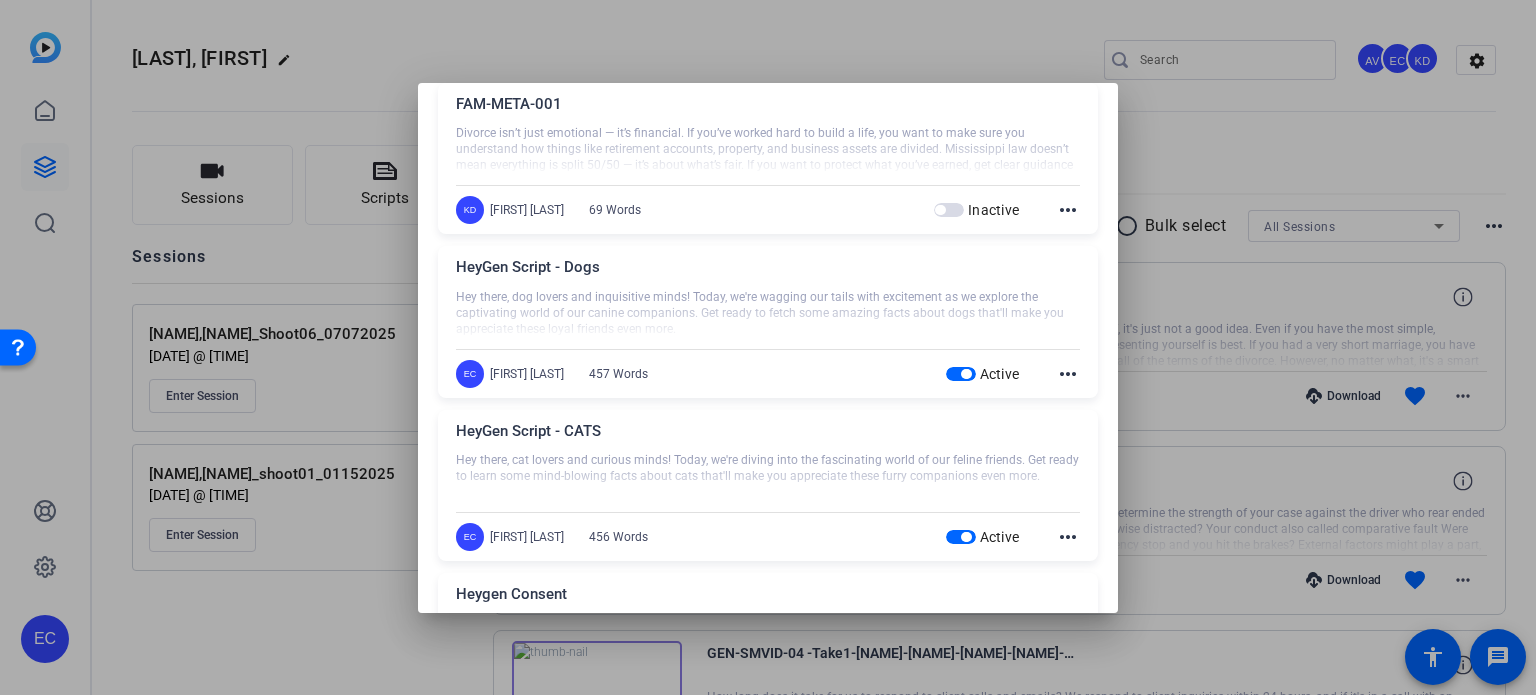 click on "HeyGen Script - Dogs Hey there, dog lovers and inquisitive minds! Today, we're wagging our tails with excitement as we explore the captivating world of our canine companions. Get ready to fetch some amazing facts about dogs that'll make you appreciate these loyal friends even more. Did you know there are over 340 recognized dog breeds? From the tiny Chihuahua to the massive English Mastiff, dogs come in an incredible variety of shapes, sizes, and temperaments. But what makes them so special? Let's dig in! First up, let's talk about their extraordinary senses. A dog's sense of smell is estimated to be 10,000 to 100,000 times more powerful than ours. No wonder they're used in search and rescue operations and even medical detection! Speaking of super senses, check out those ears! Many dogs can hear sounds at four times the distance humans can. They can also hear higher frequency sounds, which is why they sometimes seem to bark at nothing – they're probably hearing something we can't! EC Erika Centeno Active" at bounding box center (768, 322) 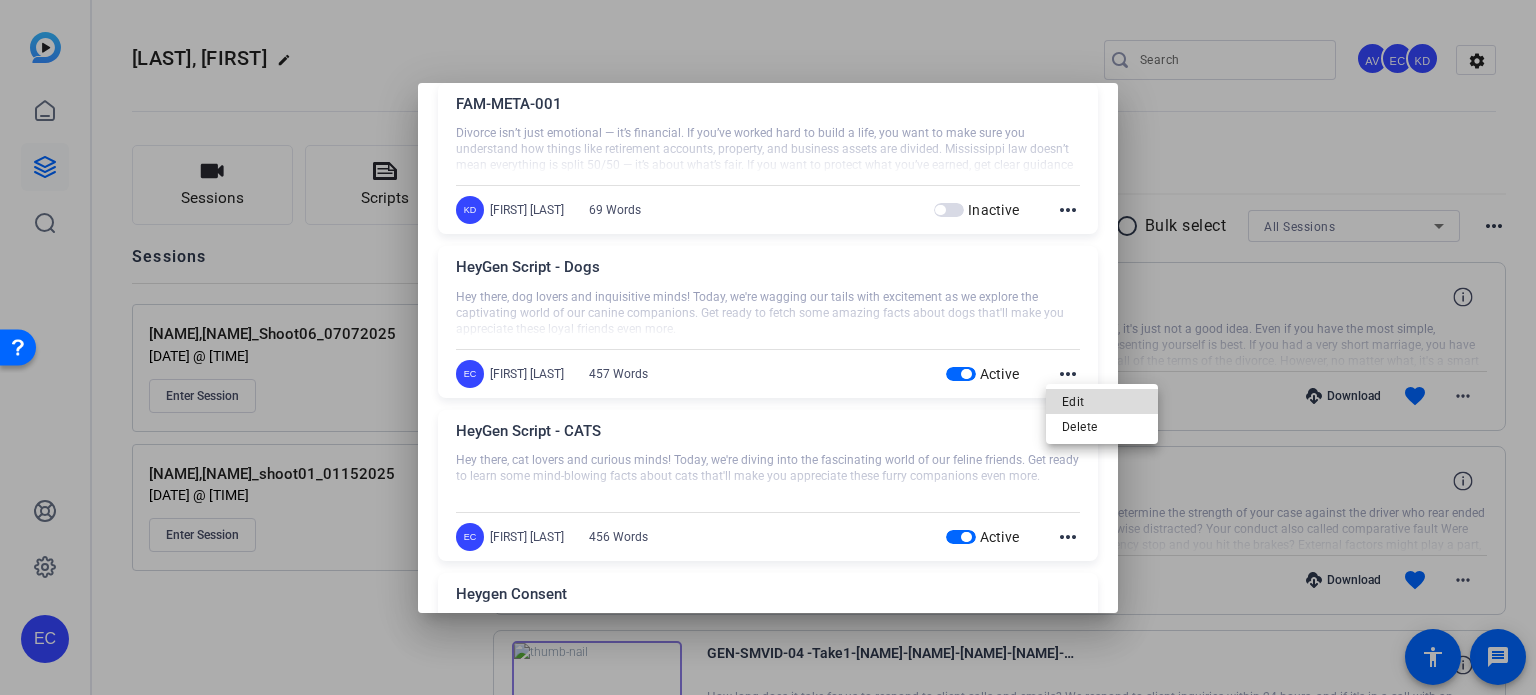 click on "Edit" at bounding box center (1102, 402) 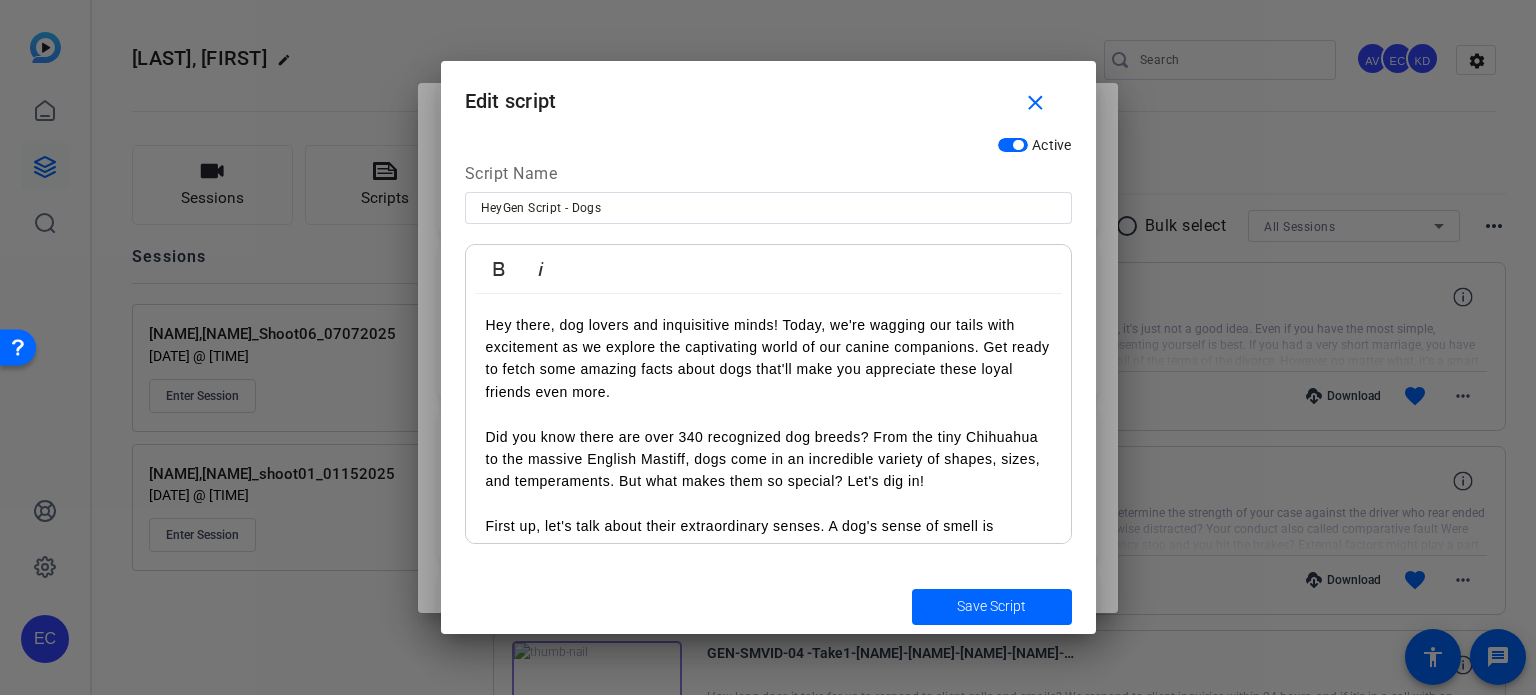 drag, startPoint x: 635, startPoint y: 209, endPoint x: 300, endPoint y: 154, distance: 339.4849 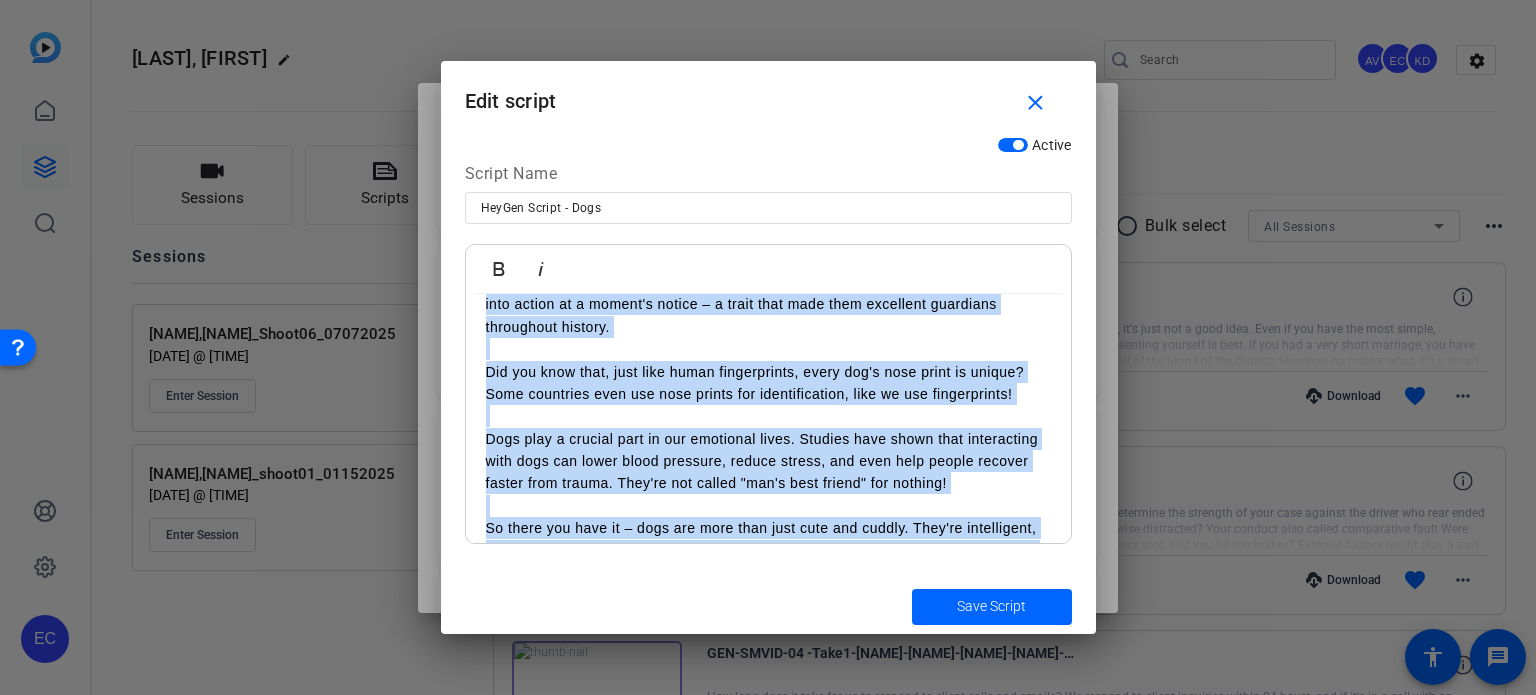 scroll, scrollTop: 864, scrollLeft: 0, axis: vertical 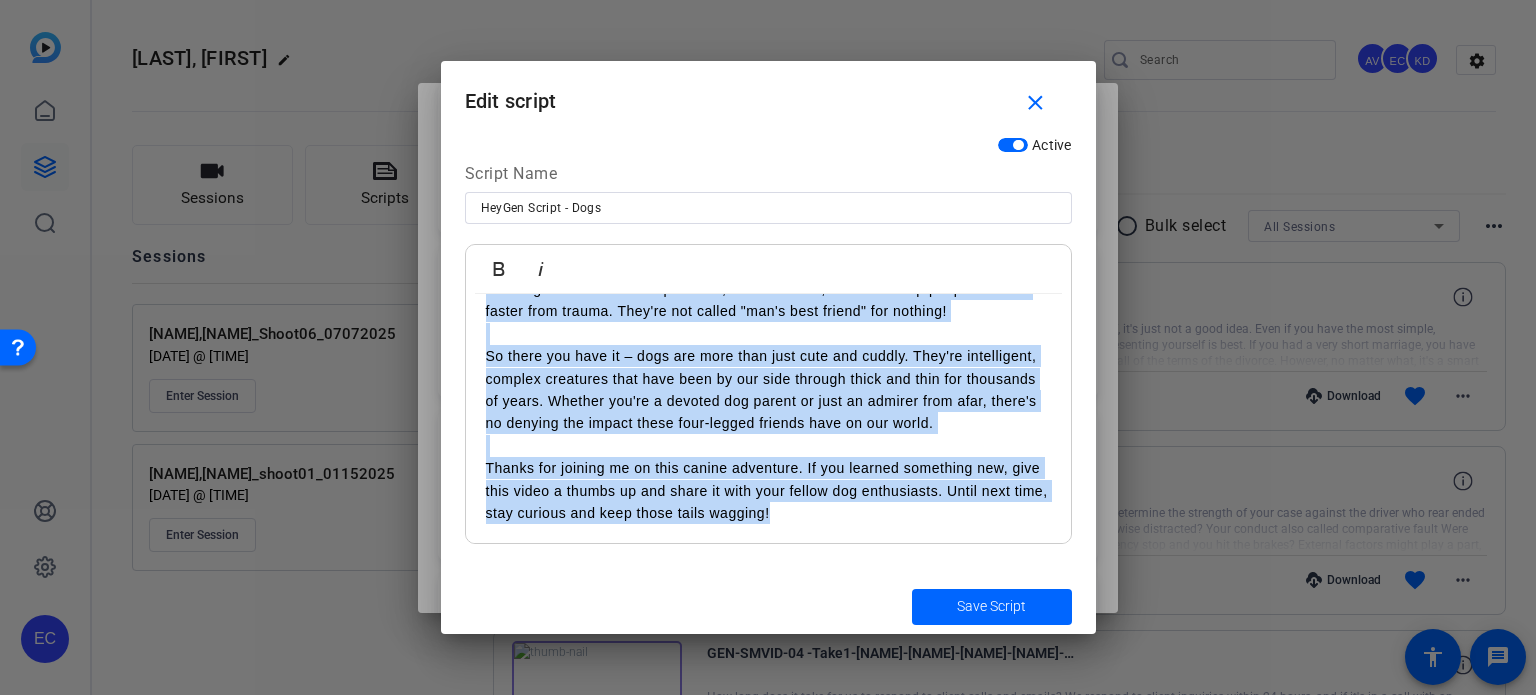 drag, startPoint x: 484, startPoint y: 324, endPoint x: 1287, endPoint y: 695, distance: 884.562 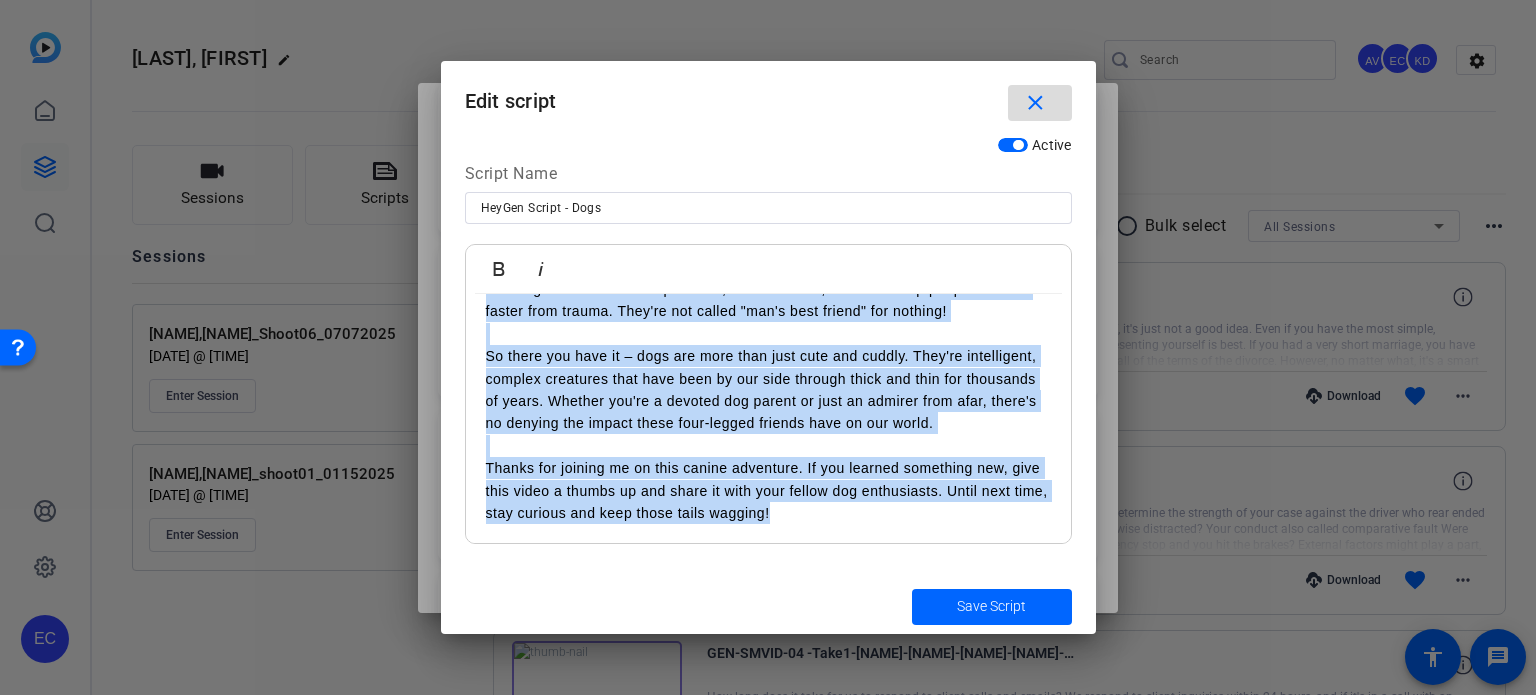 click on "close" at bounding box center [1035, 103] 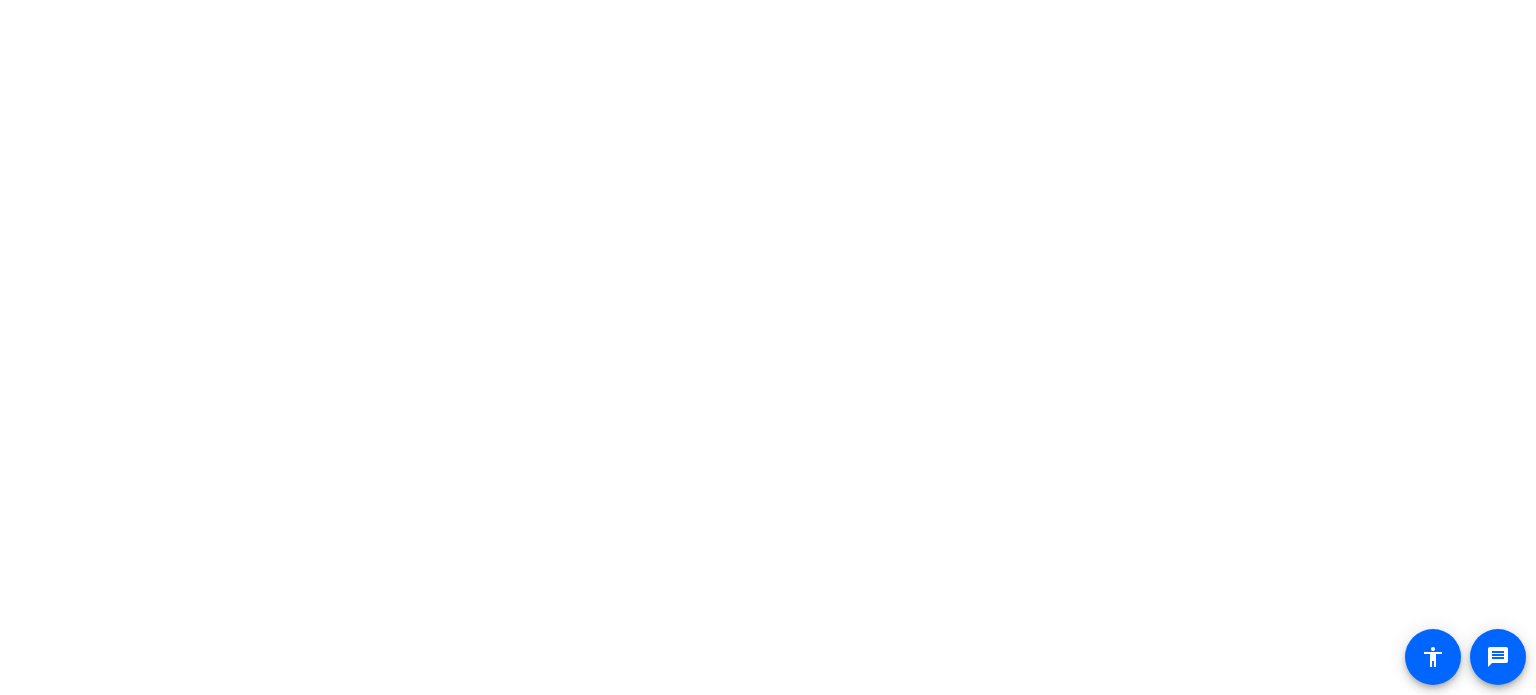 scroll, scrollTop: 0, scrollLeft: 0, axis: both 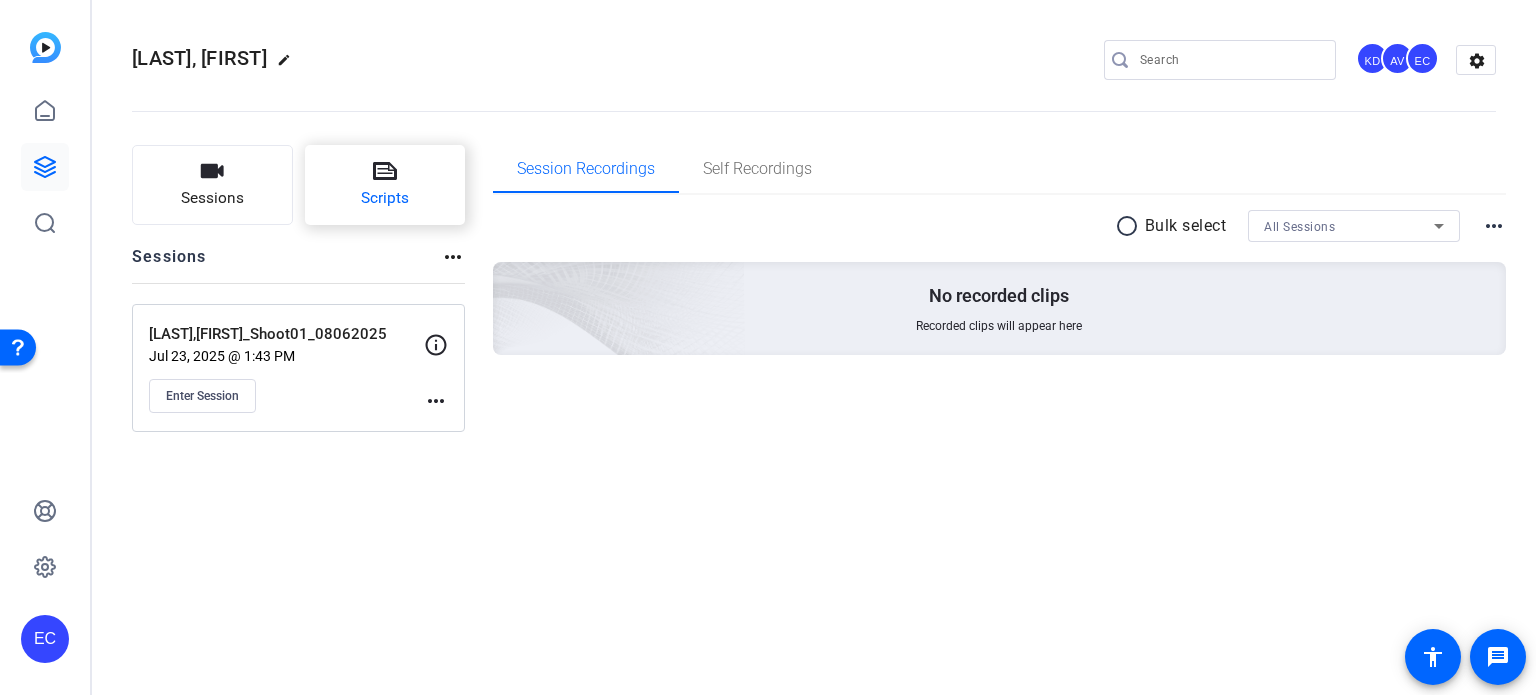 click on "Scripts" 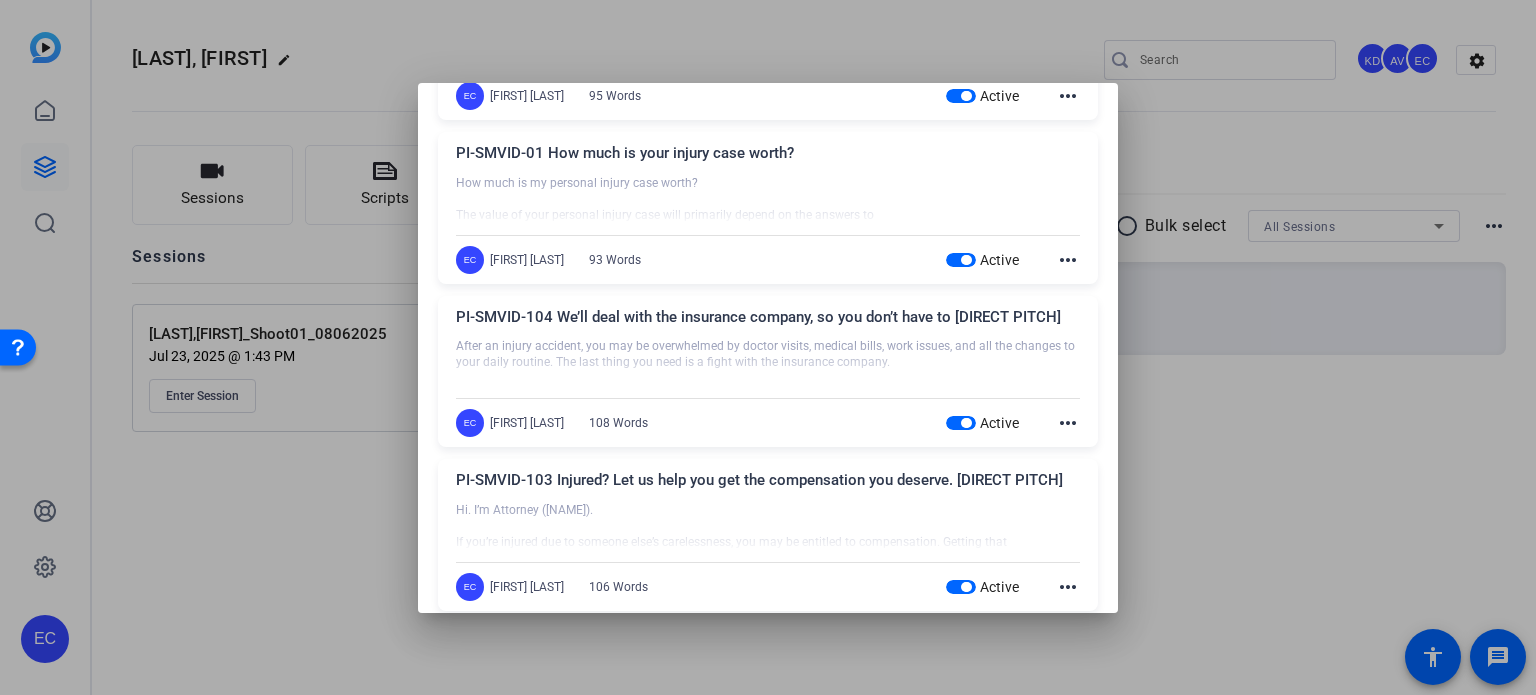 scroll, scrollTop: 1228, scrollLeft: 0, axis: vertical 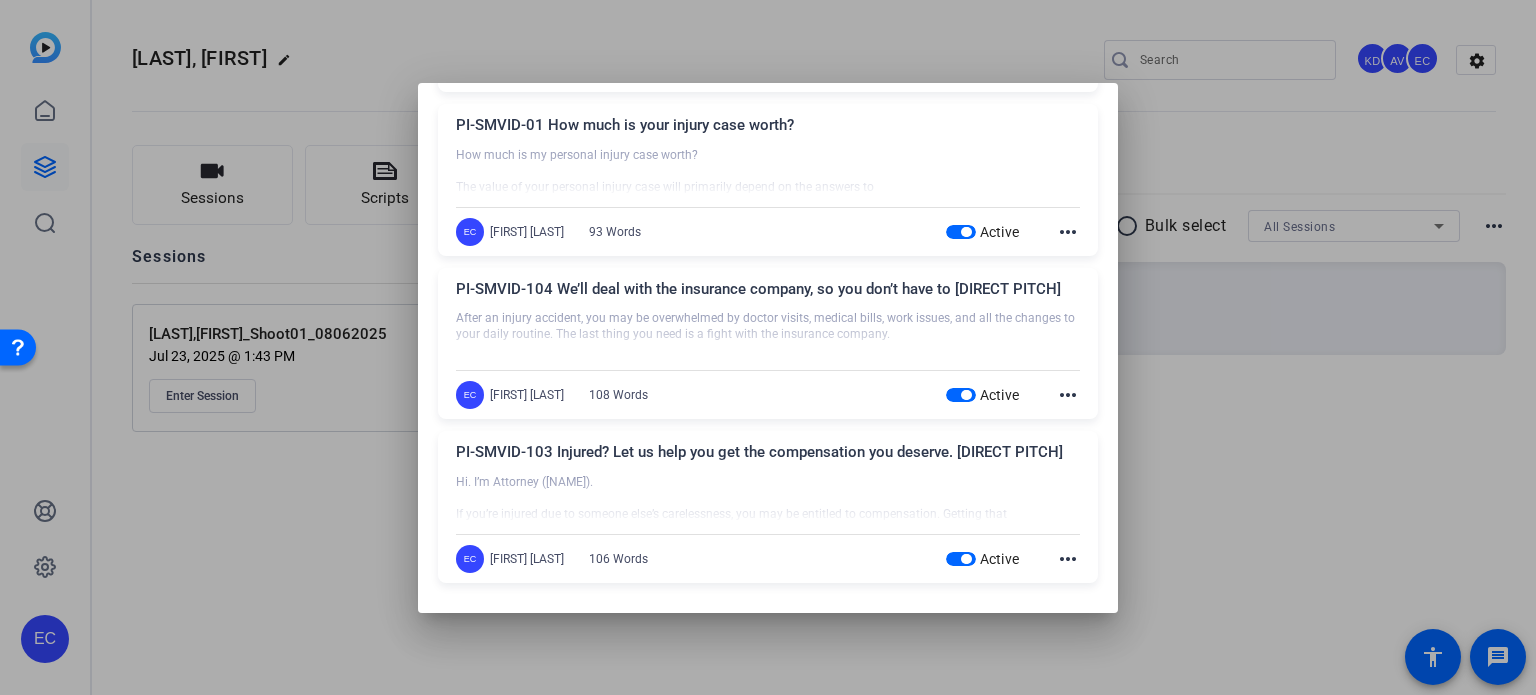 click at bounding box center (768, 347) 